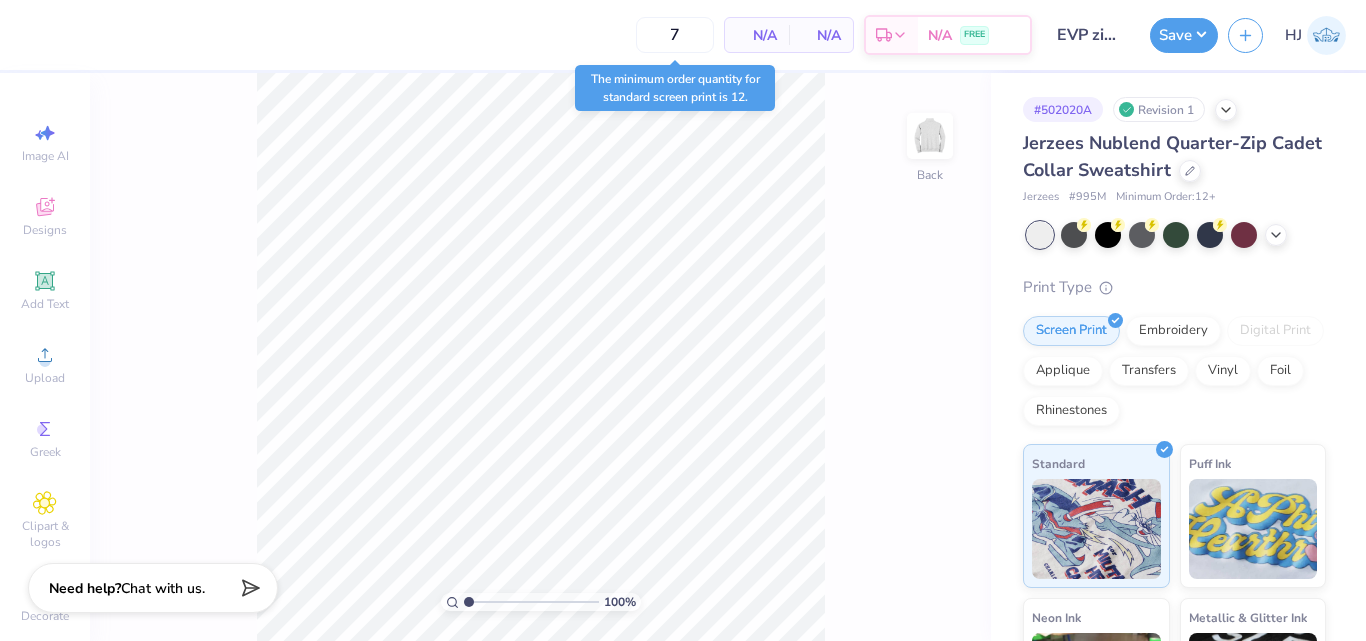 scroll, scrollTop: 0, scrollLeft: 0, axis: both 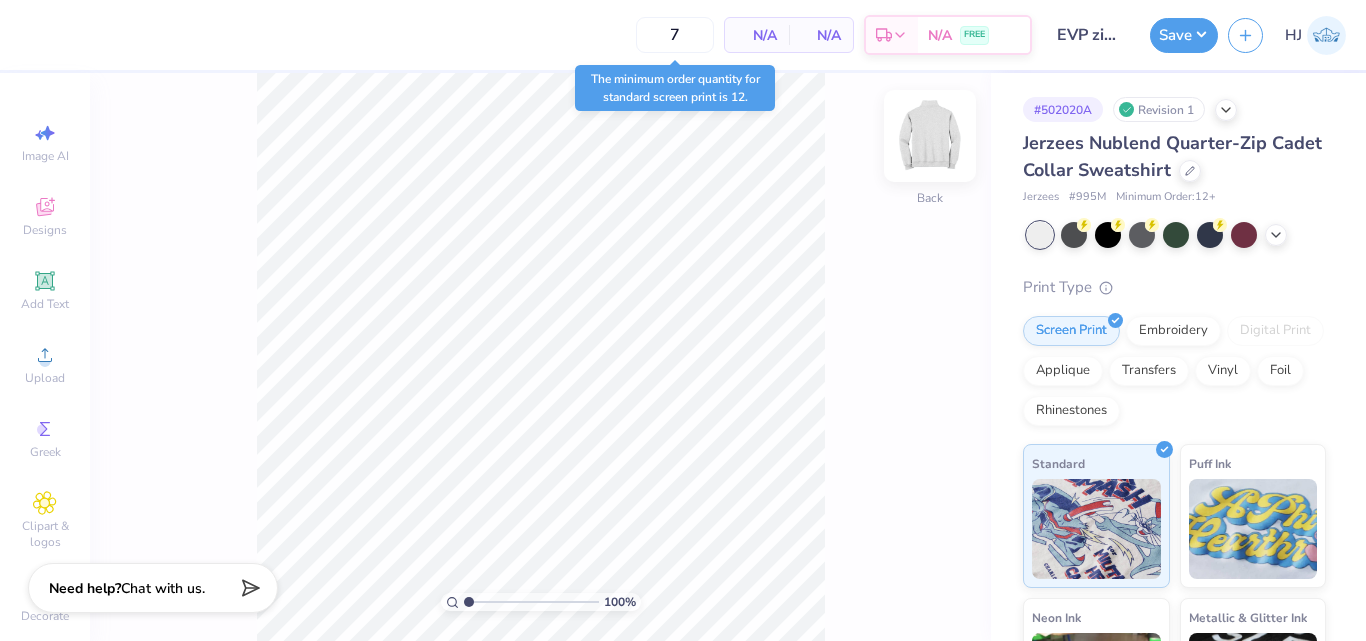 click at bounding box center [930, 136] 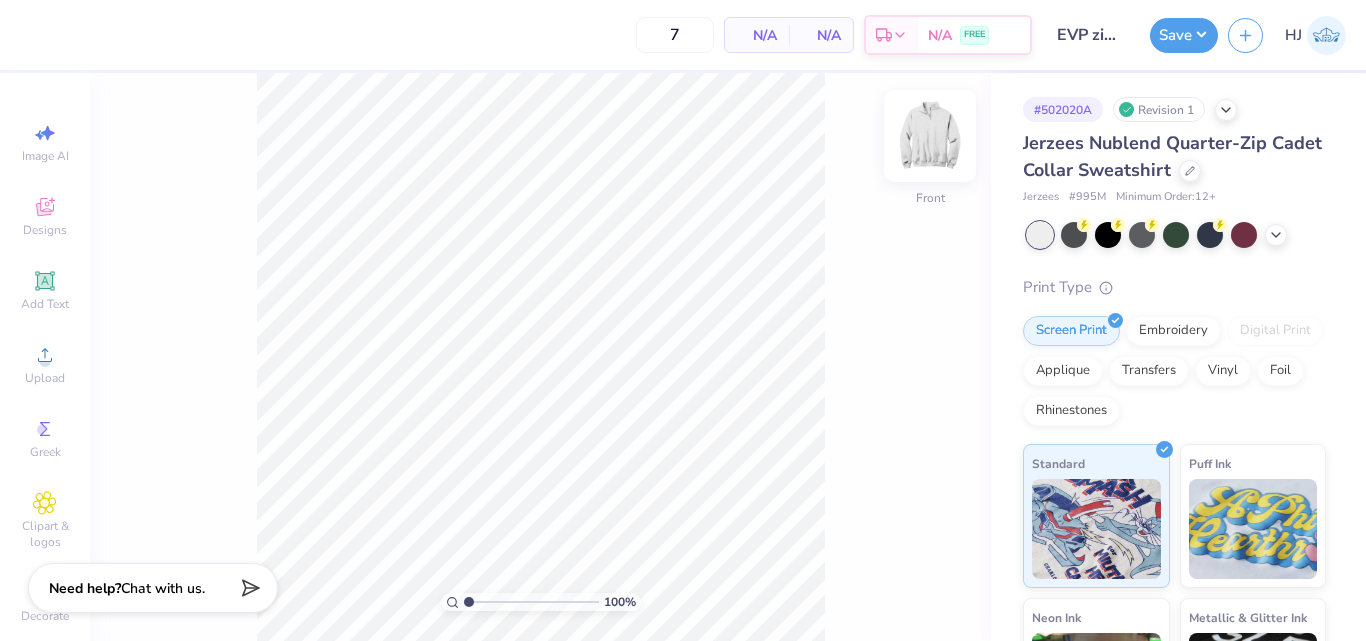 click at bounding box center [930, 136] 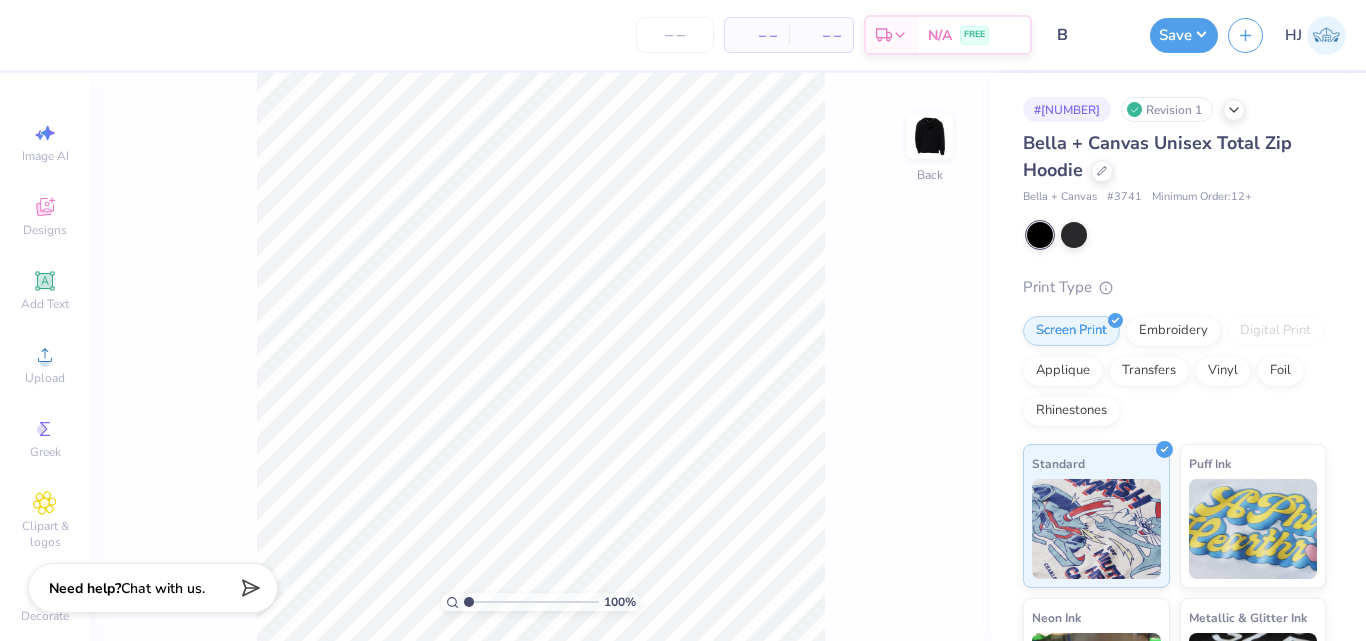 scroll, scrollTop: 0, scrollLeft: 0, axis: both 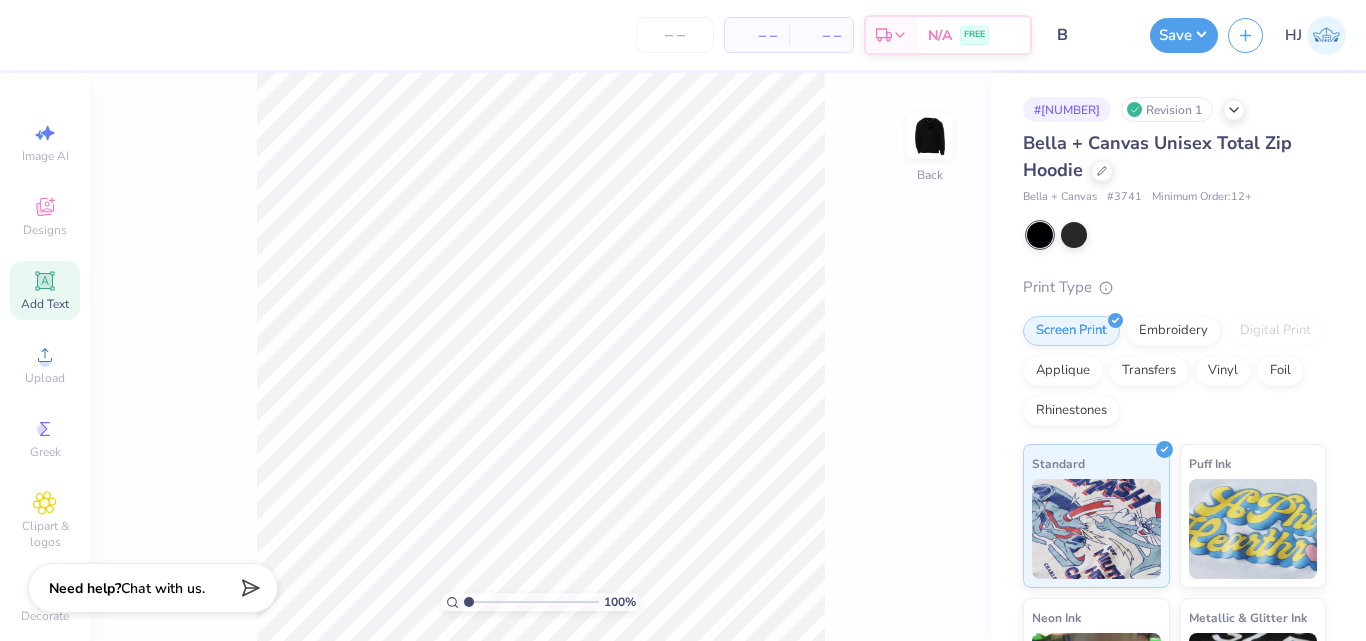 click 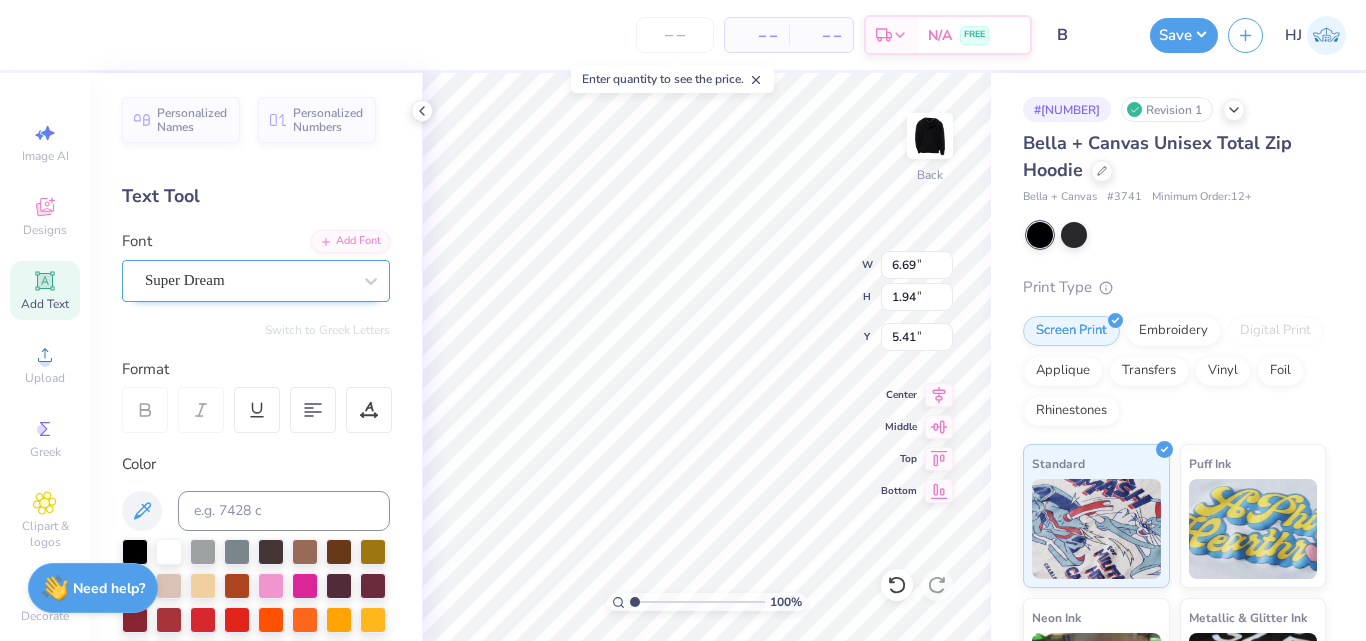click on "Super Dream" at bounding box center [248, 280] 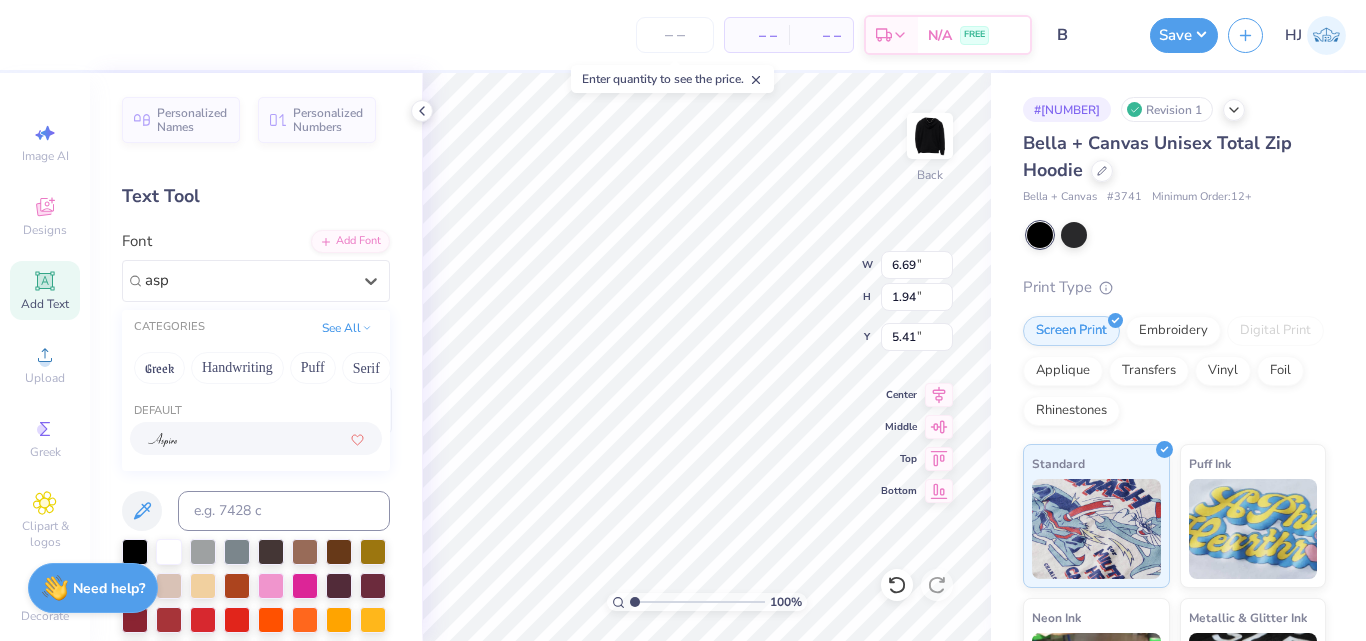 click at bounding box center [256, 438] 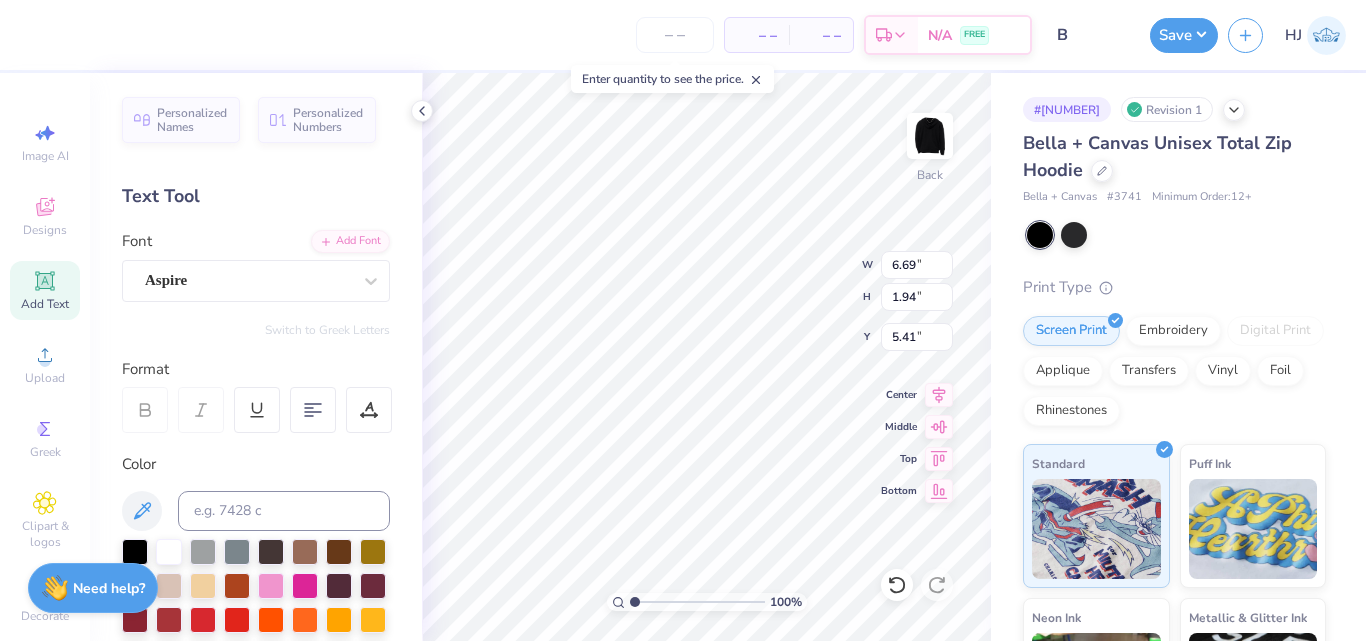 type on "6.12" 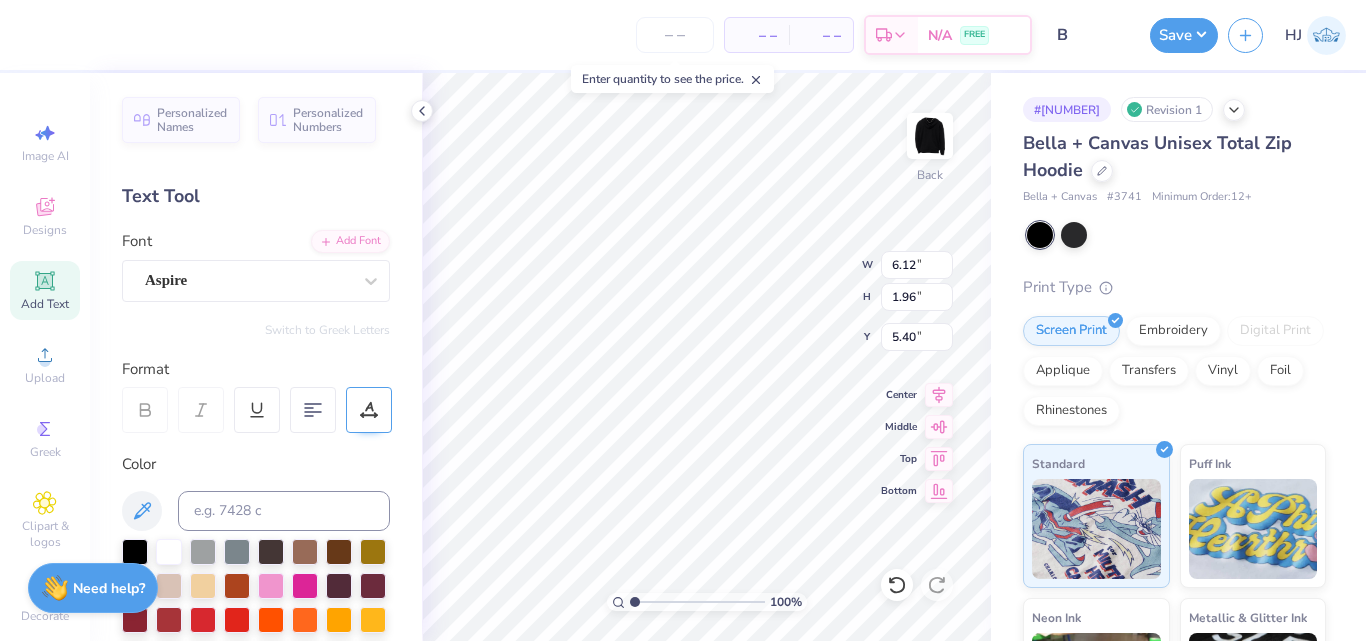 scroll, scrollTop: 17, scrollLeft: 3, axis: both 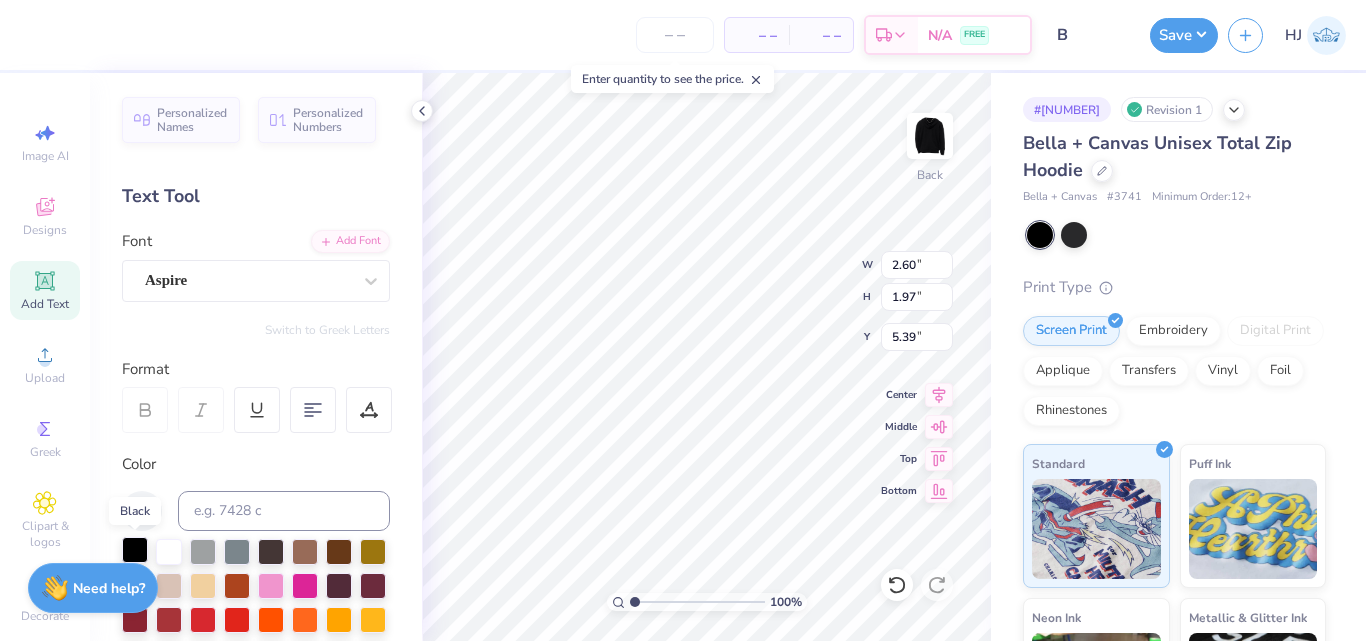click at bounding box center [135, 550] 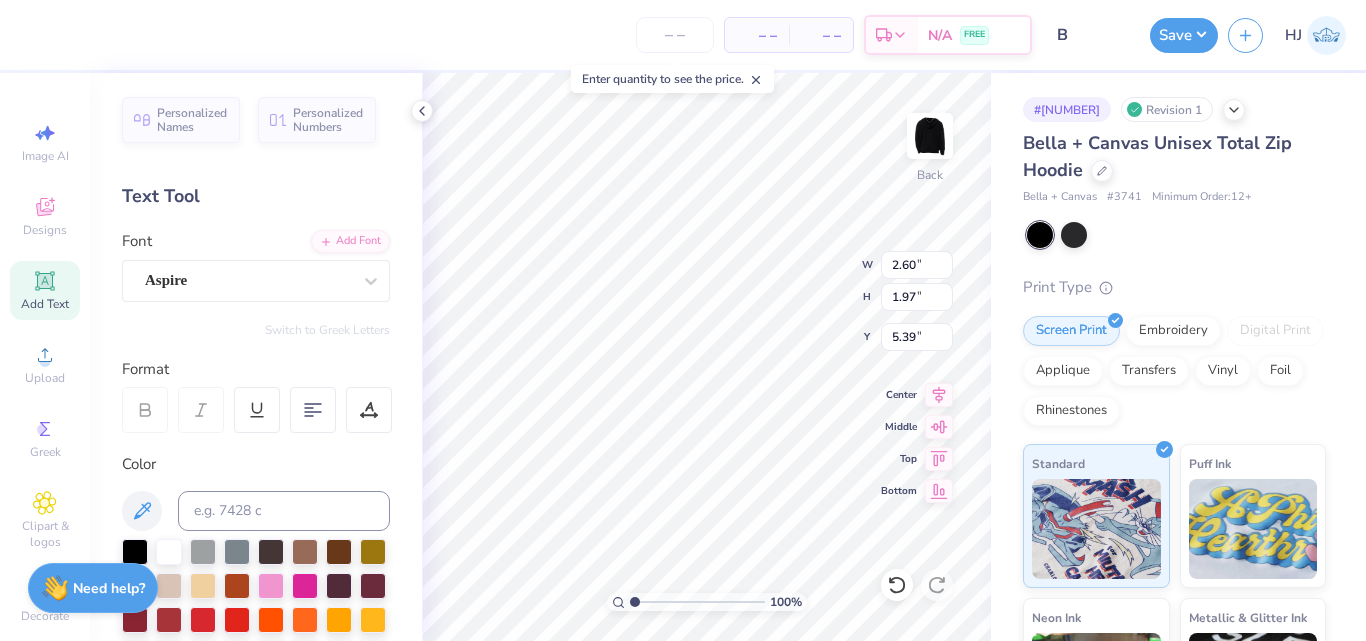 type on "1.03" 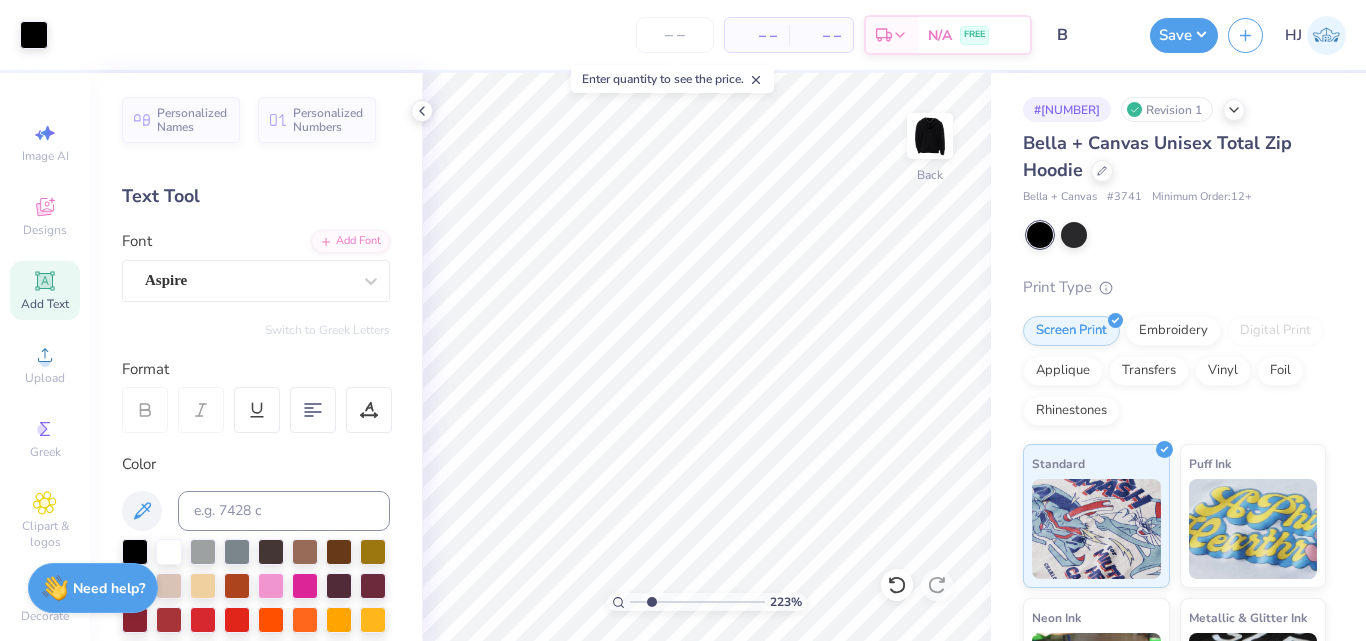 type on "2.22643191709162" 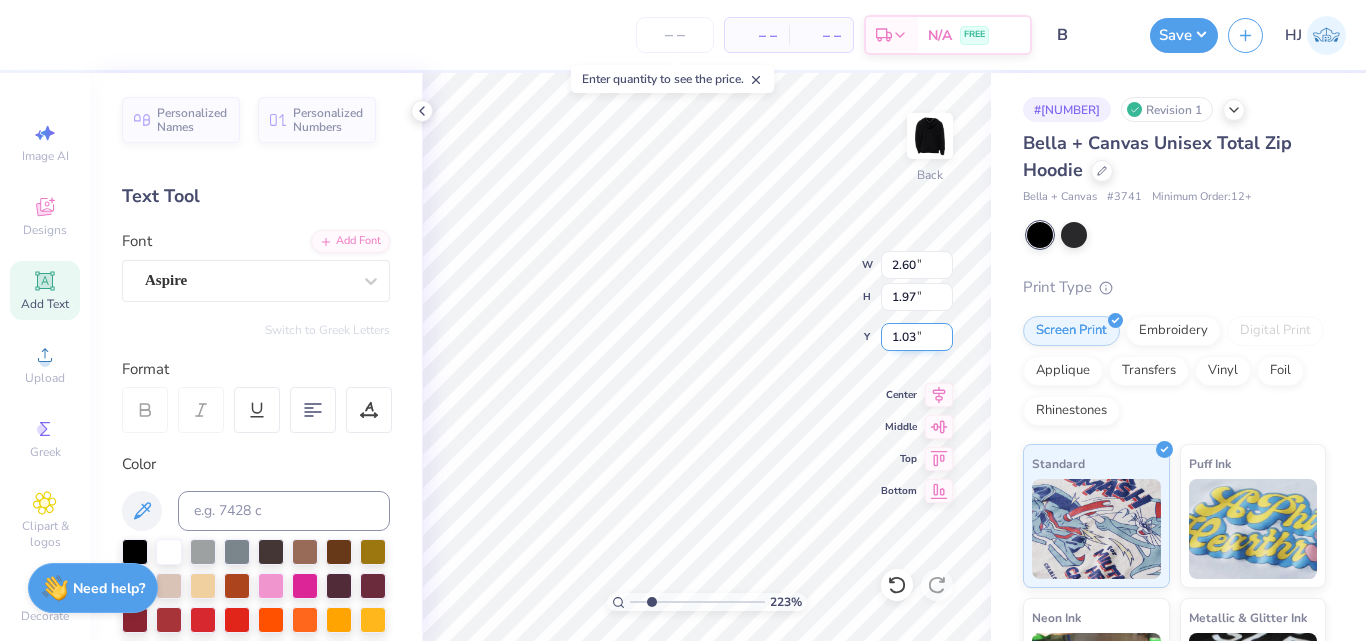 click on "1.03" at bounding box center (917, 337) 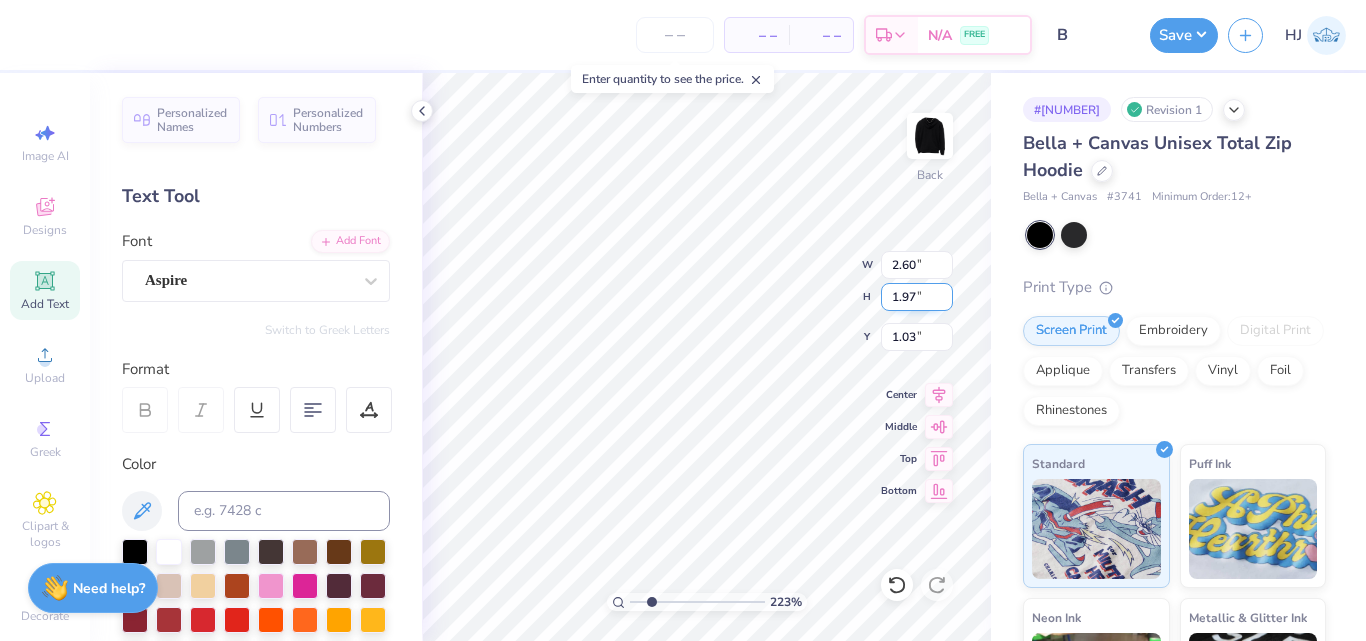click on "1.97" at bounding box center (917, 297) 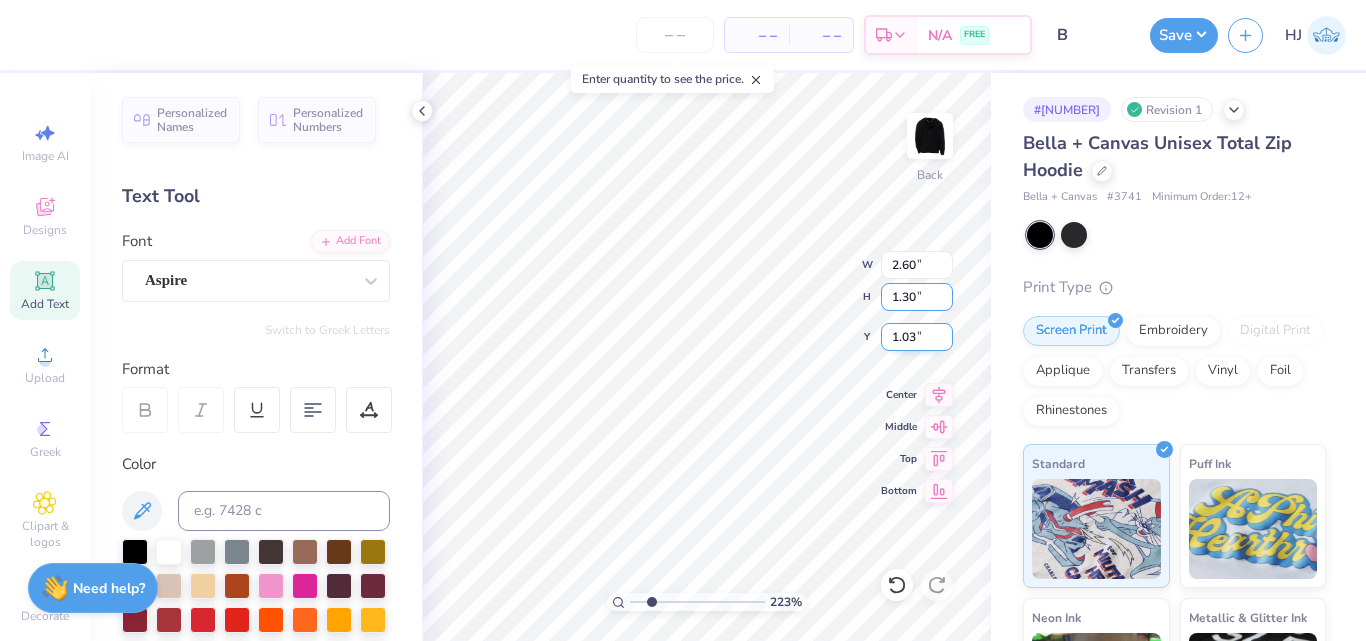 type on "1.30" 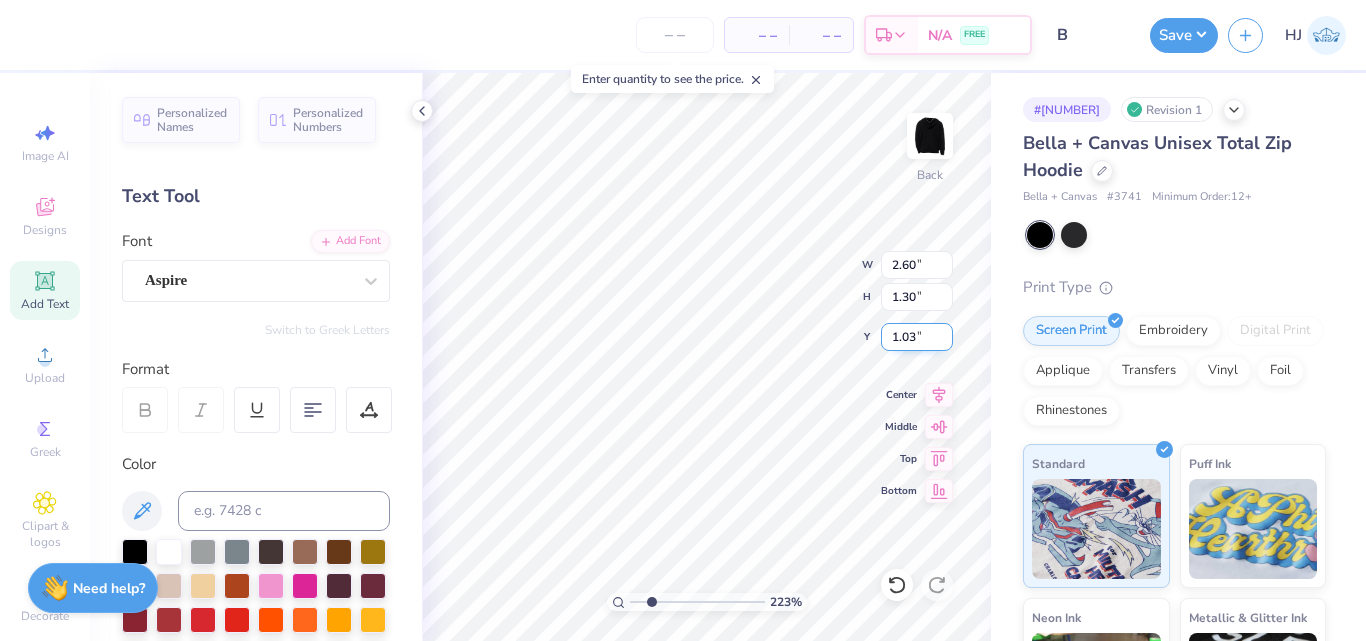 click on "1.03" at bounding box center [917, 337] 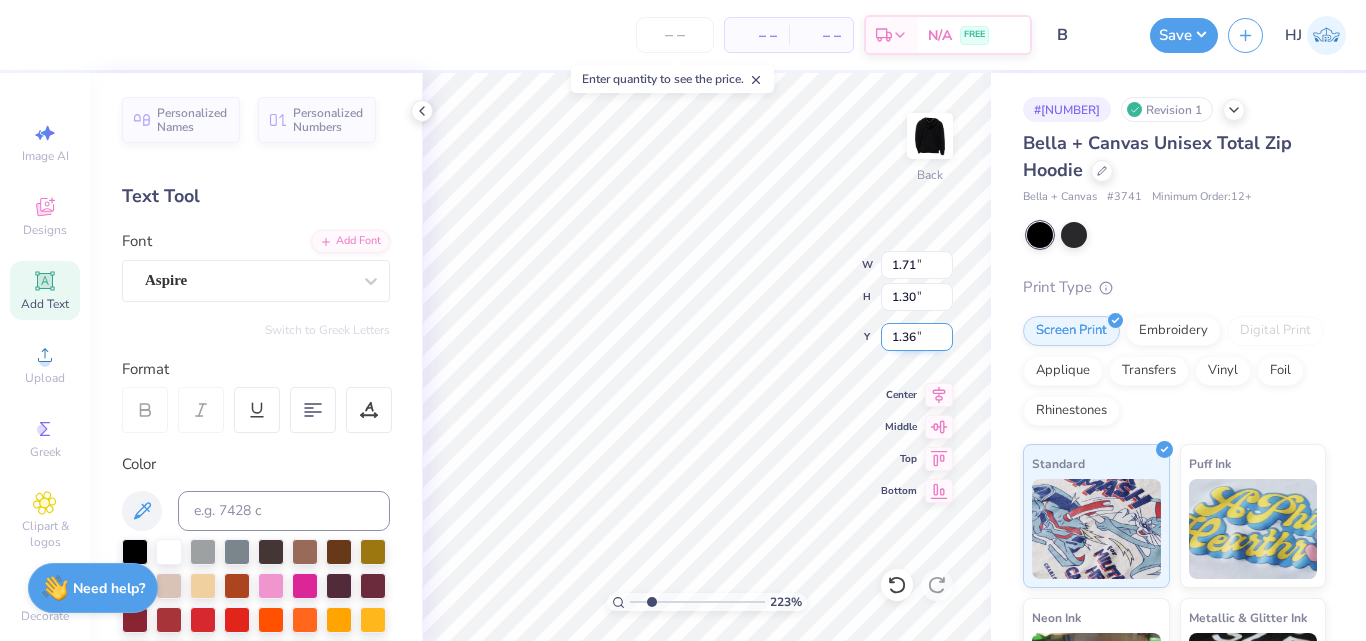 click on "1.36" at bounding box center (917, 337) 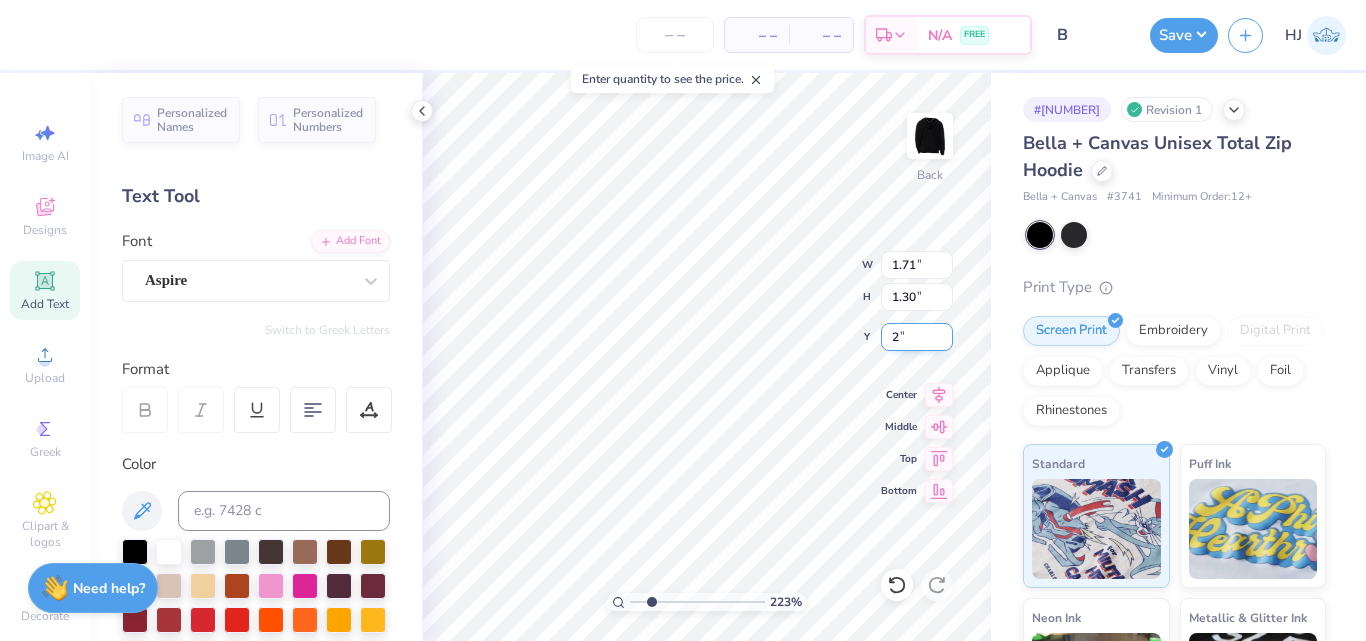 type on "2" 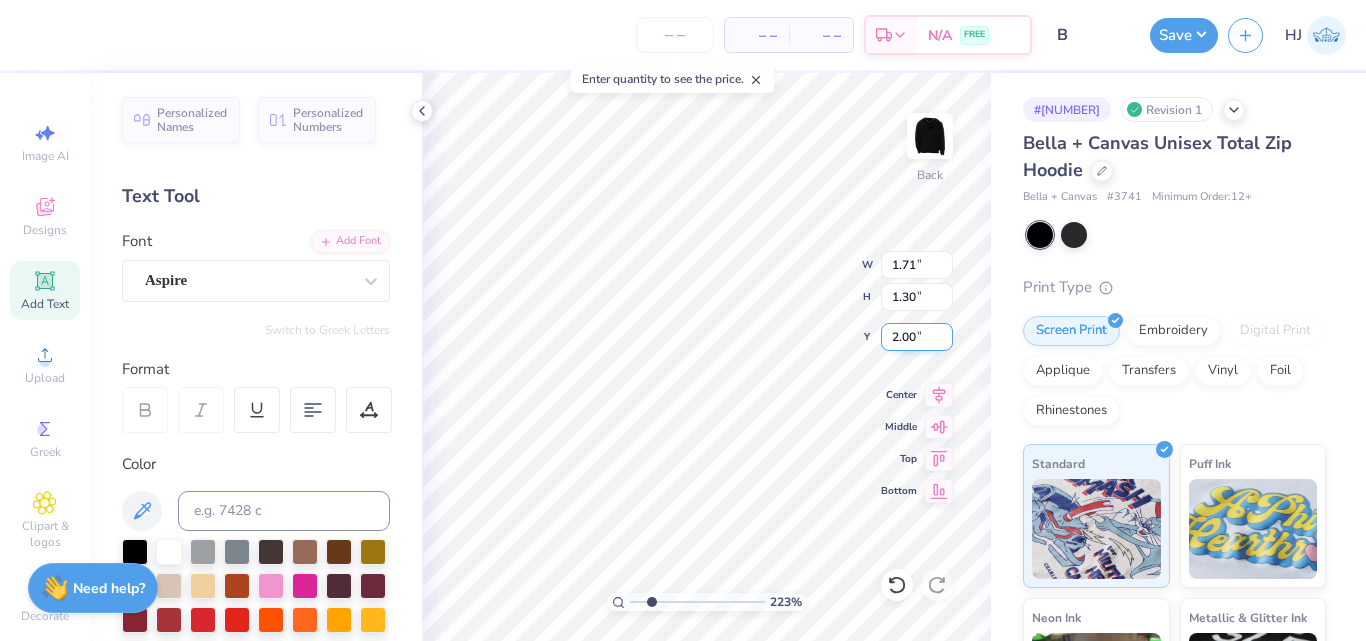 click on "2.00" at bounding box center [917, 337] 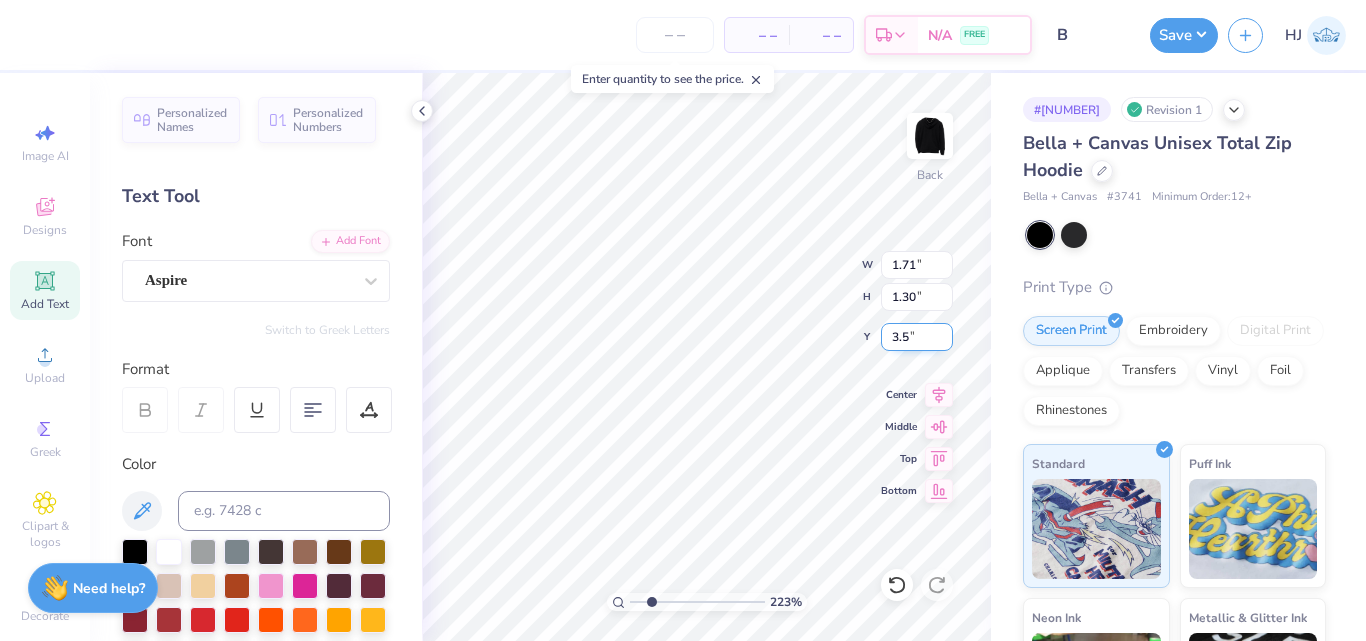 type on "3.5" 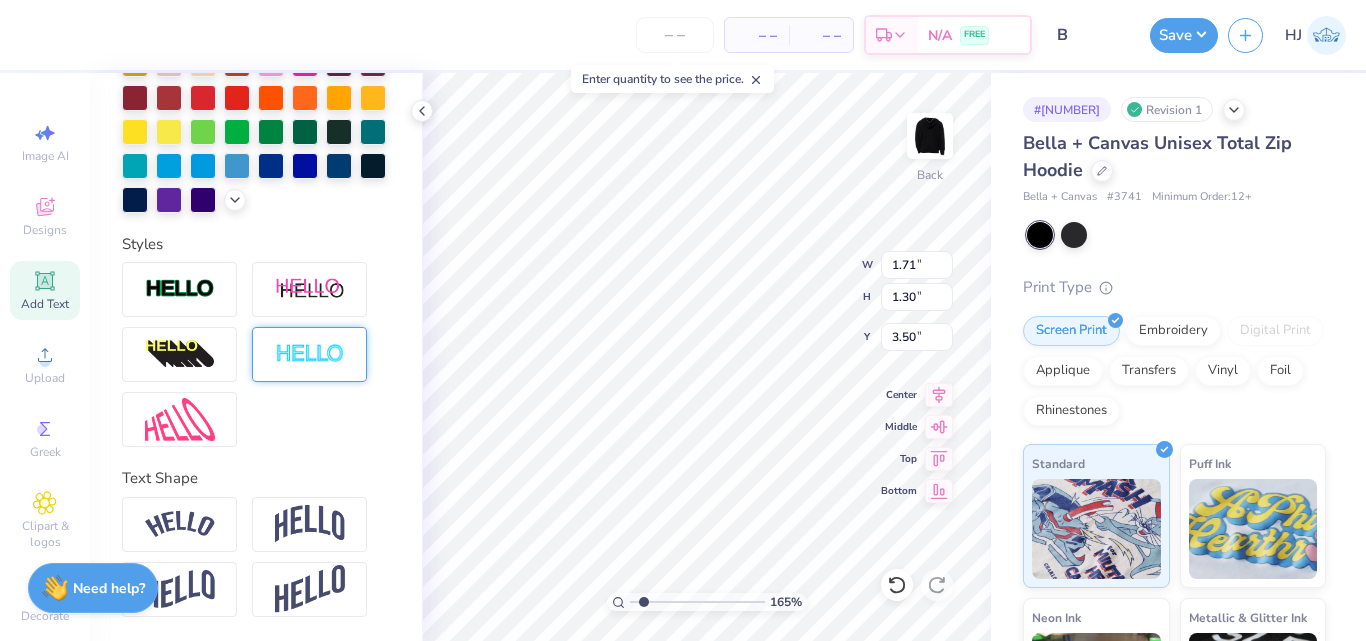 scroll, scrollTop: 556, scrollLeft: 0, axis: vertical 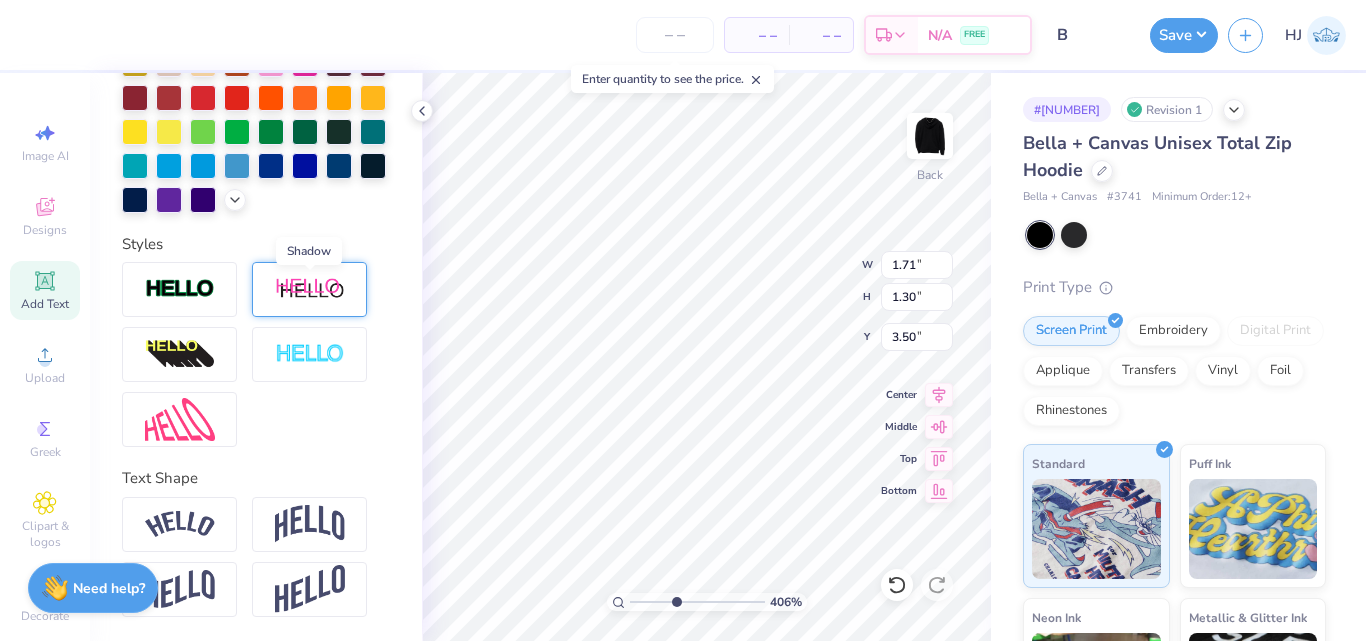 click at bounding box center [310, 289] 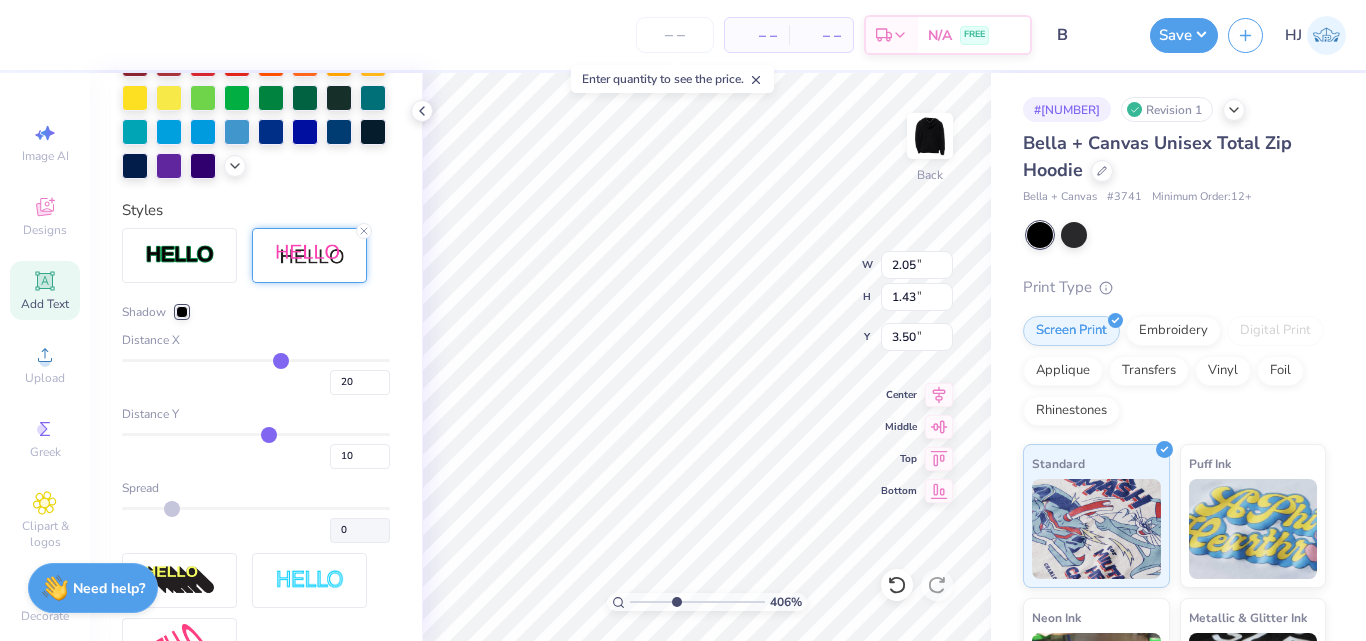drag, startPoint x: 174, startPoint y: 546, endPoint x: 214, endPoint y: 541, distance: 40.311287 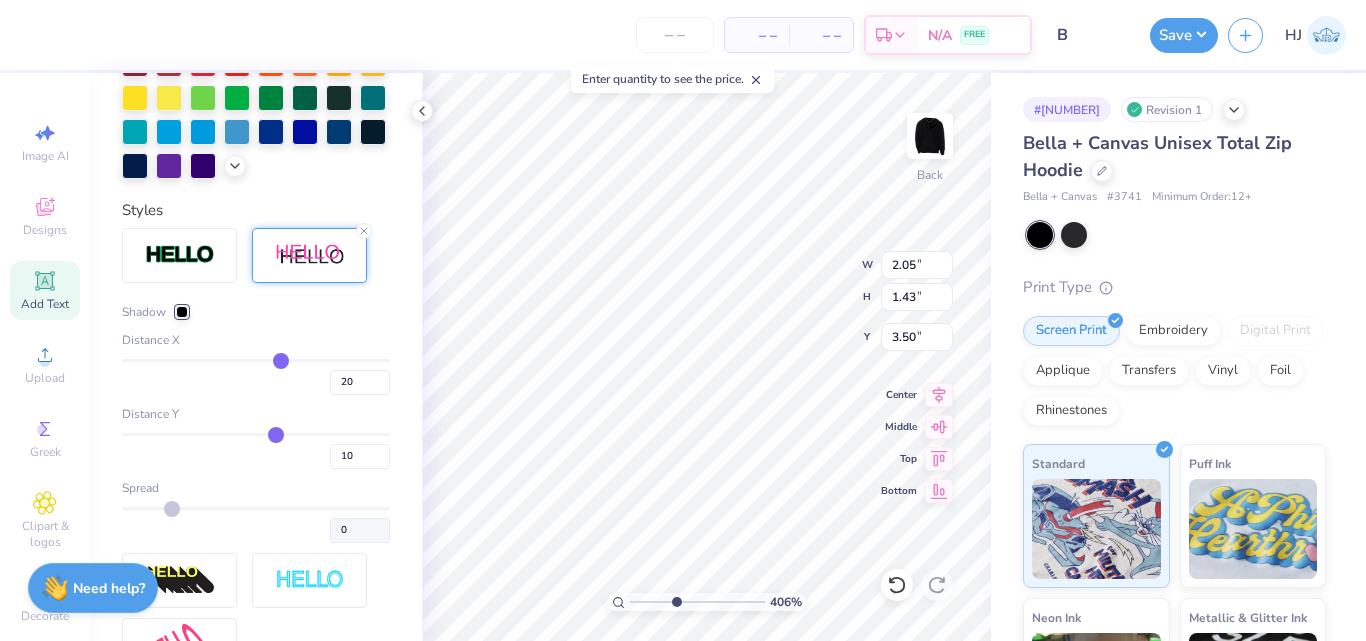 type on "16" 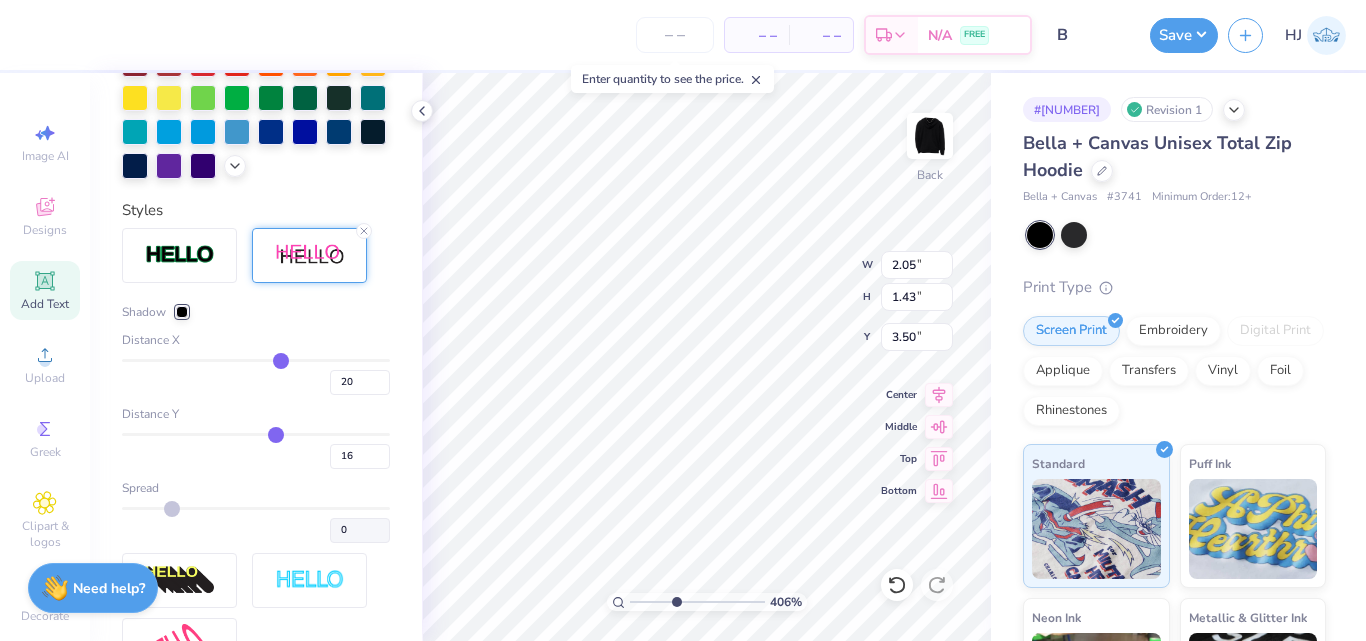 type on "15" 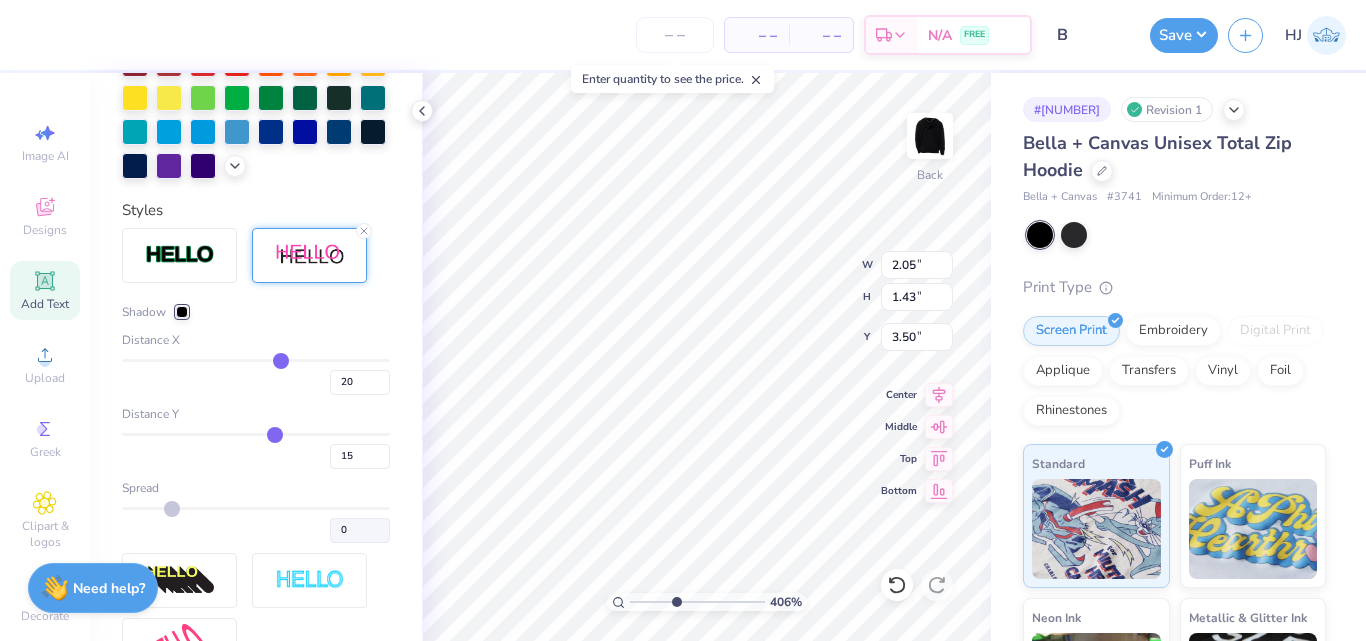 type on "13" 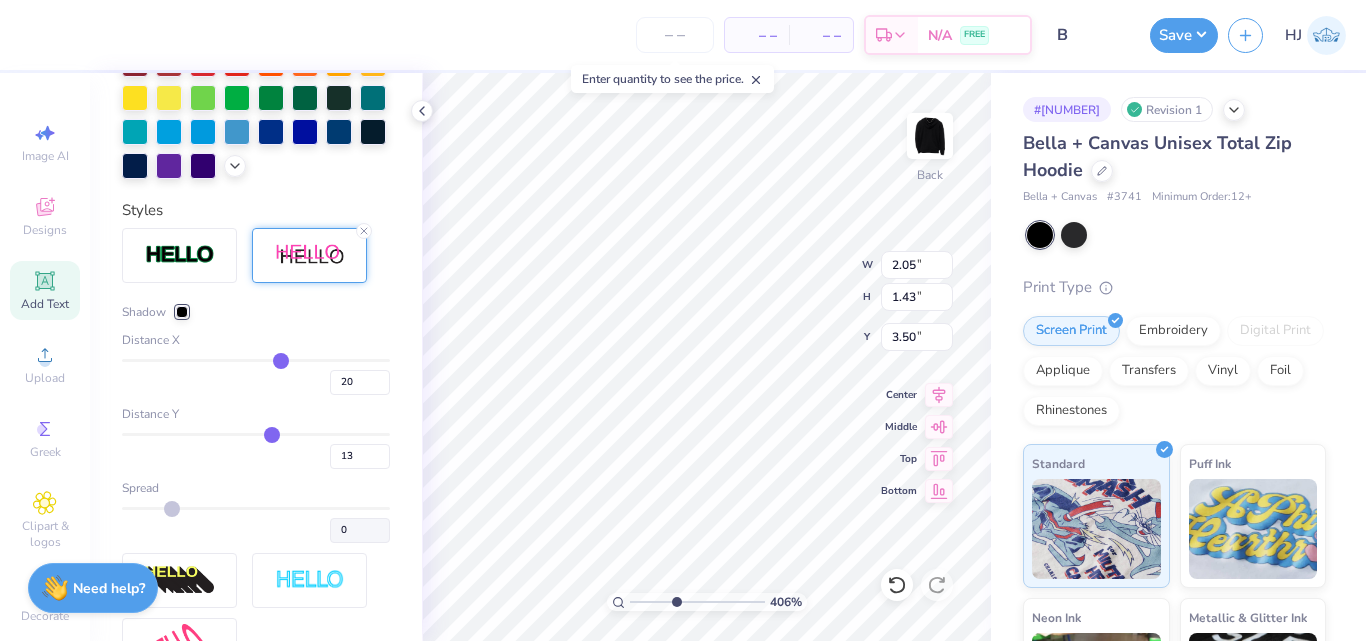 type on "11" 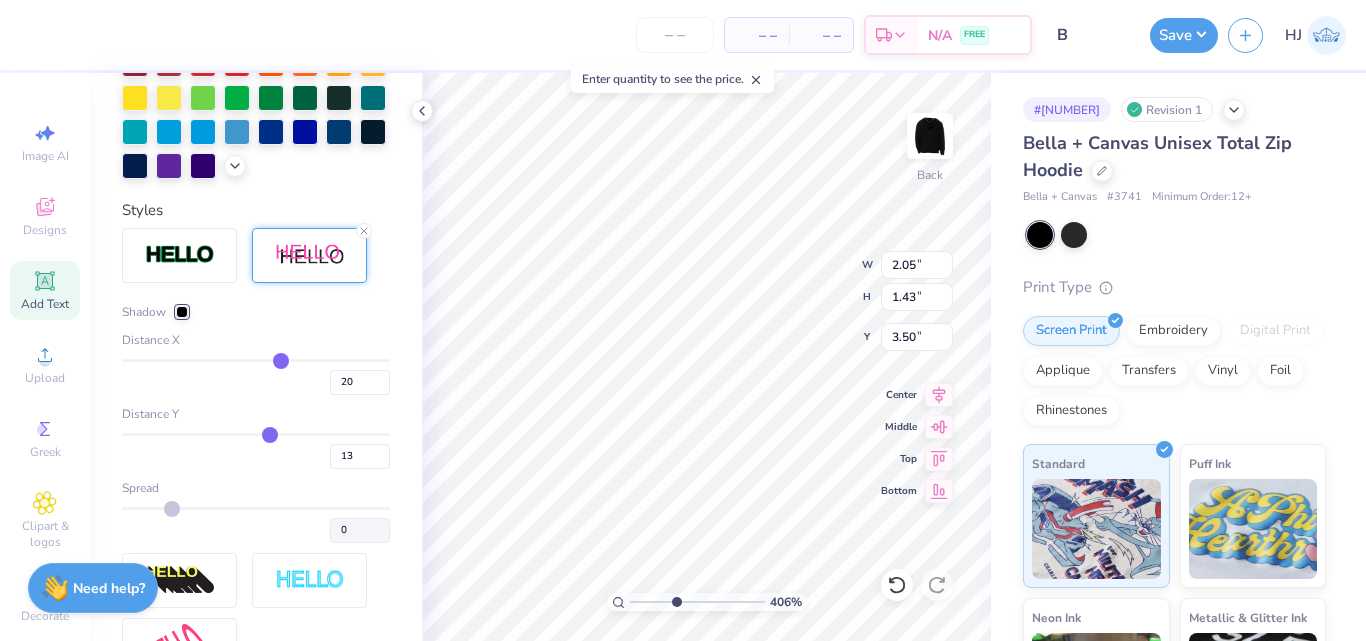type on "11" 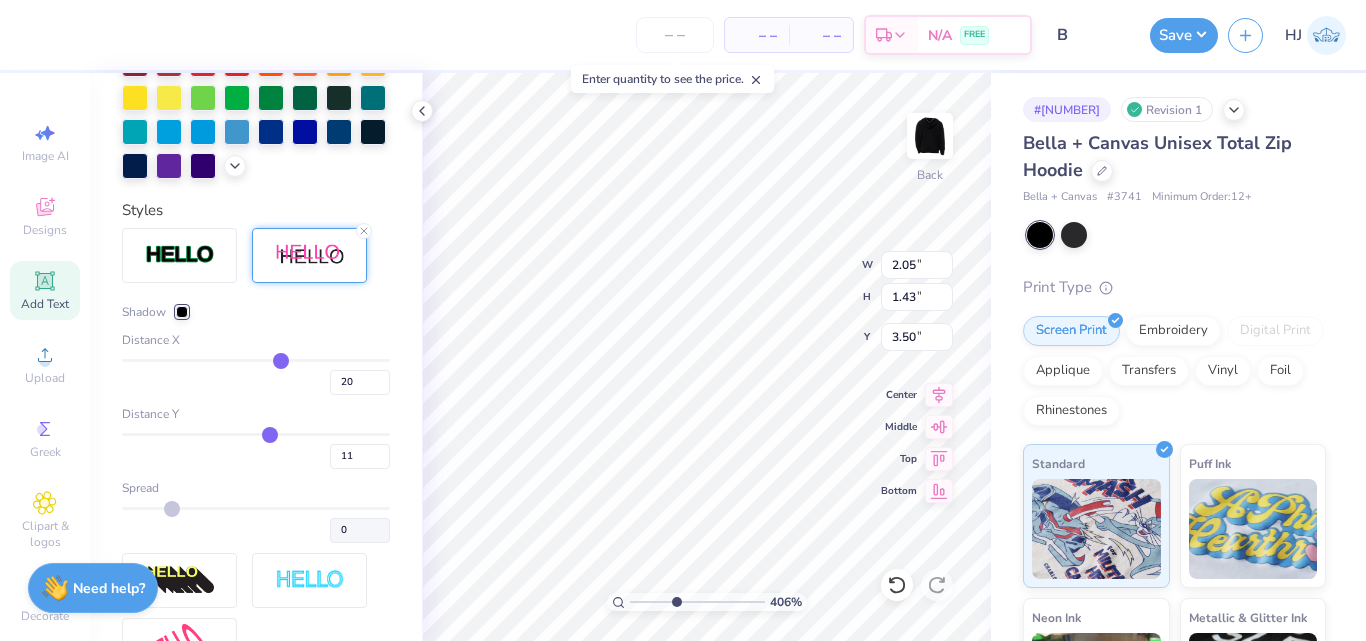 type on "9" 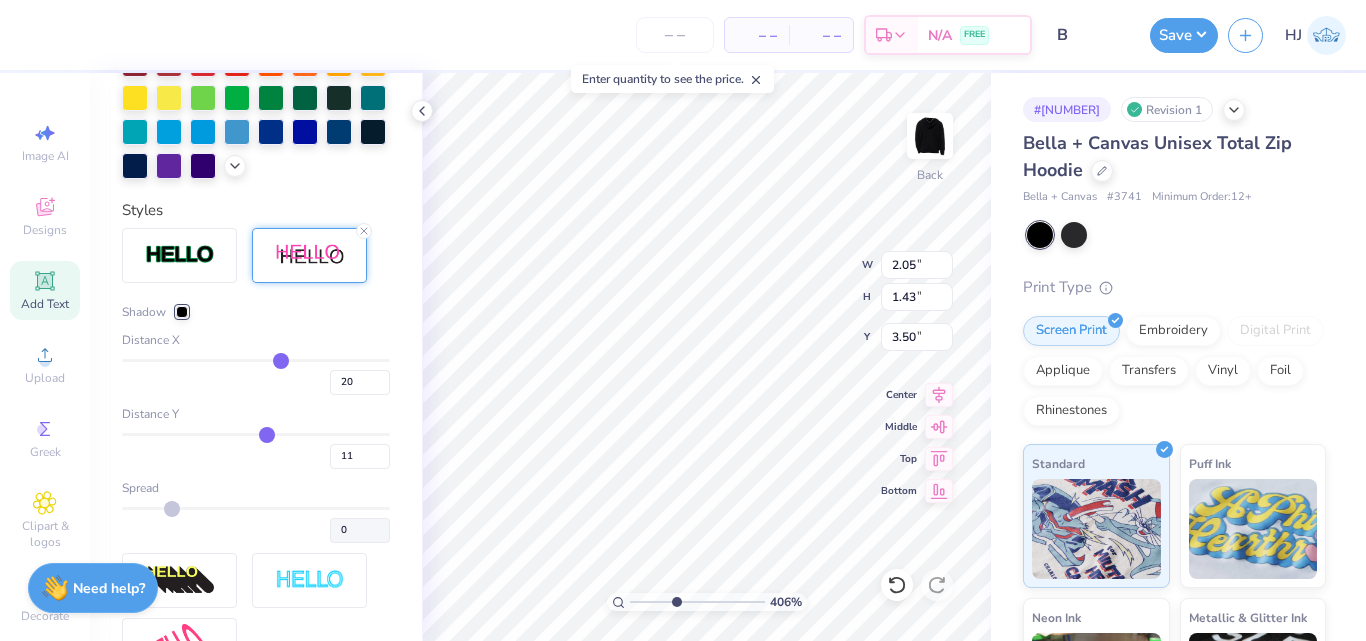 type on "9" 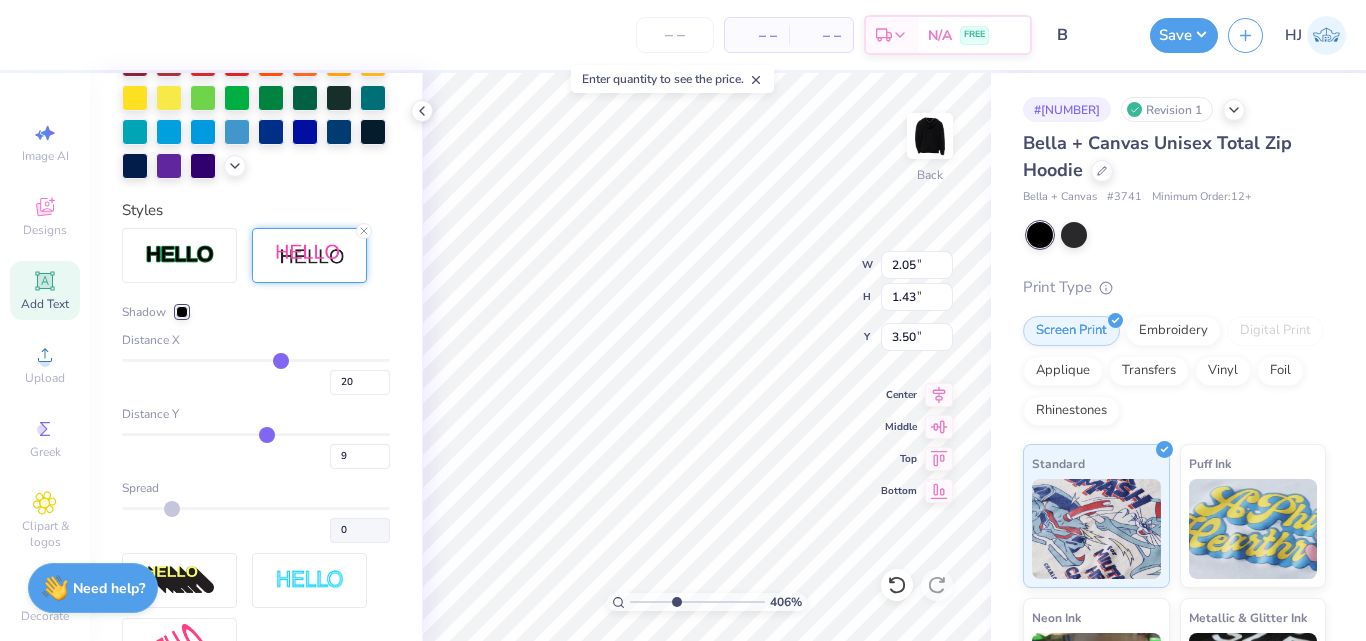 type on "6" 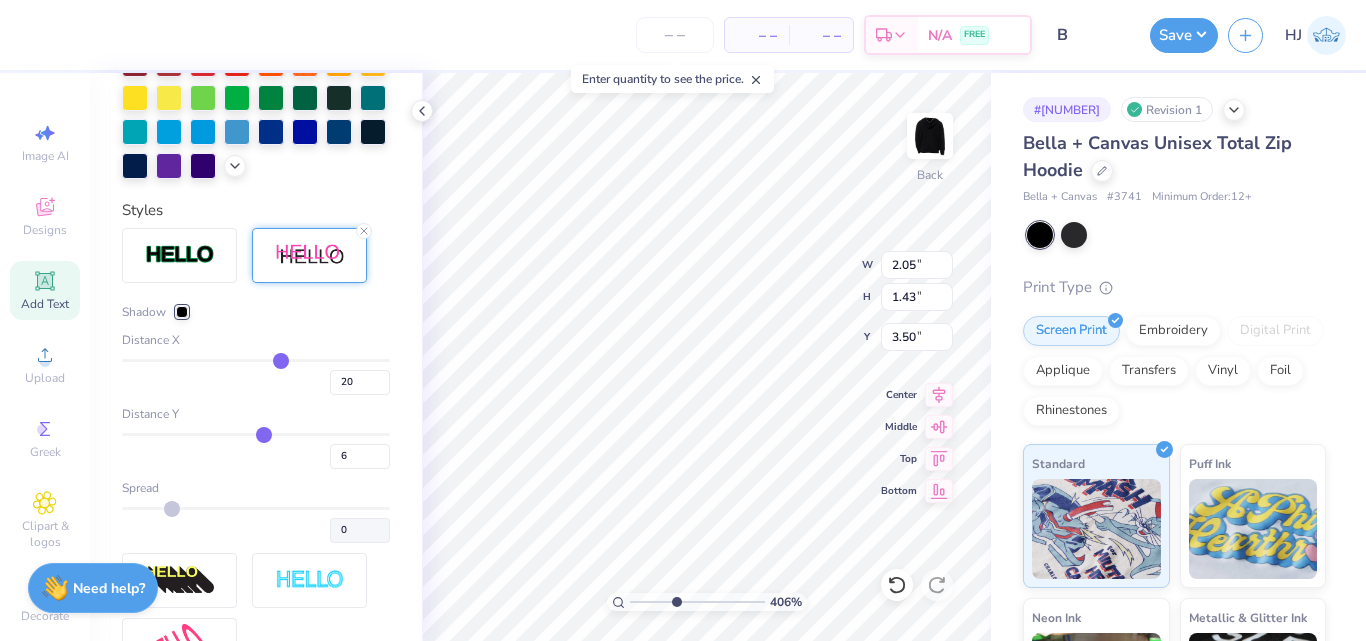 type on "4" 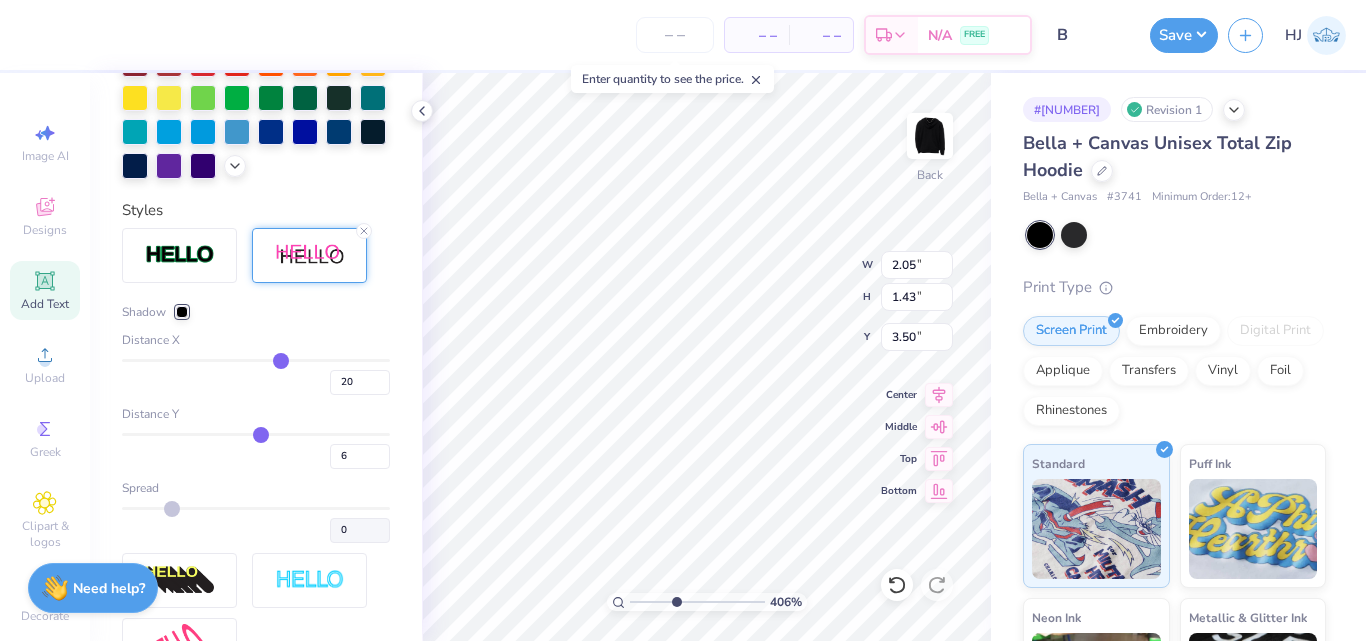 type on "4" 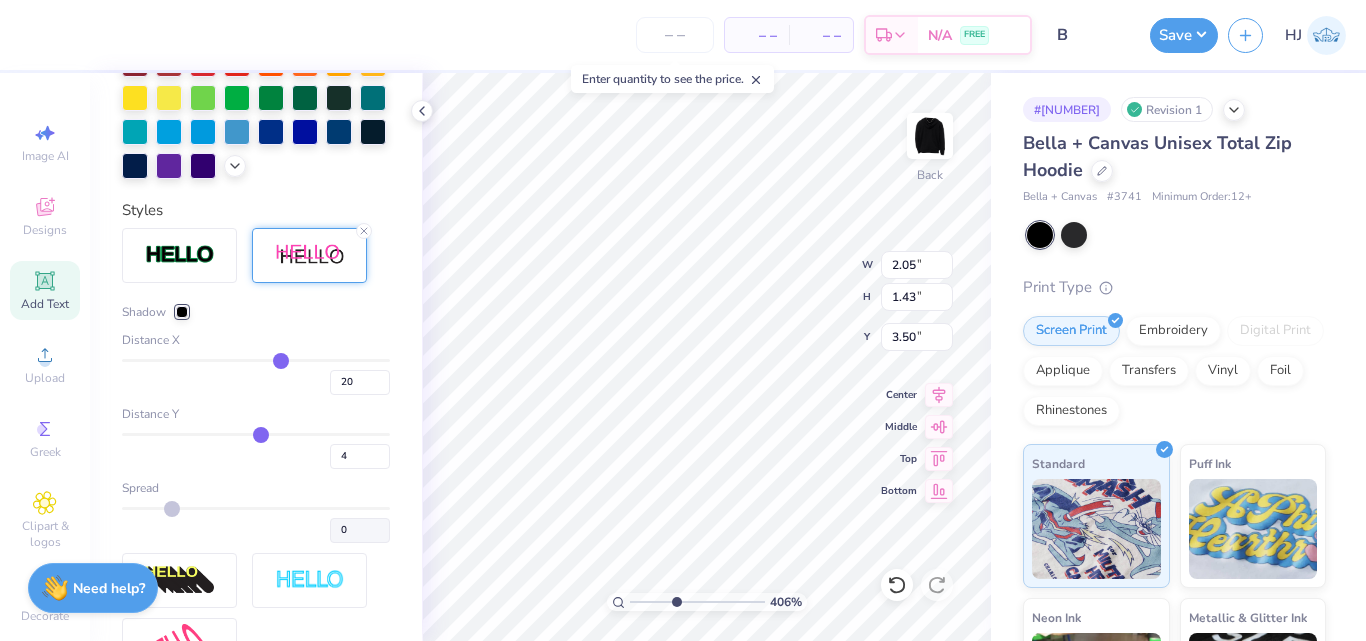 type on "1" 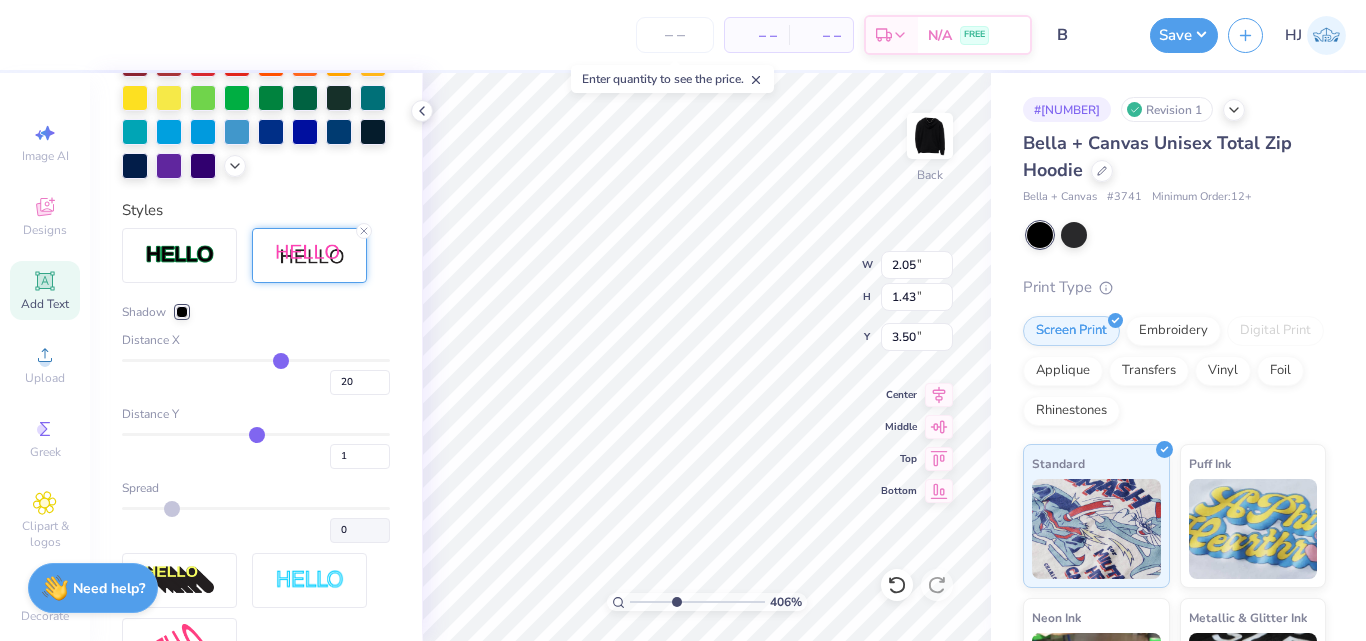 type on "0" 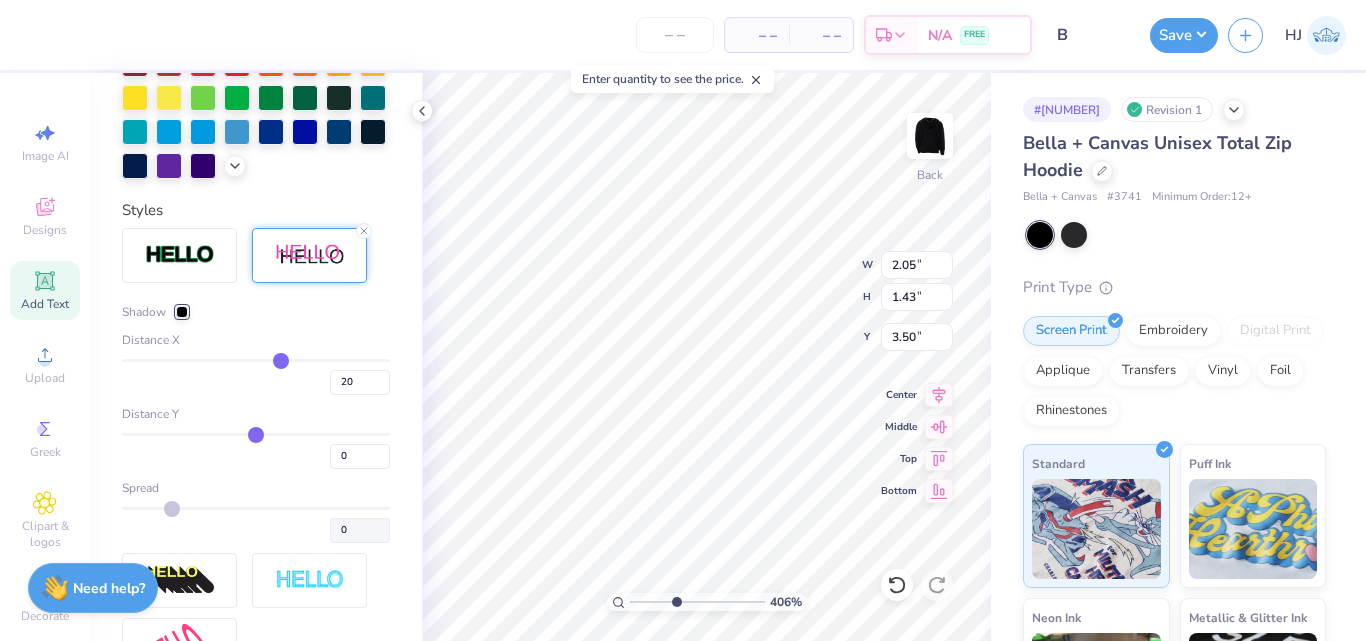 type on "-2" 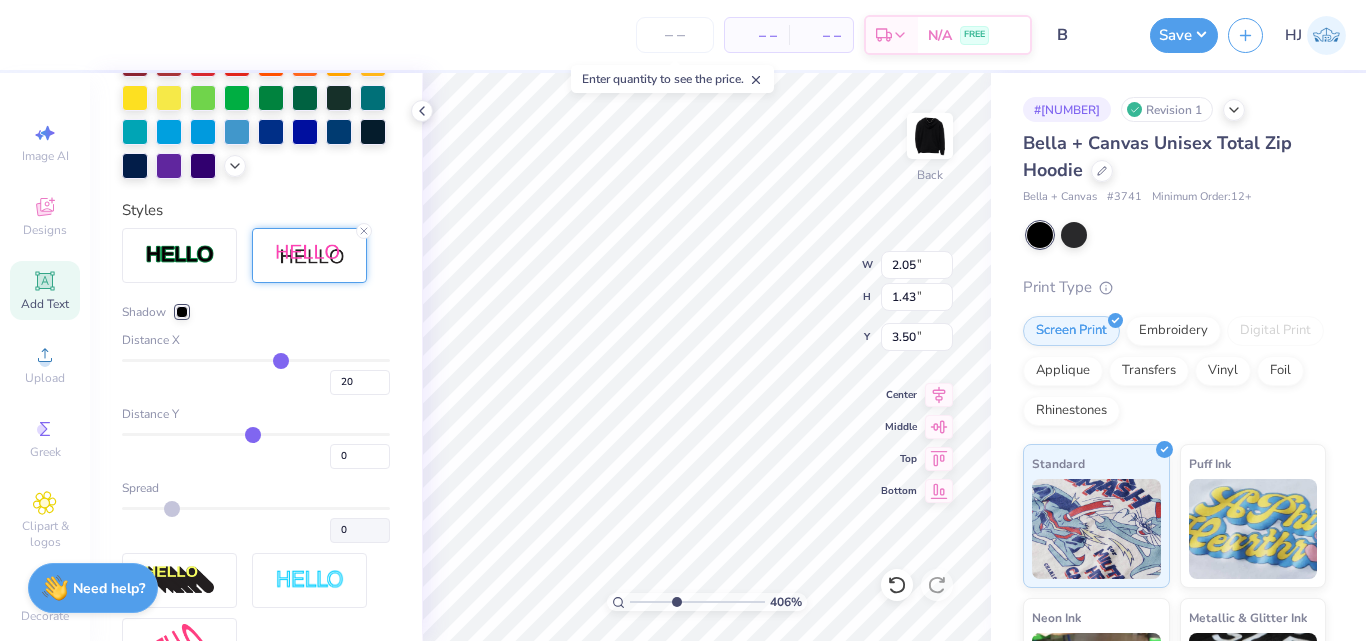 type on "-2" 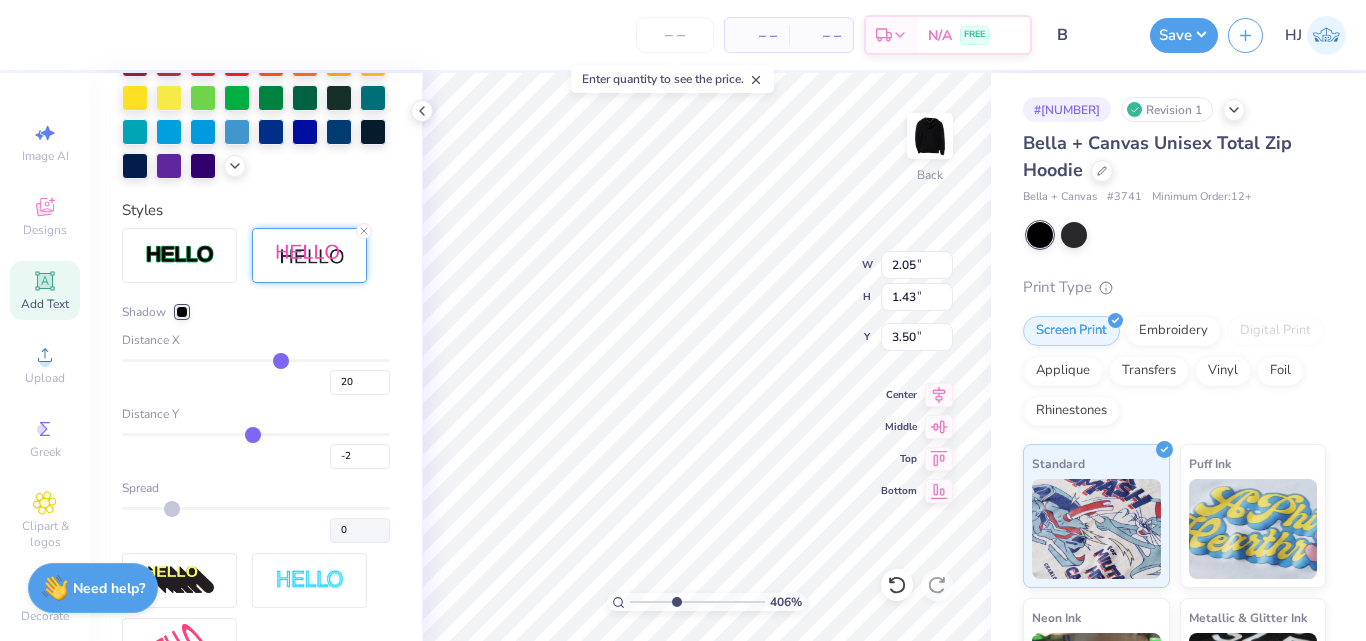 type on "-5" 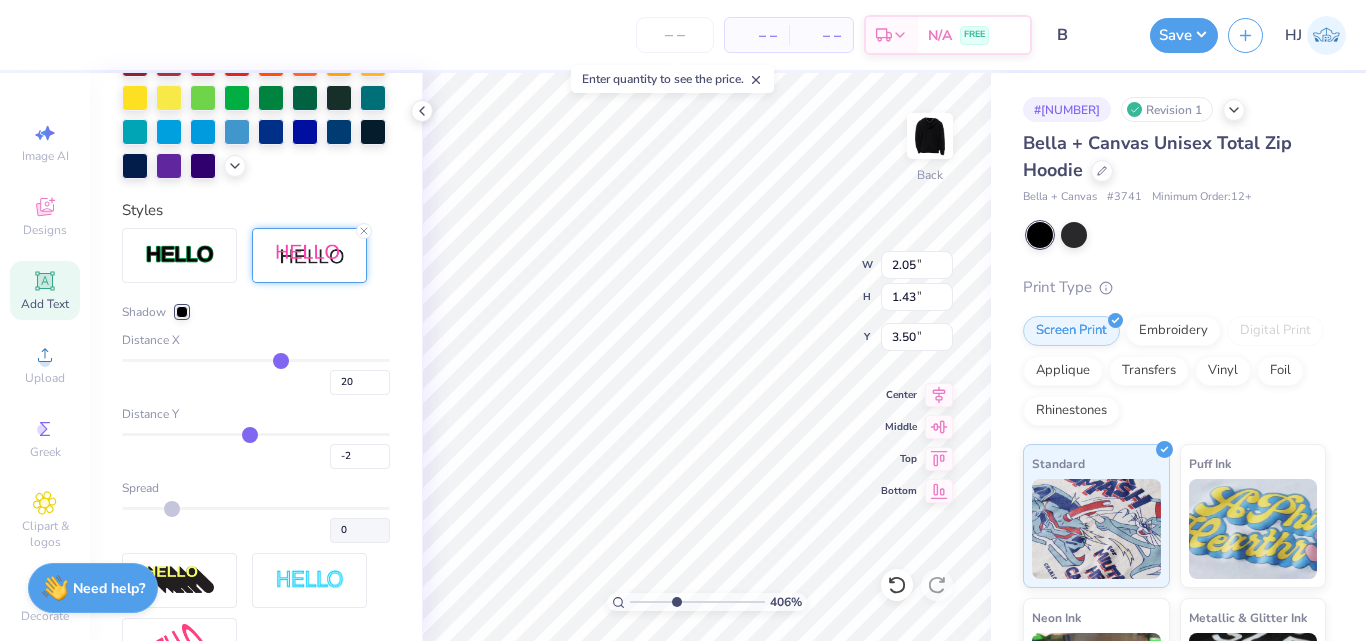 type on "-5" 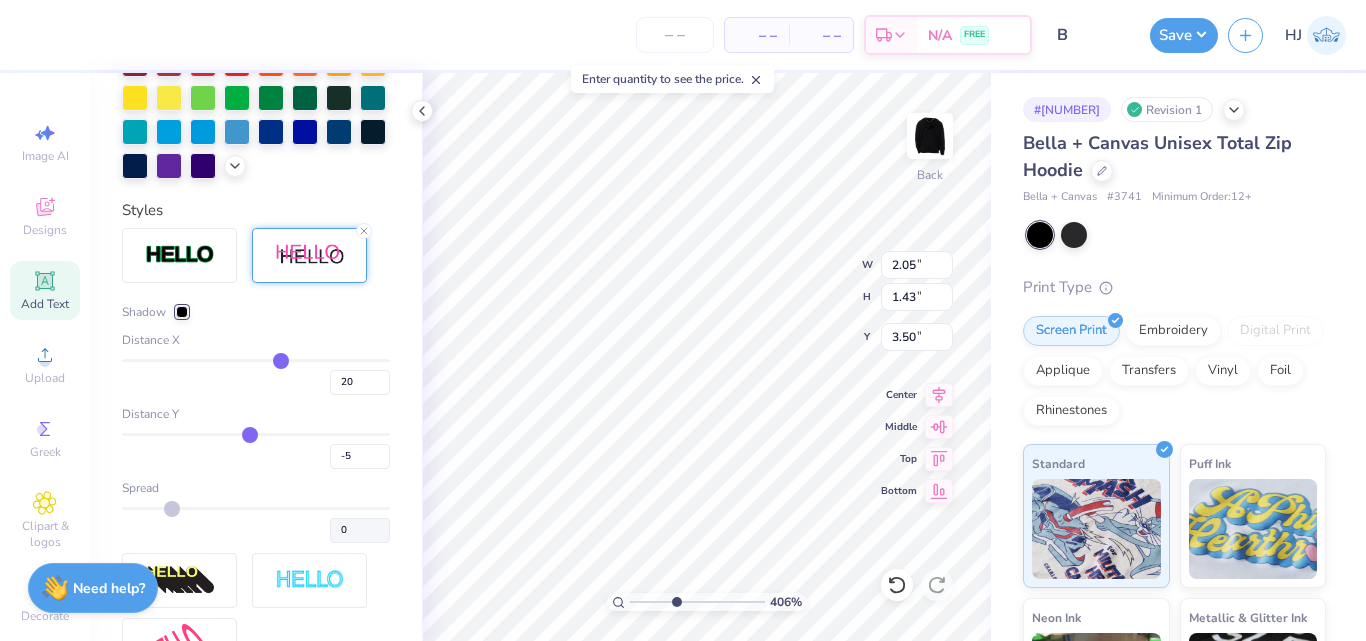 type on "-6" 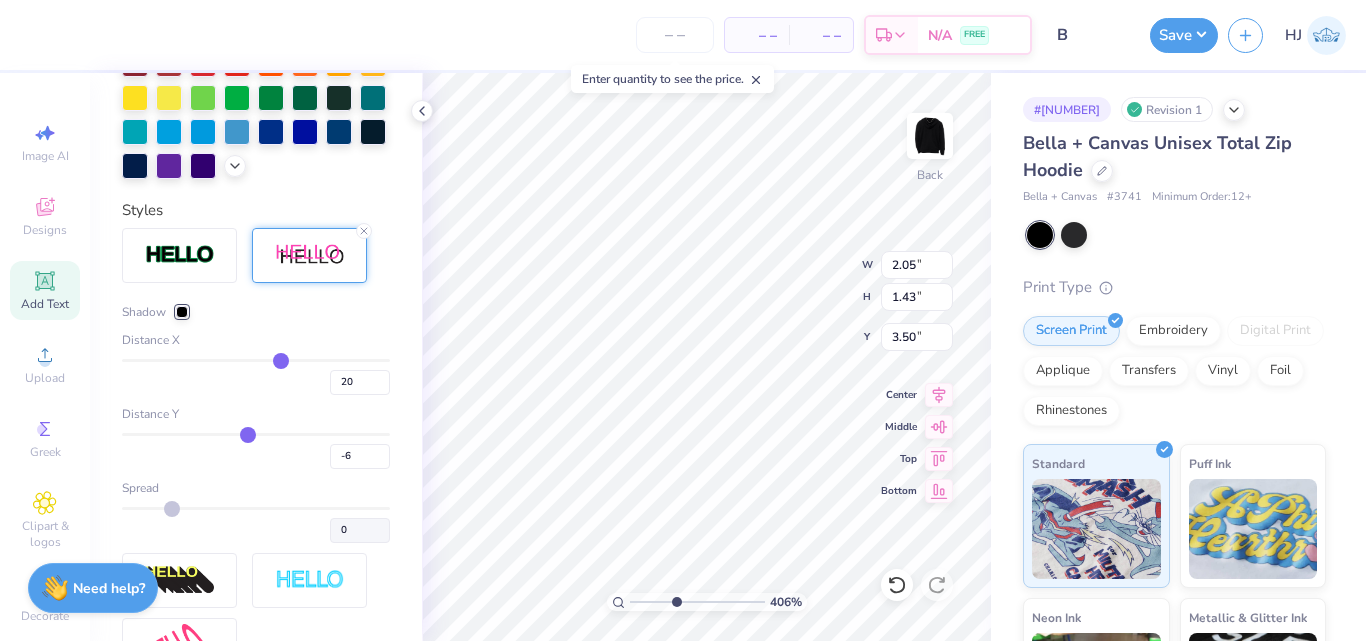 type on "-8" 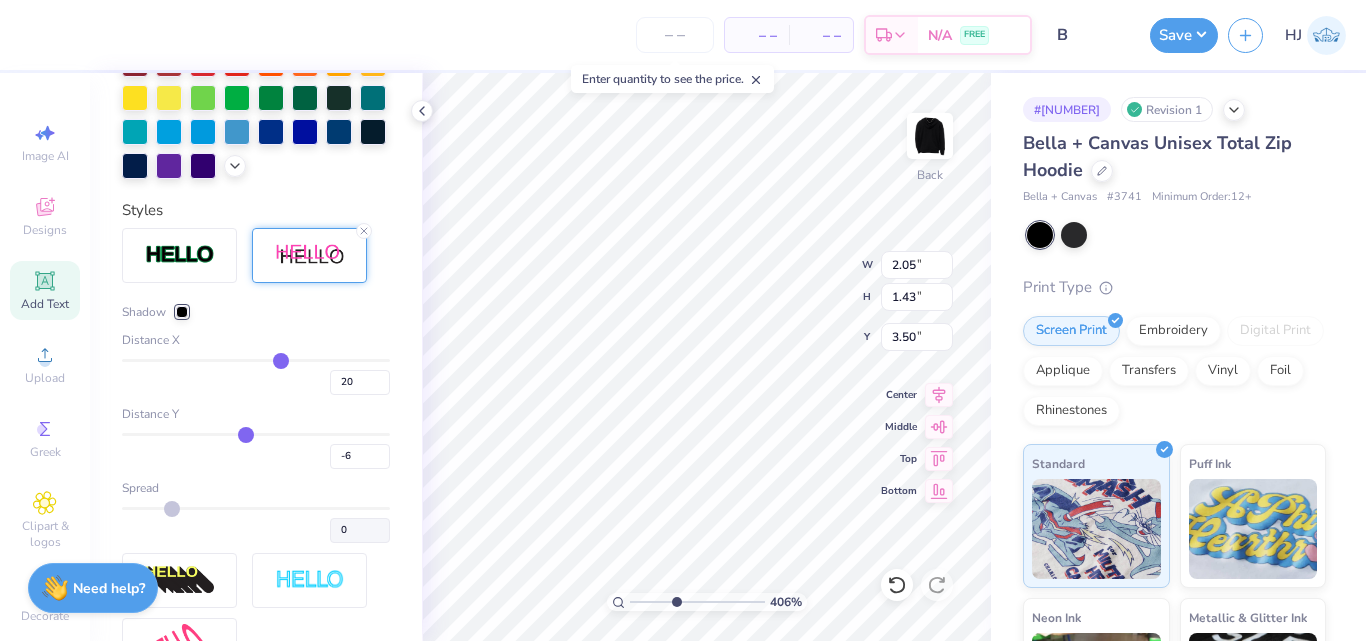 type on "-8" 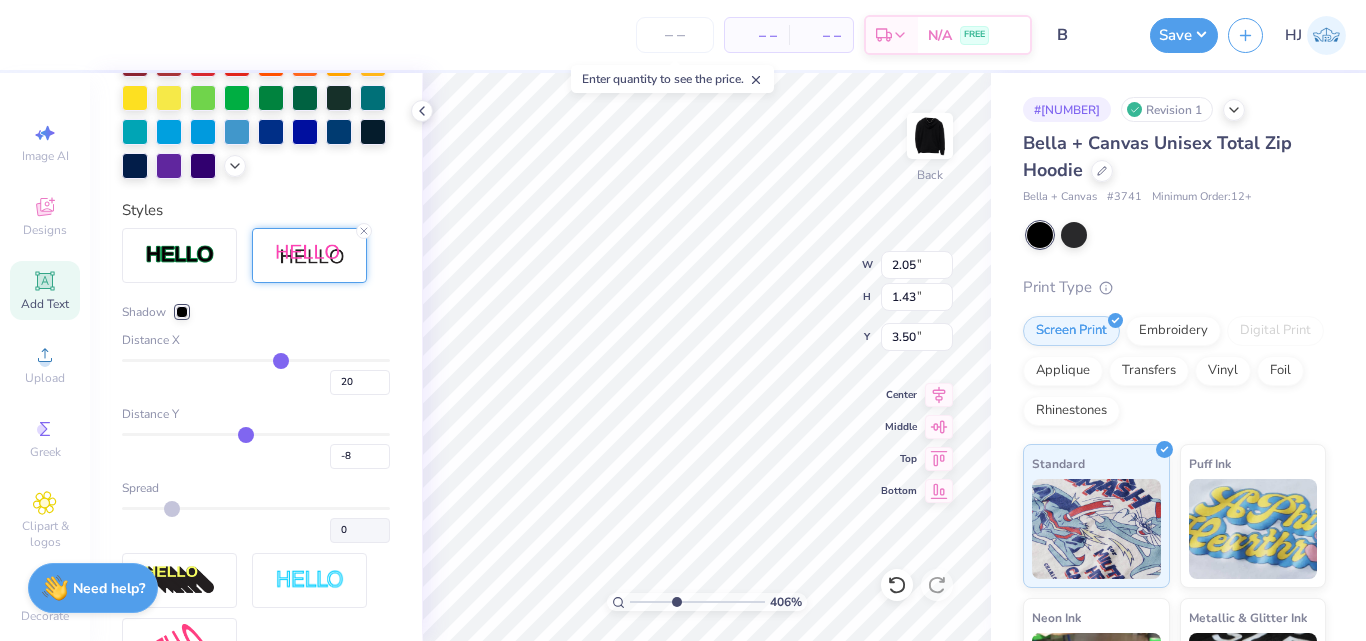 type on "-10" 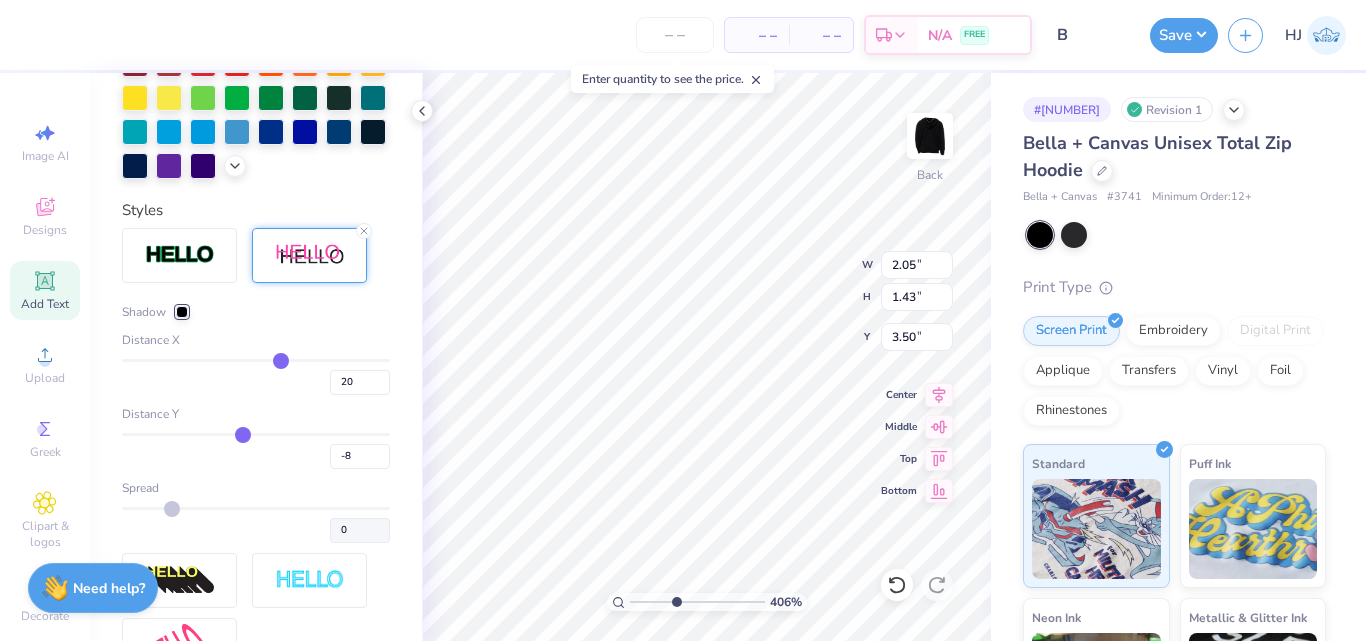 type on "-10" 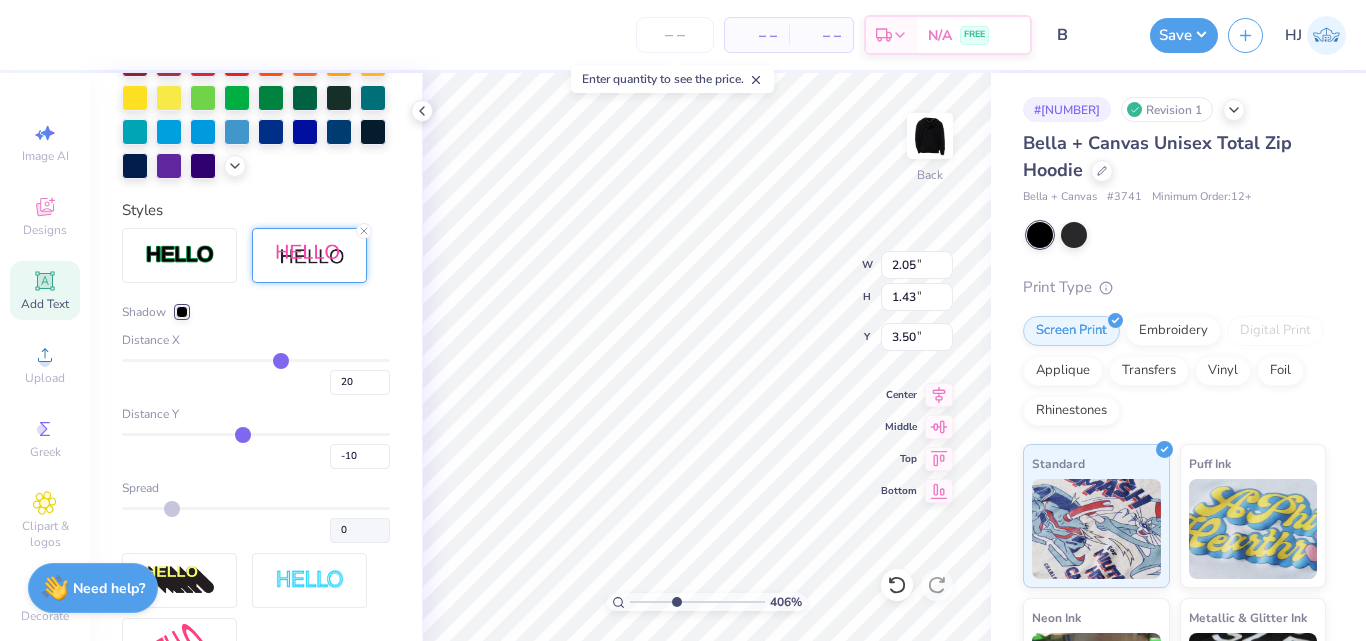 type on "-11" 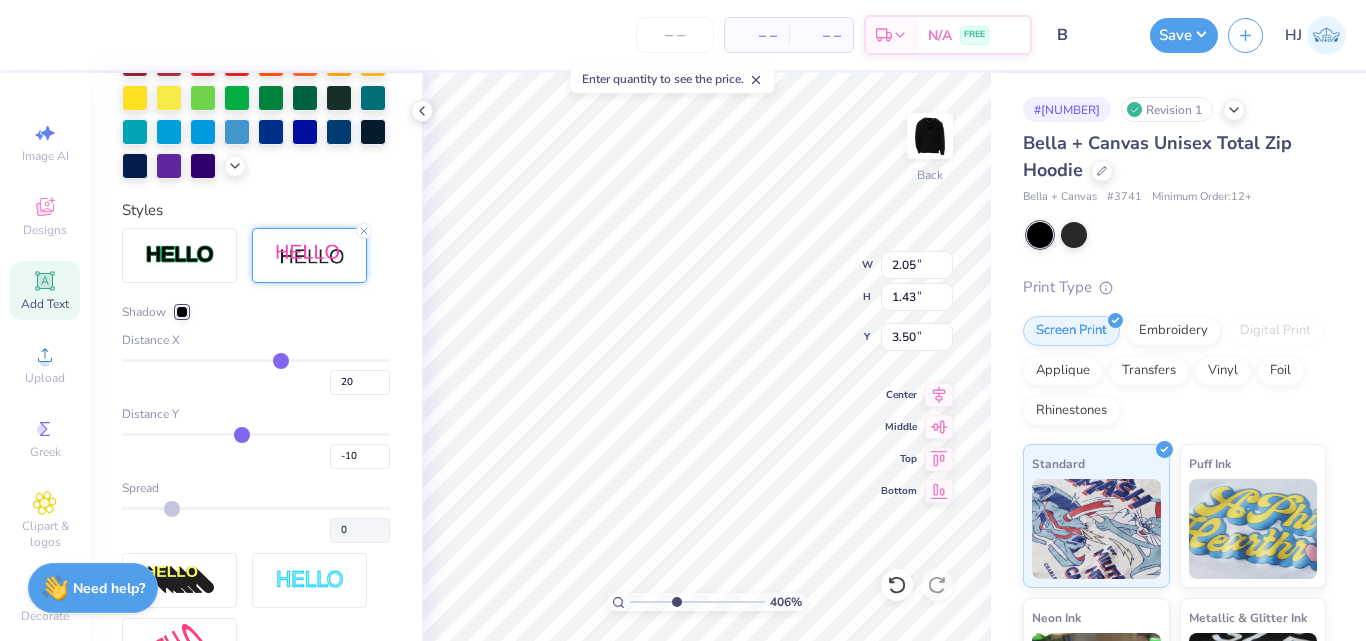 type on "-11" 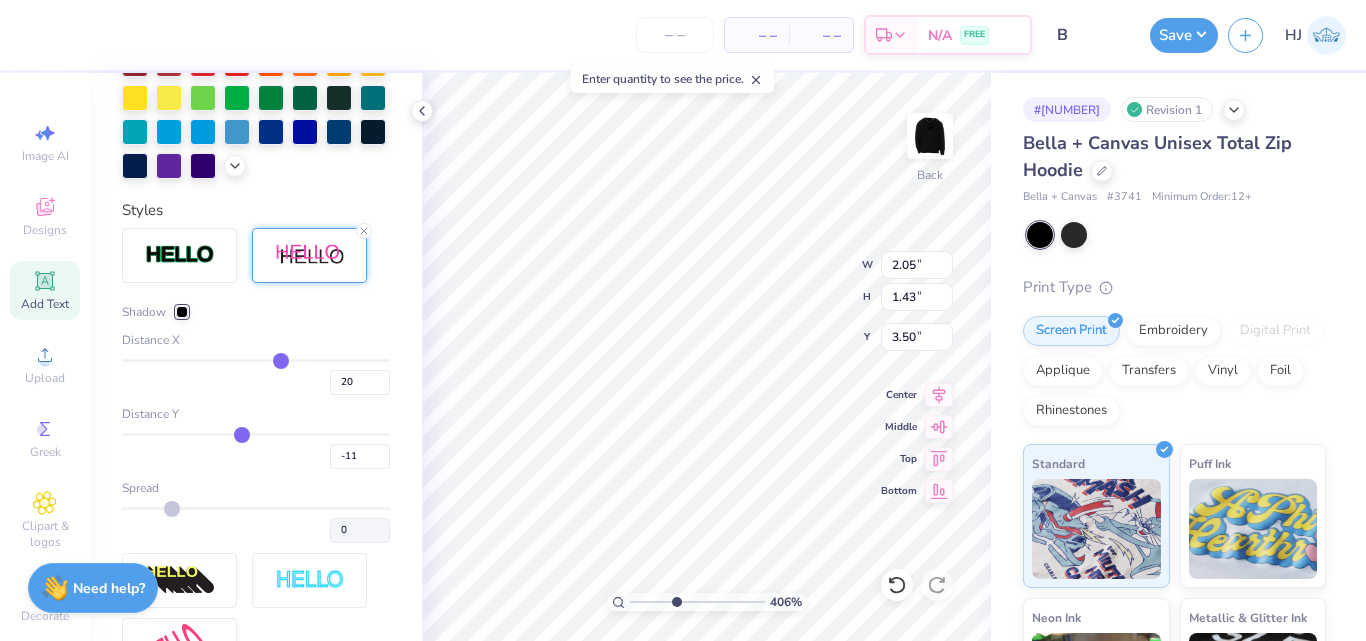 type on "-13" 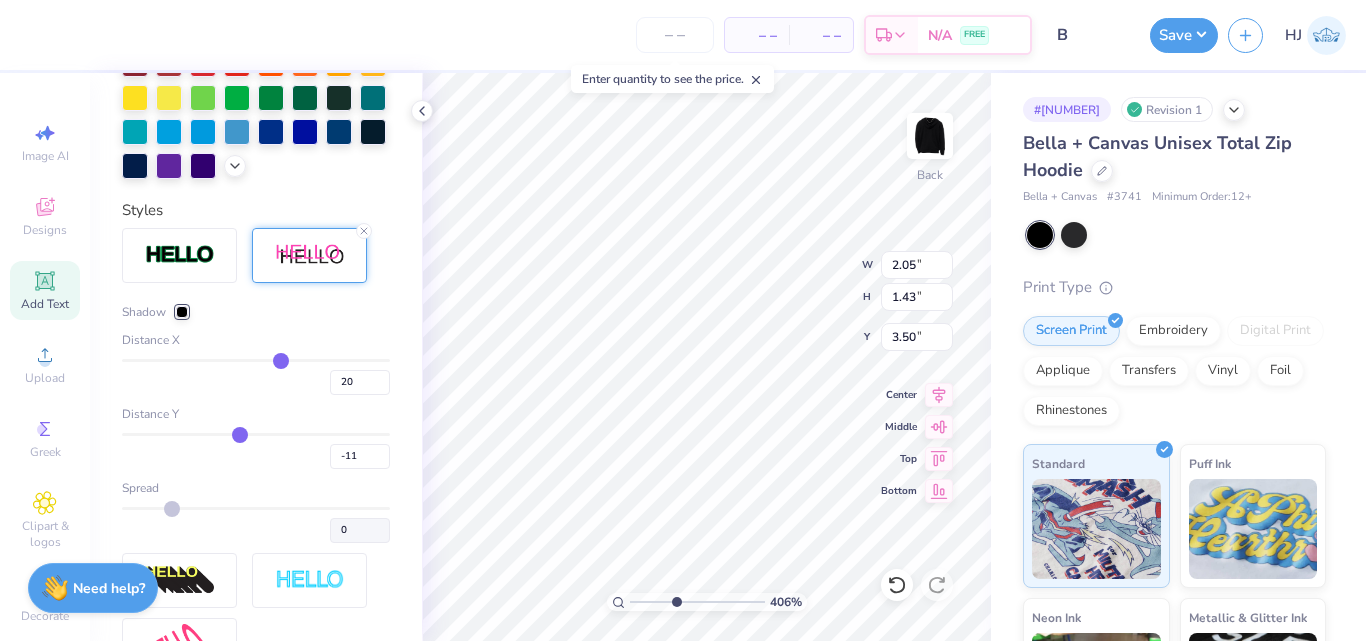 type on "-13" 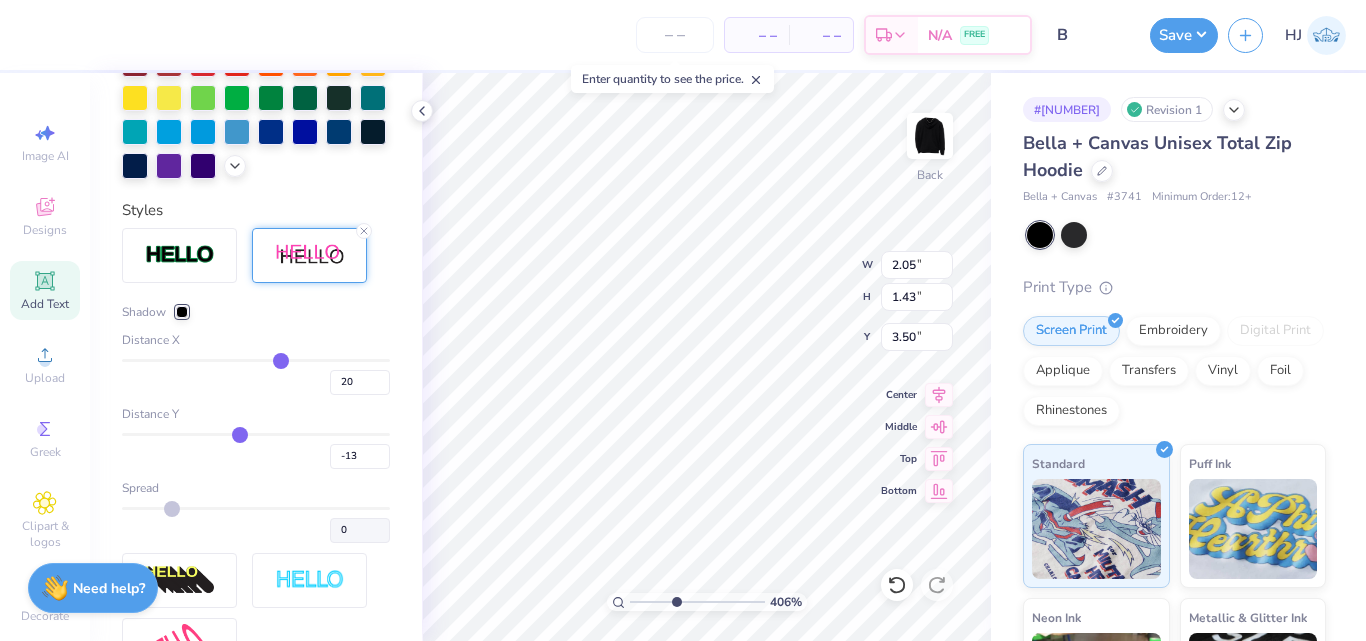 type on "-14" 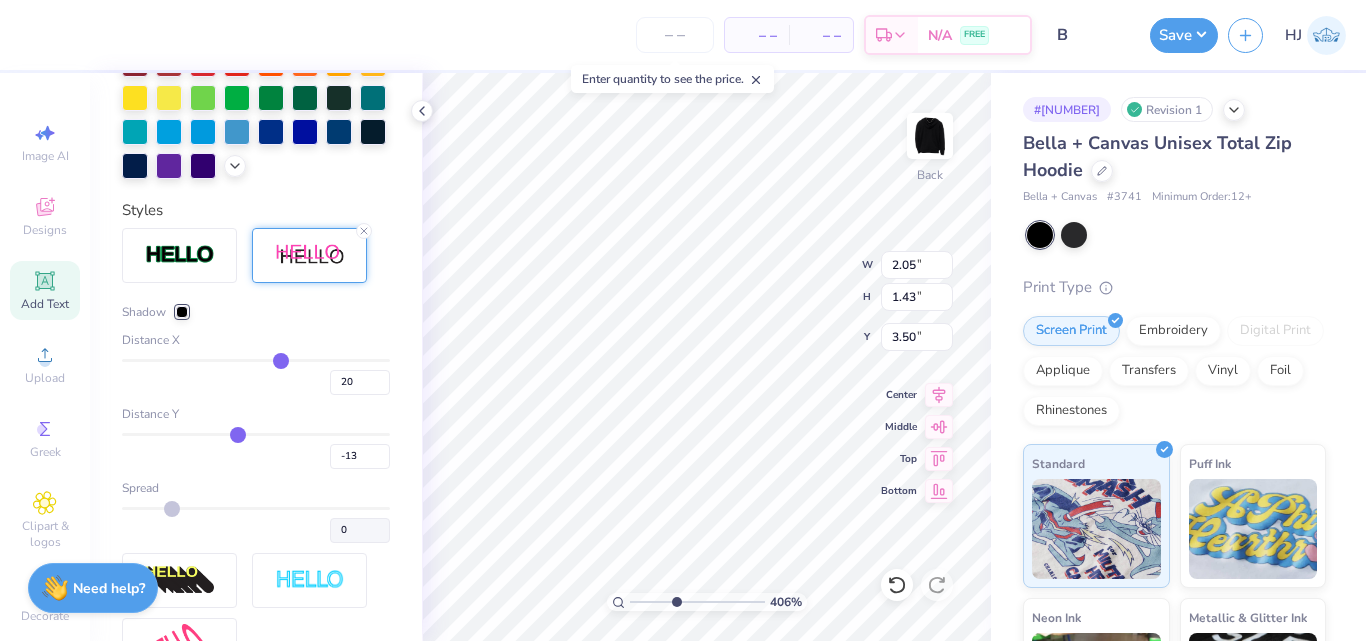 type on "-14" 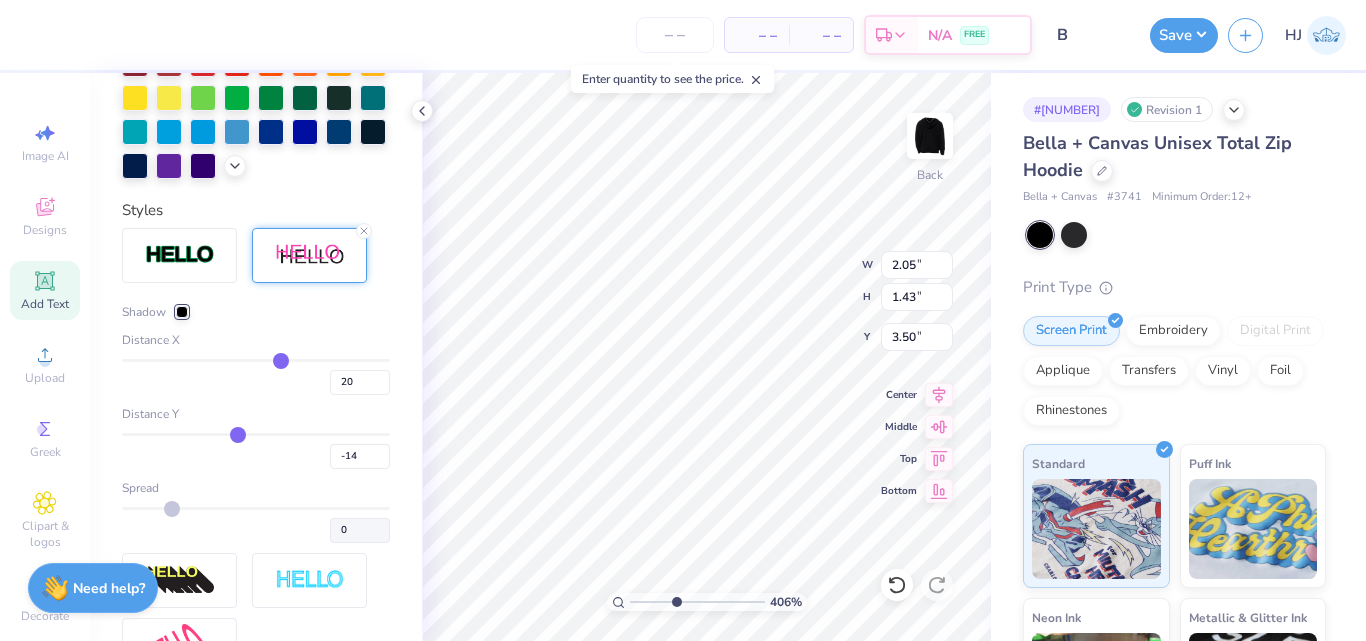 type on "-16" 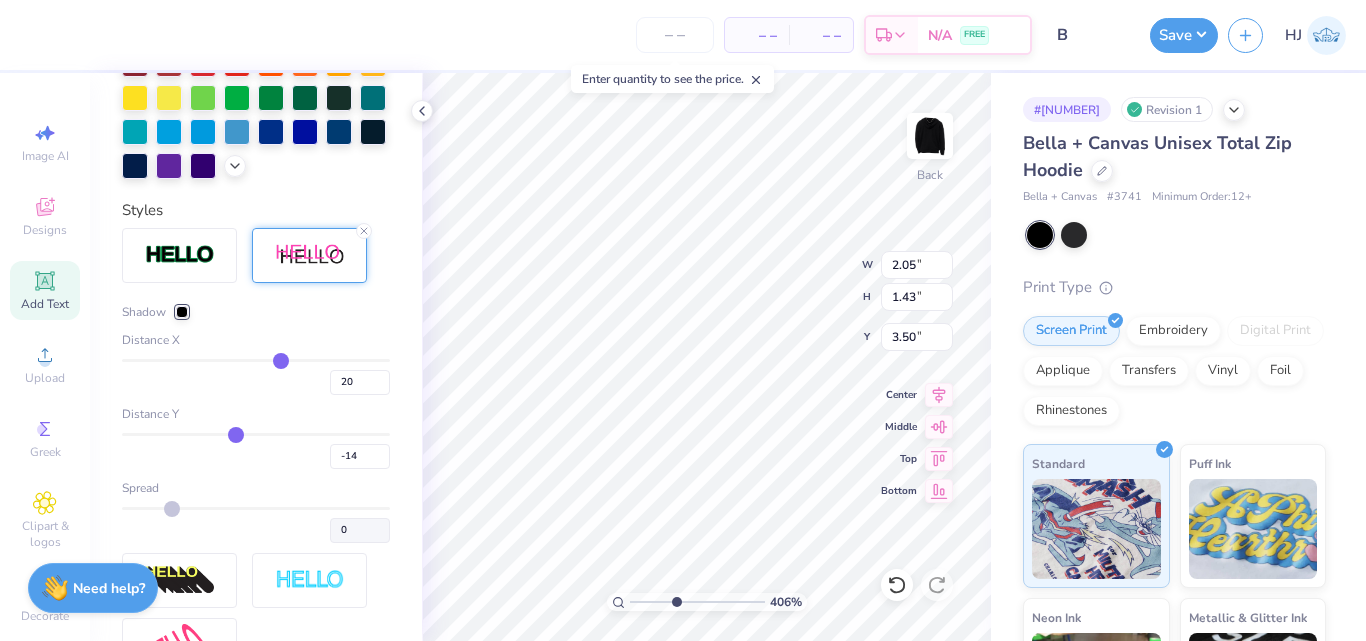 type on "-16" 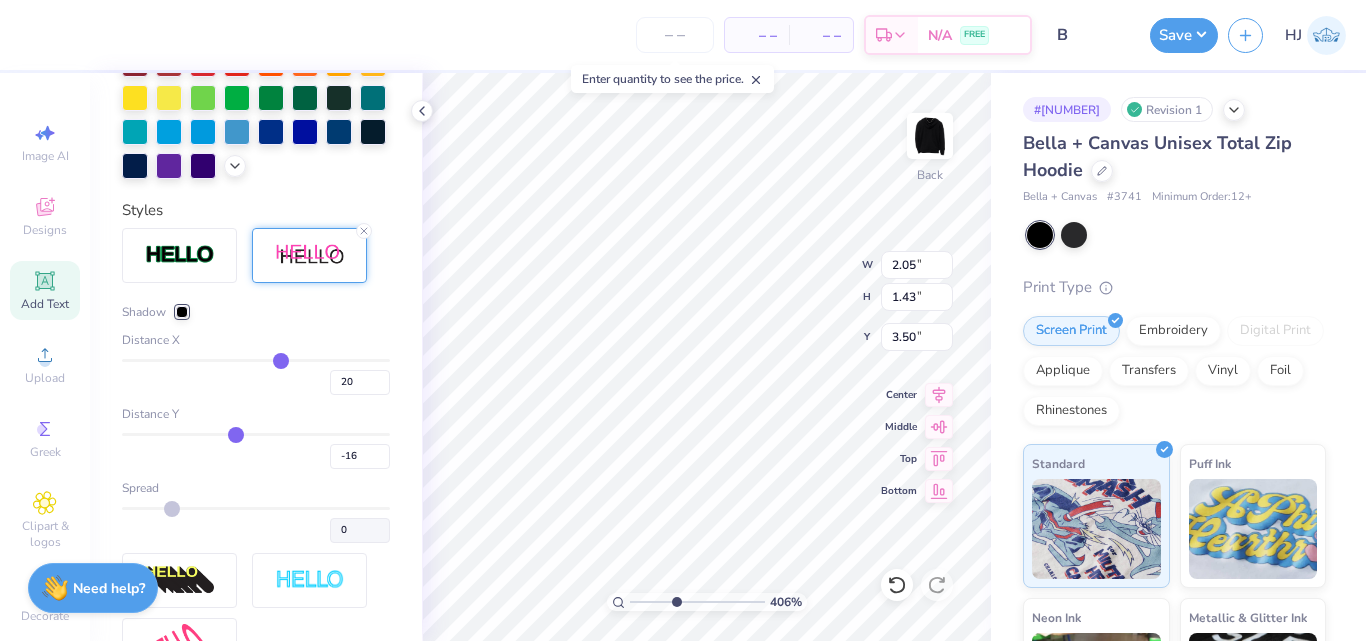 type on "-17" 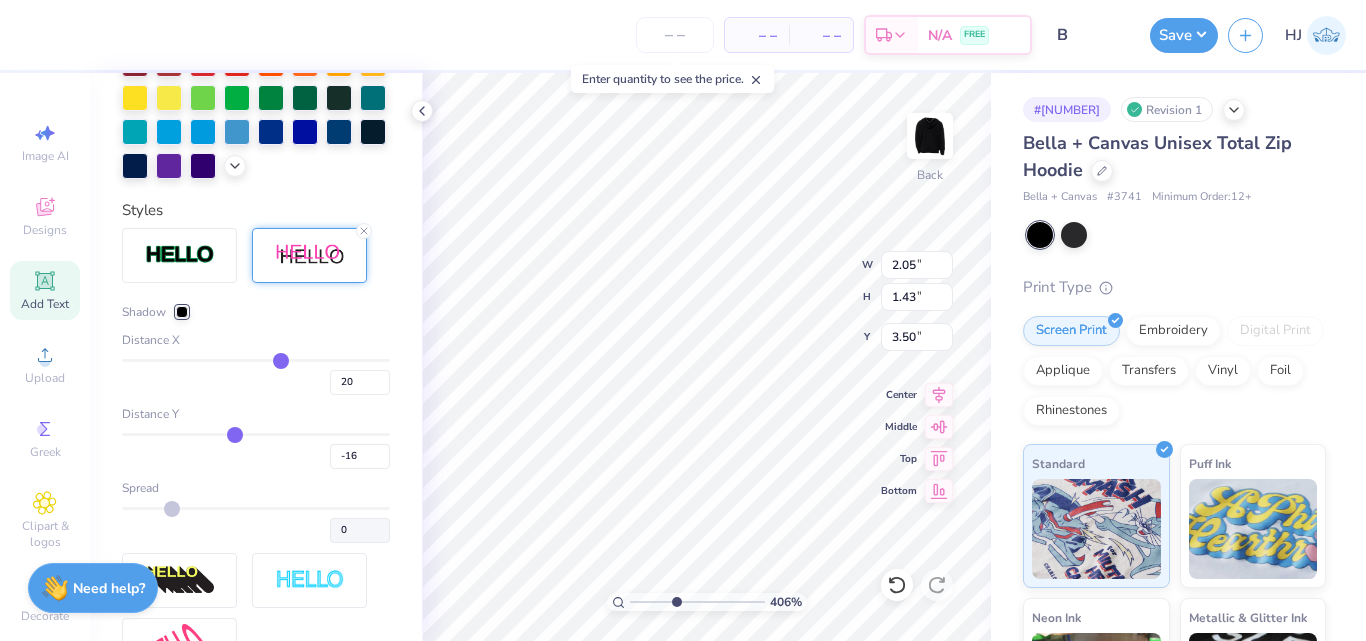 type on "-17" 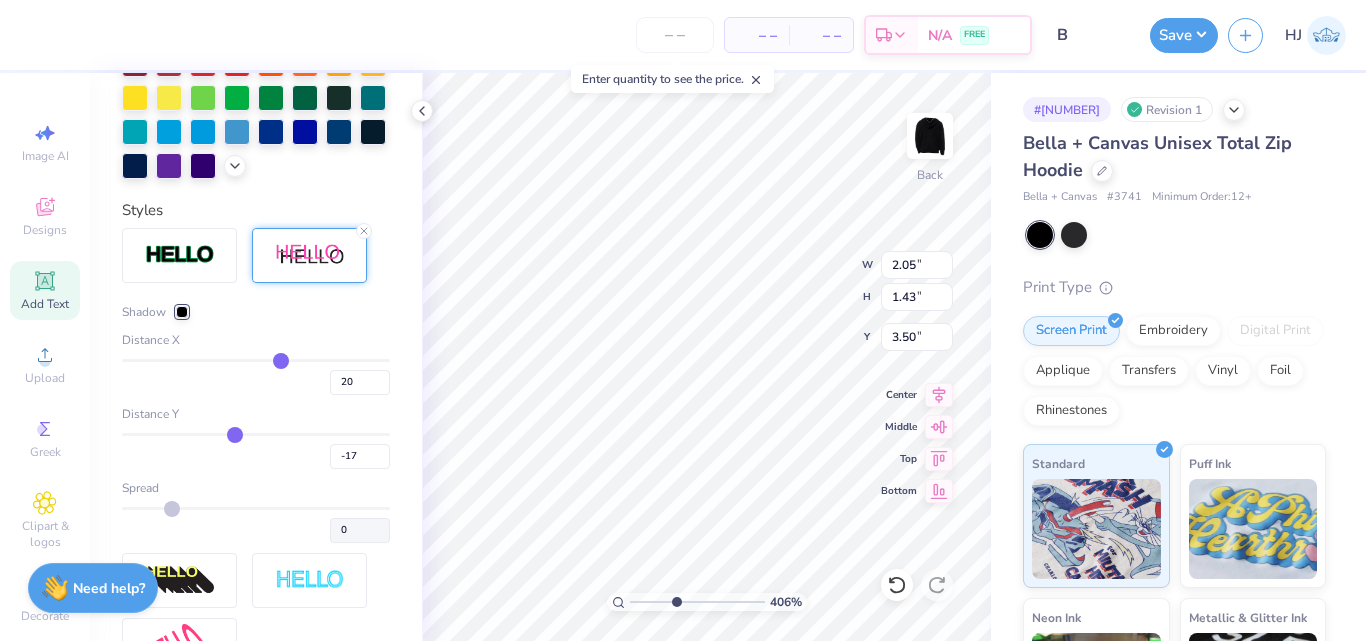 type on "-19" 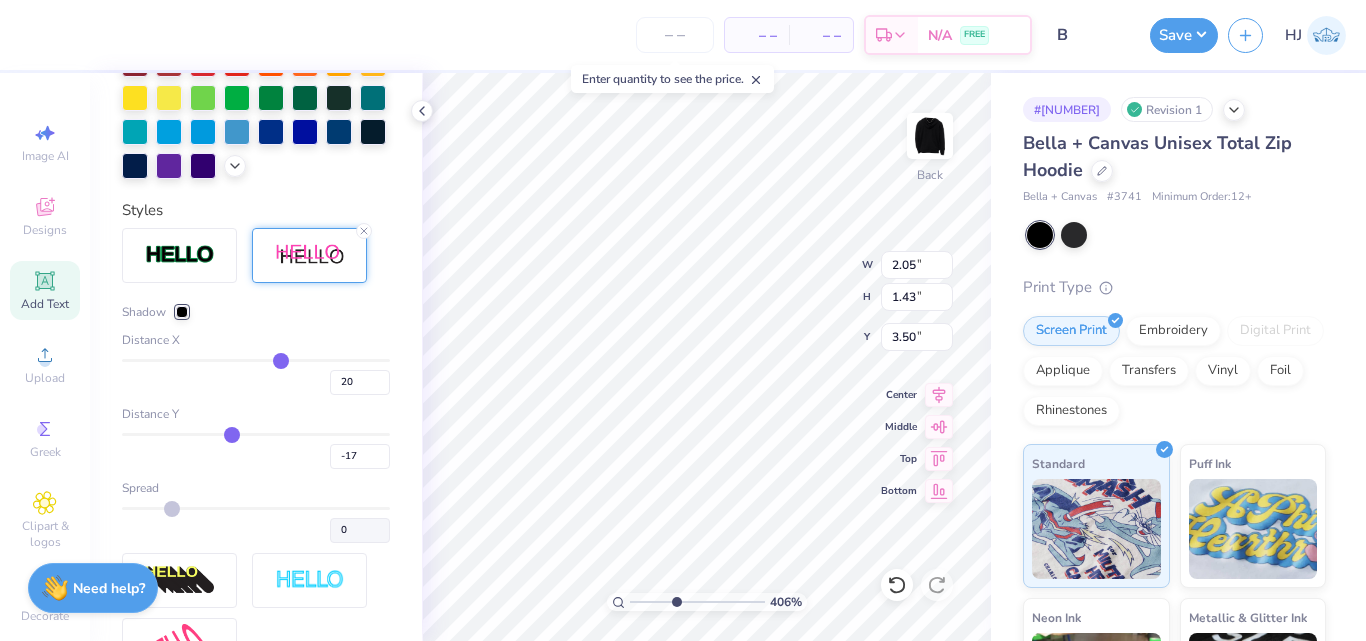 type on "-19" 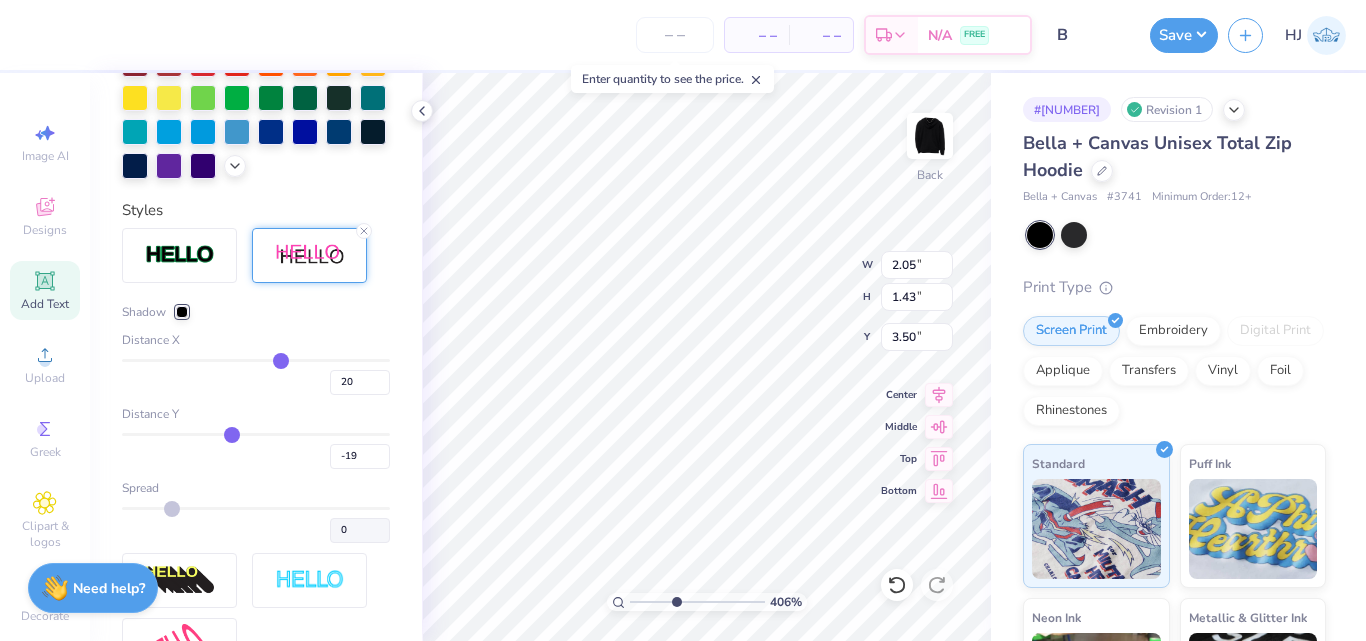 type on "-21" 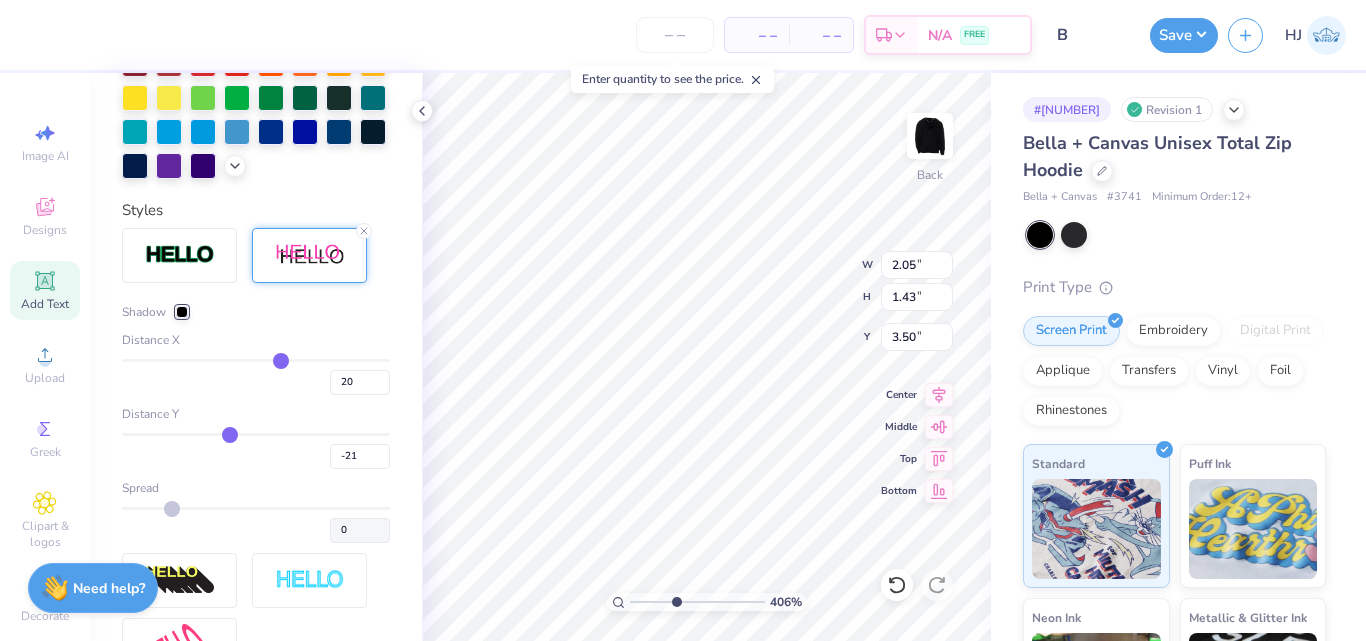 type on "-22" 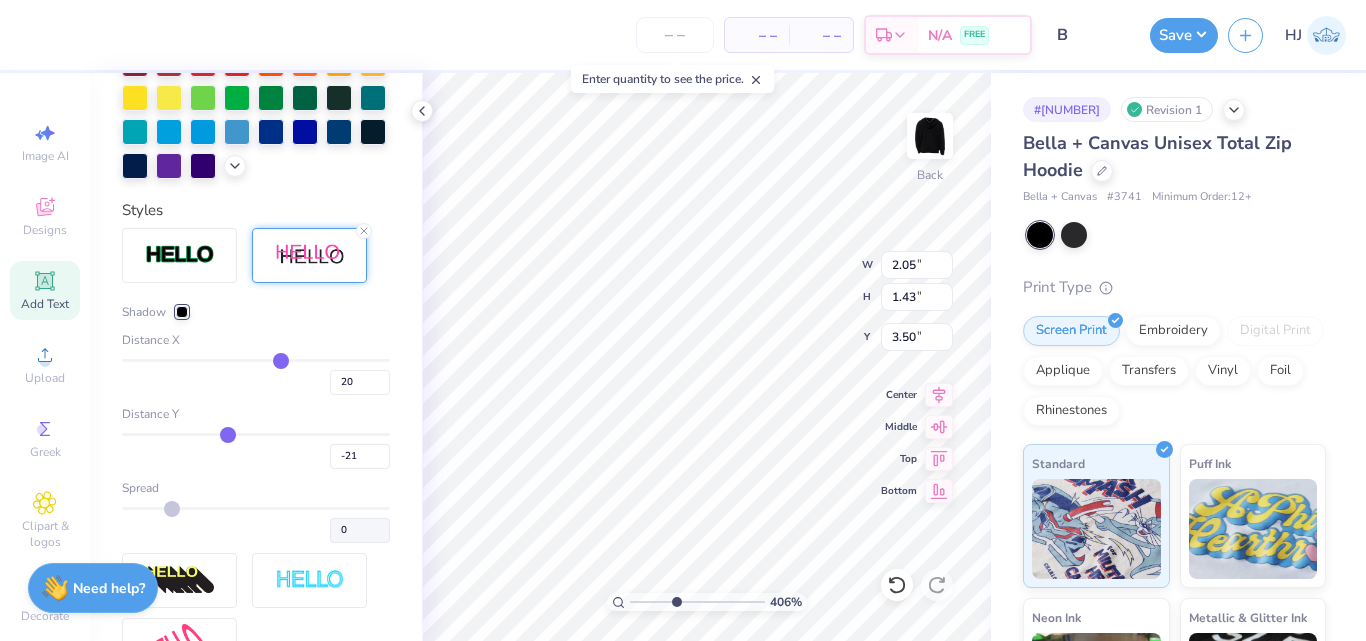type on "-22" 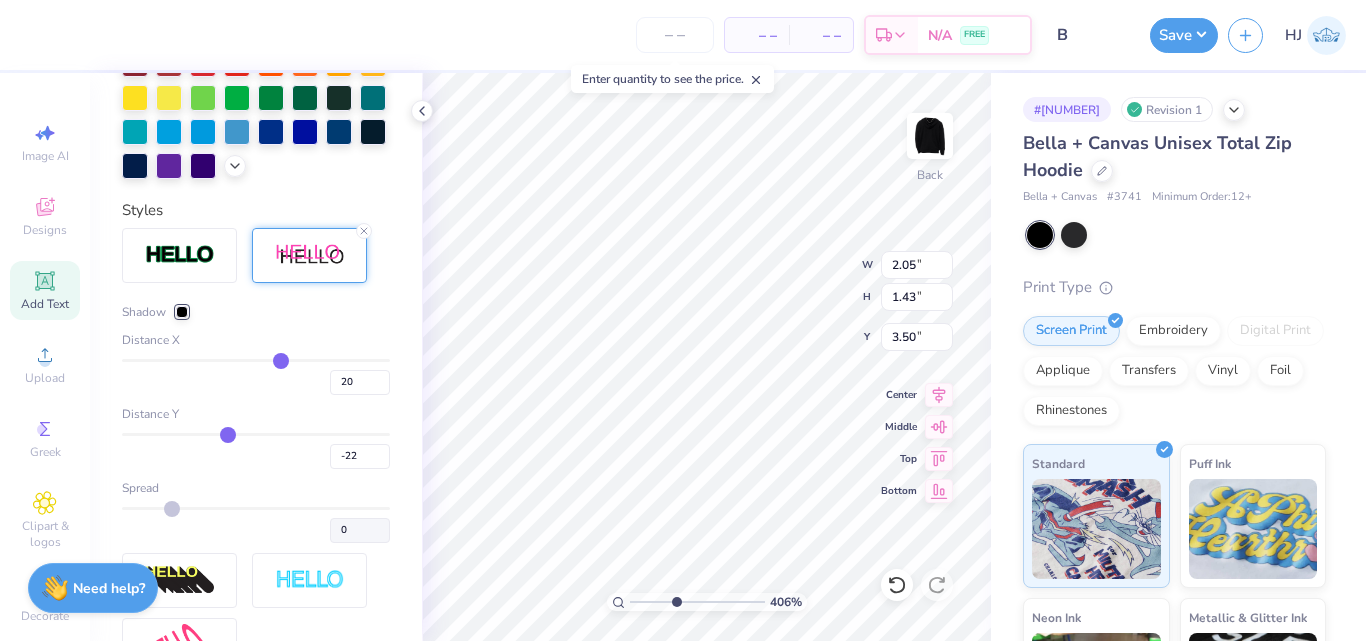 type on "-23" 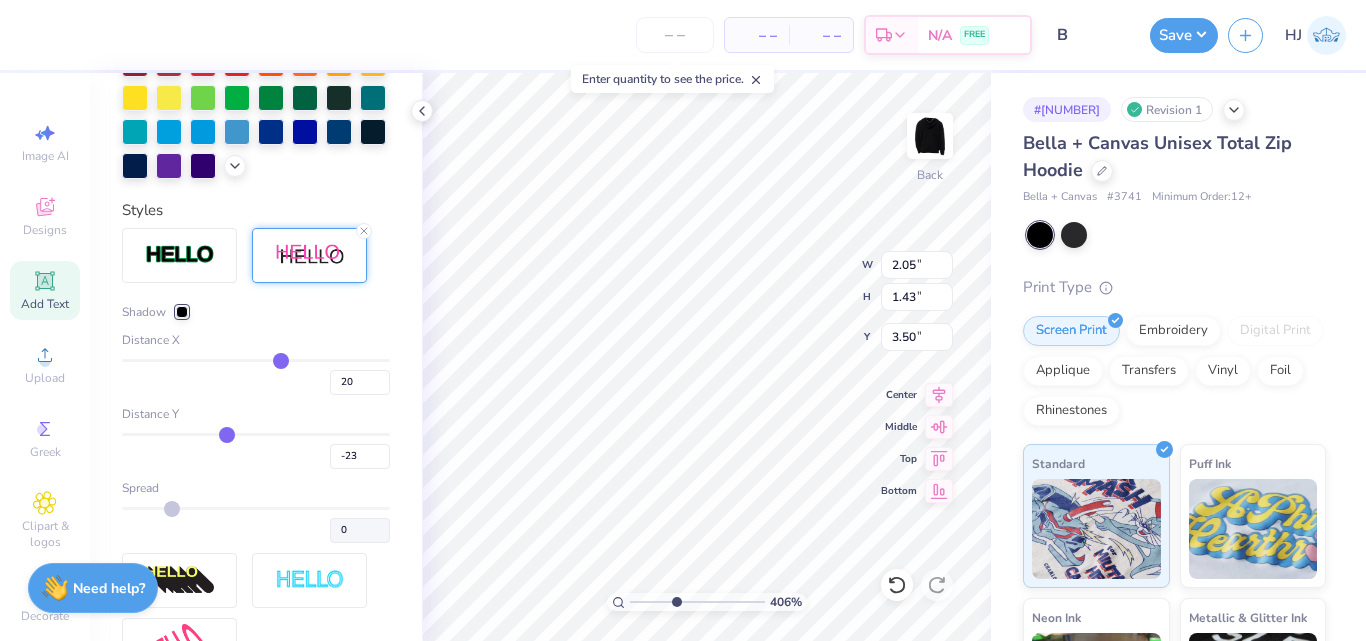 type on "-24" 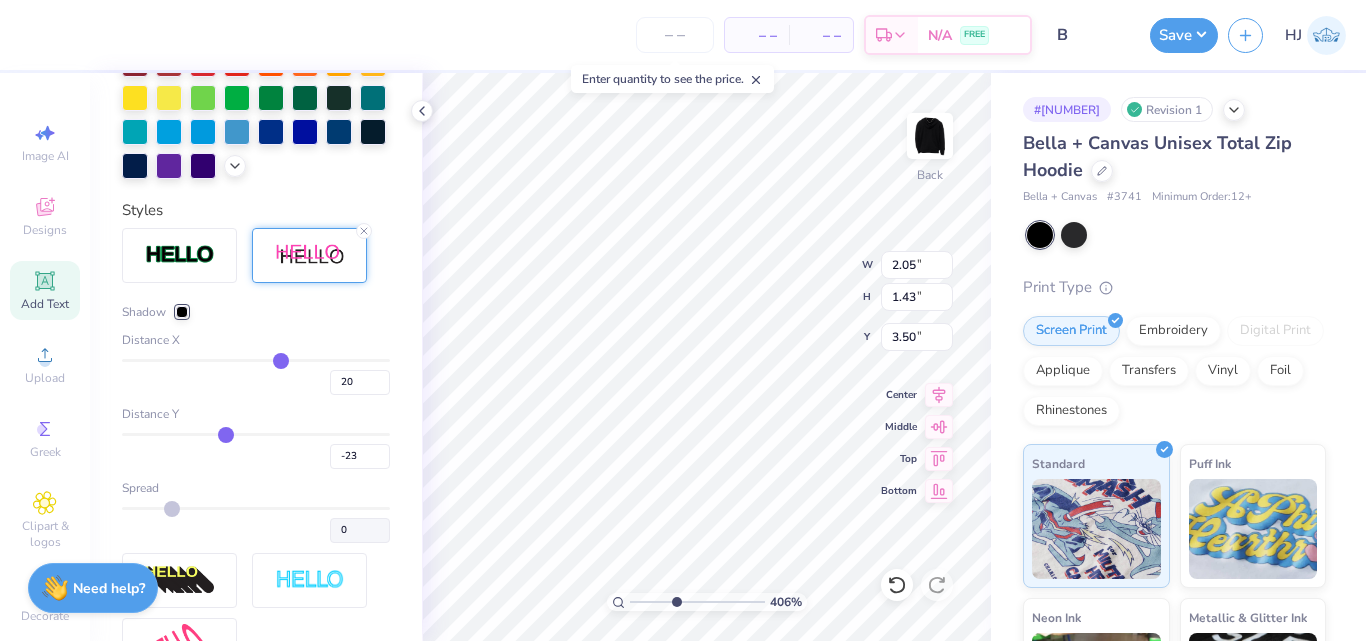 type on "-24" 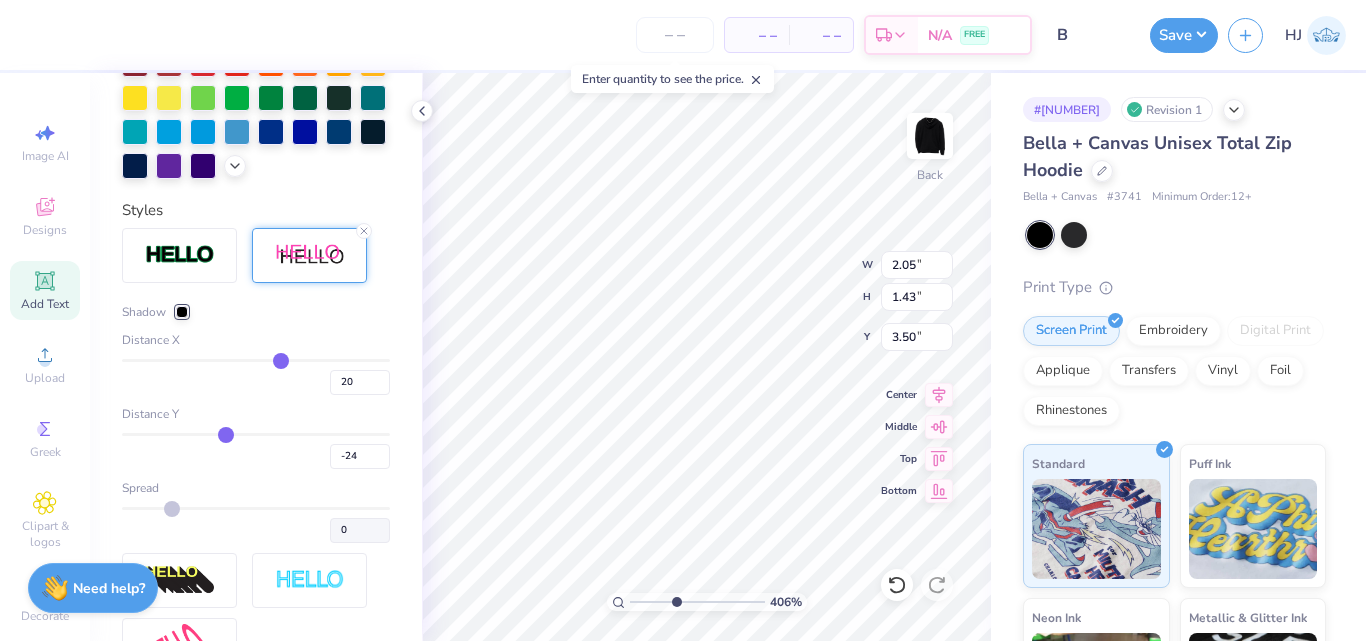 type on "-25" 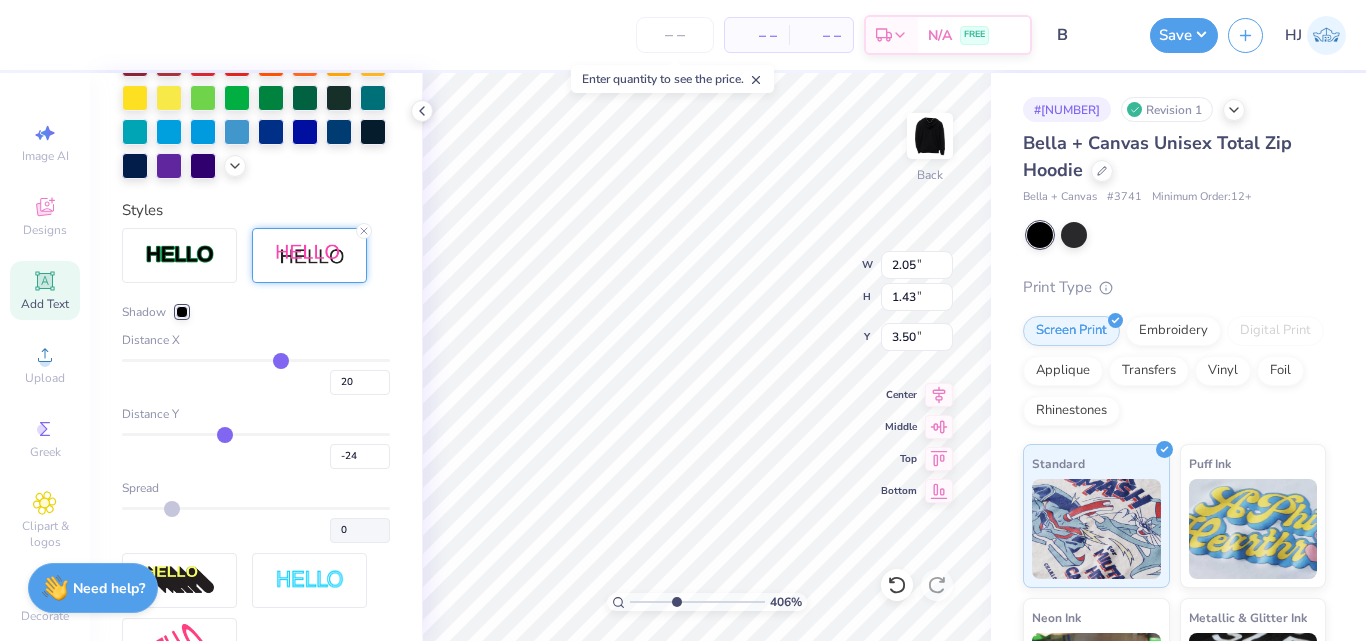 type on "-25" 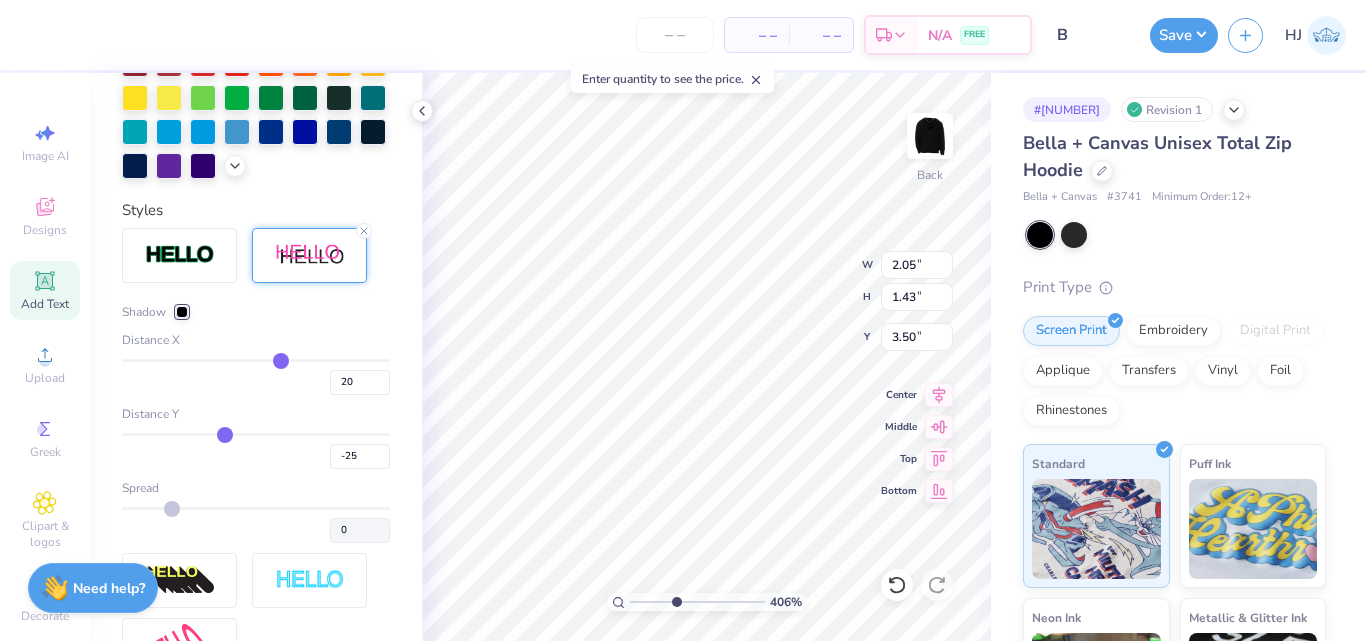 type on "-27" 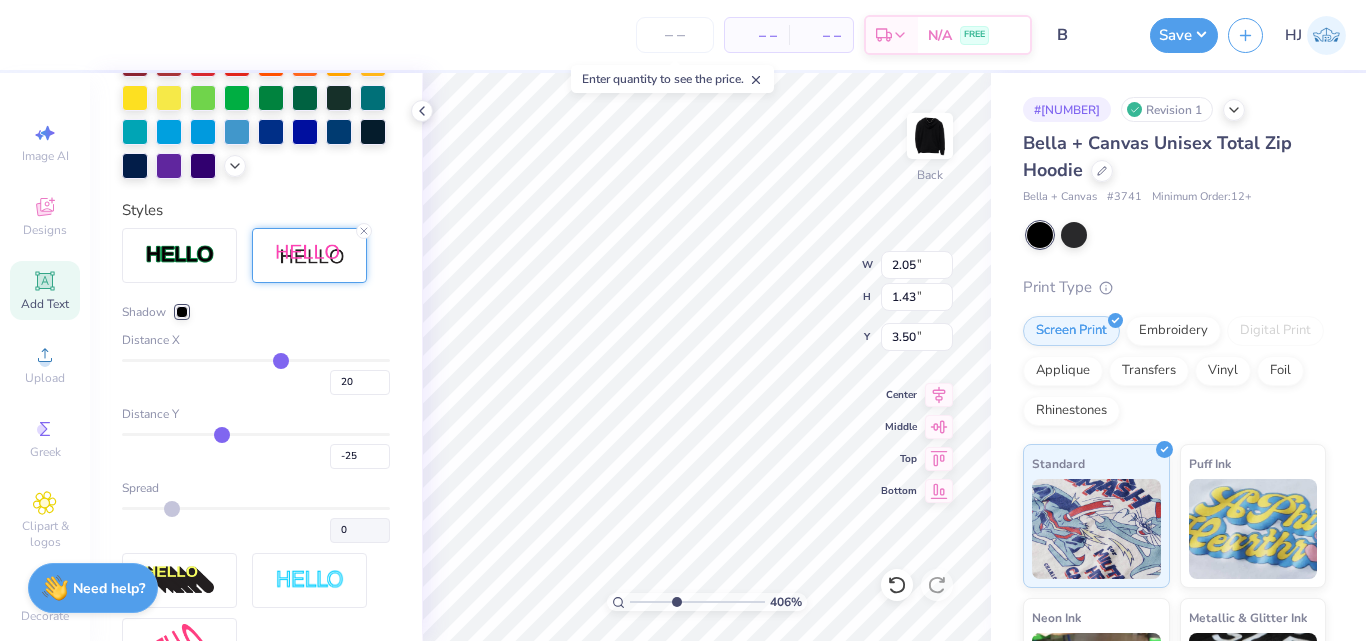 type on "-27" 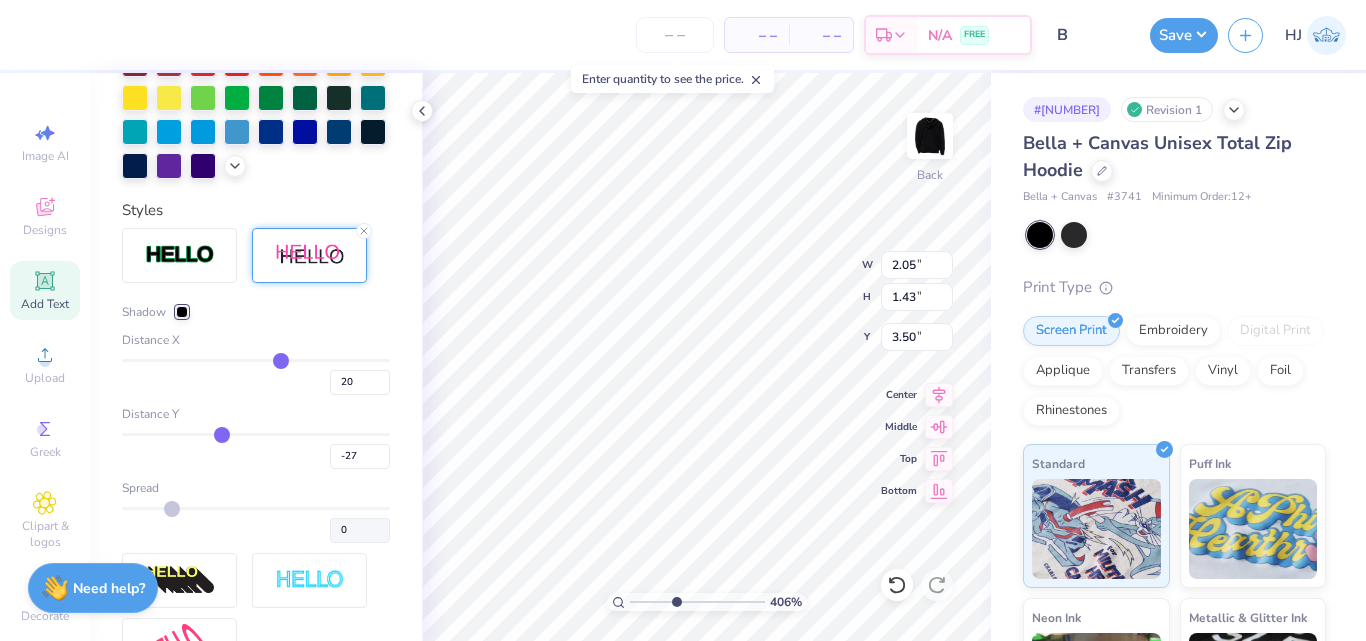 type on "-28" 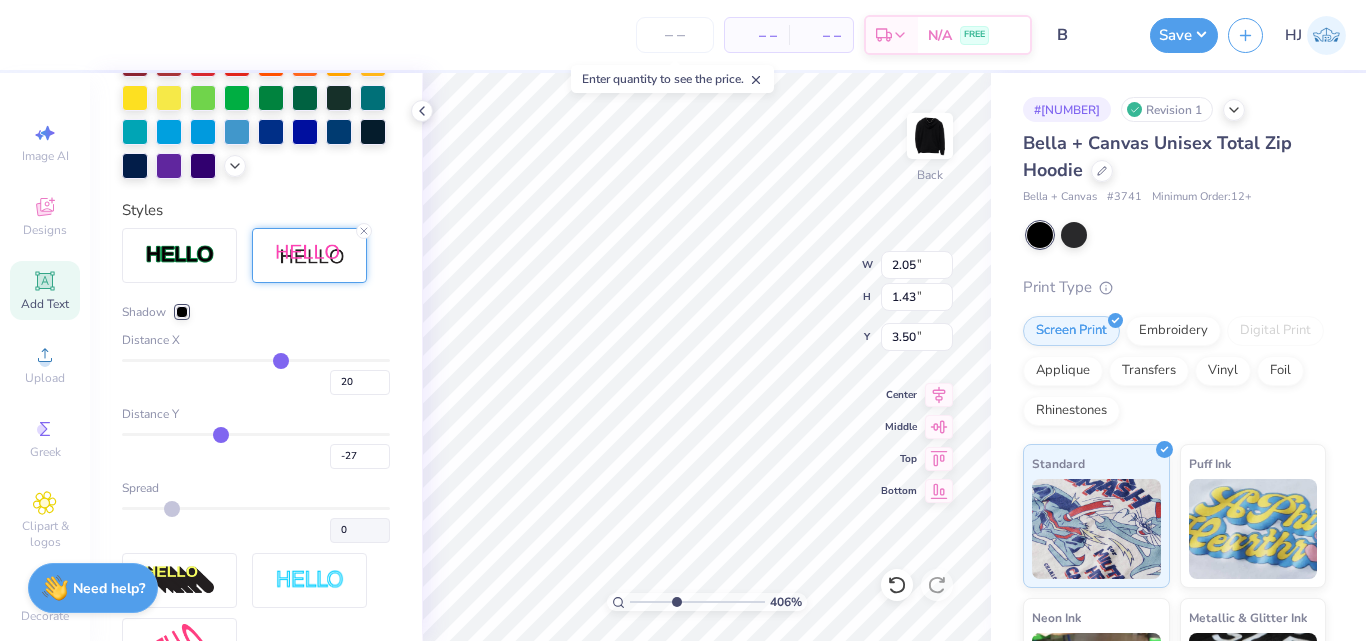 type on "-28" 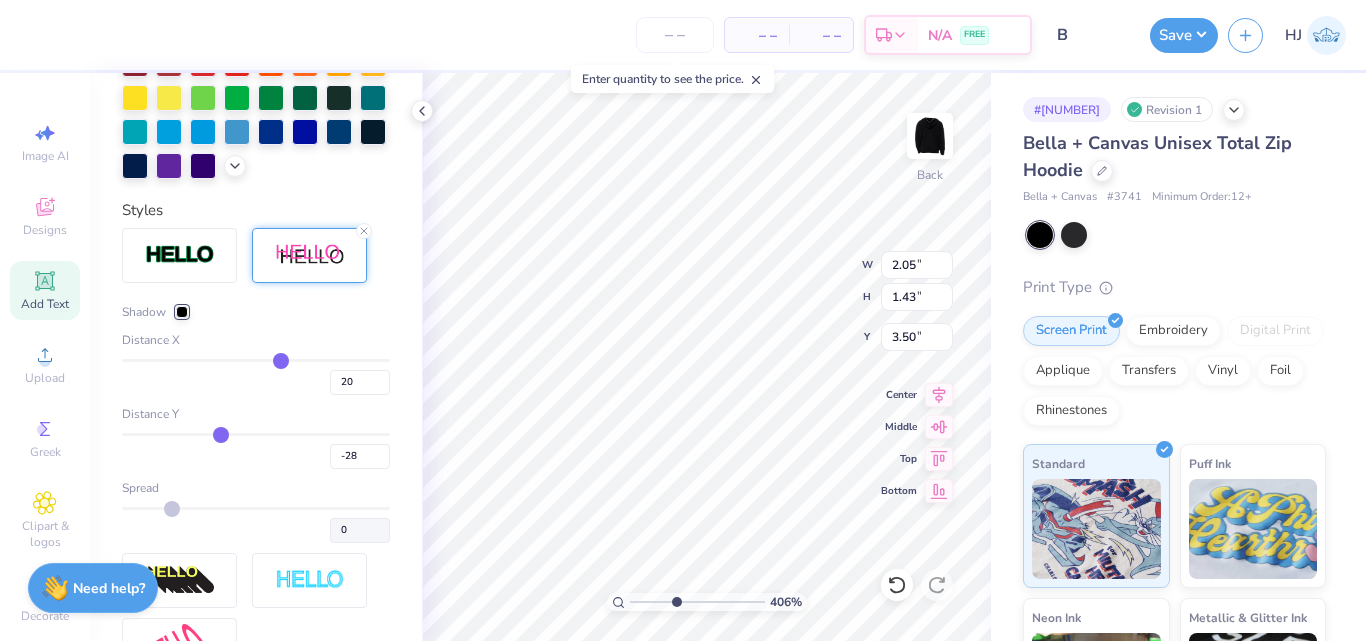 type on "-29" 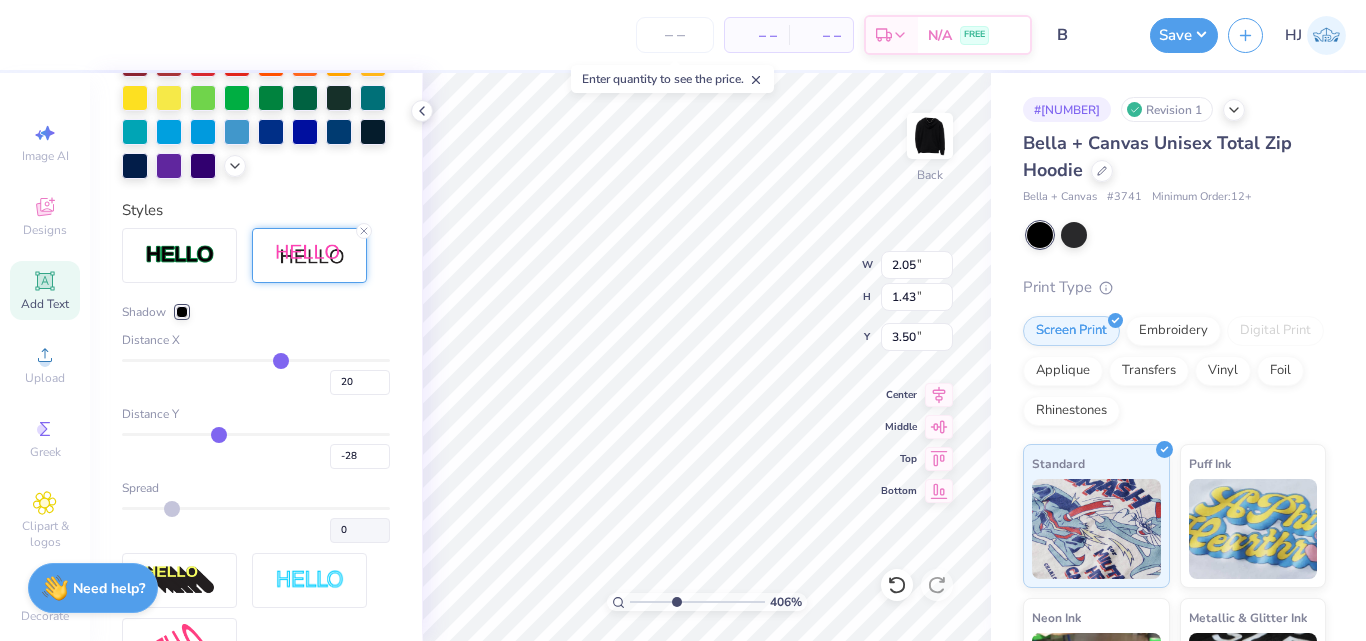 type on "-29" 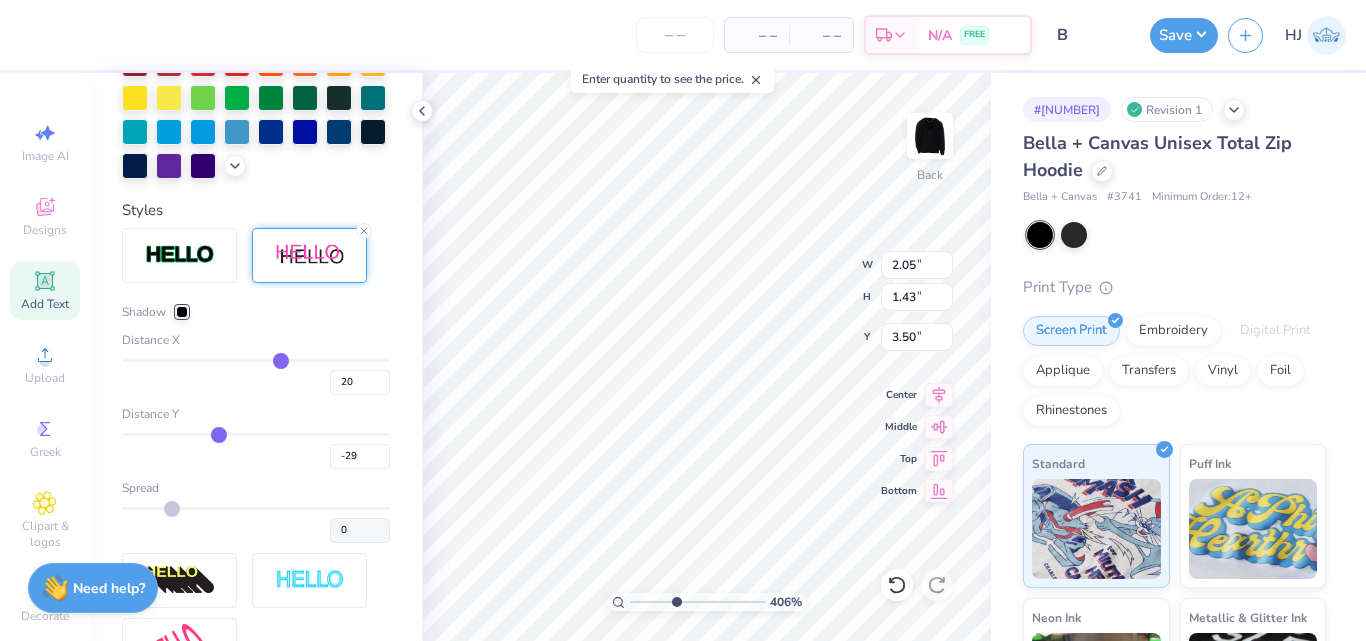 drag, startPoint x: 268, startPoint y: 469, endPoint x: 214, endPoint y: 472, distance: 54.08327 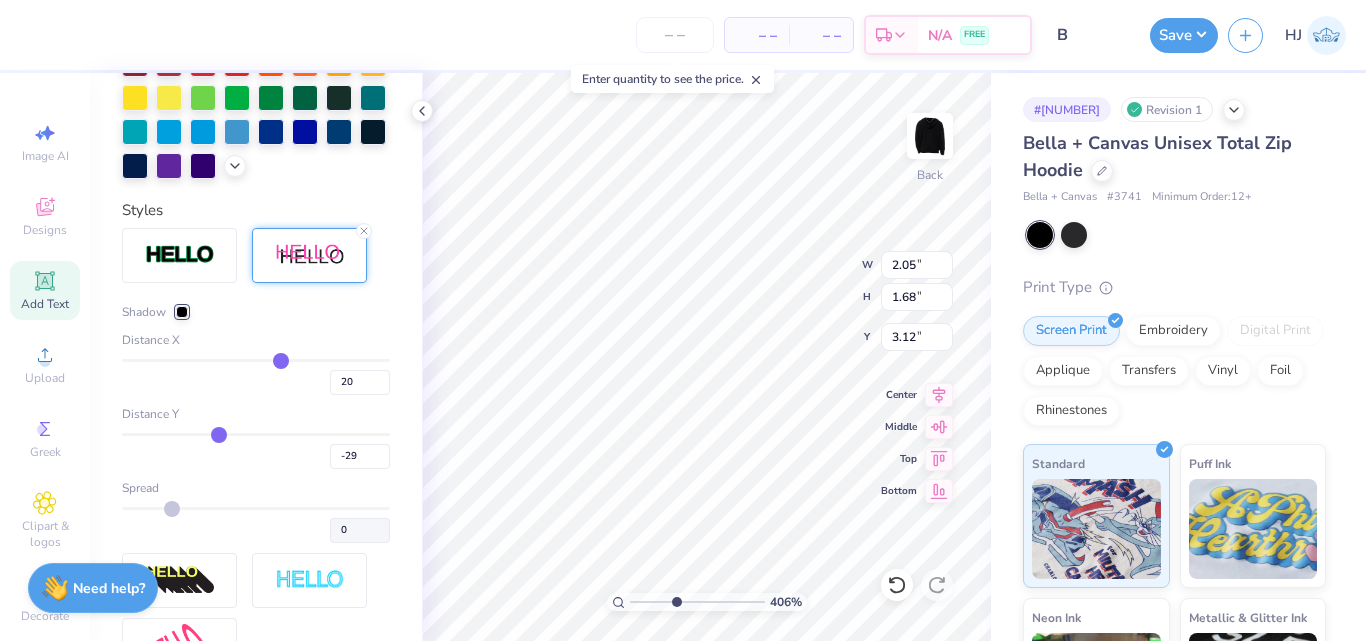 type on "-27" 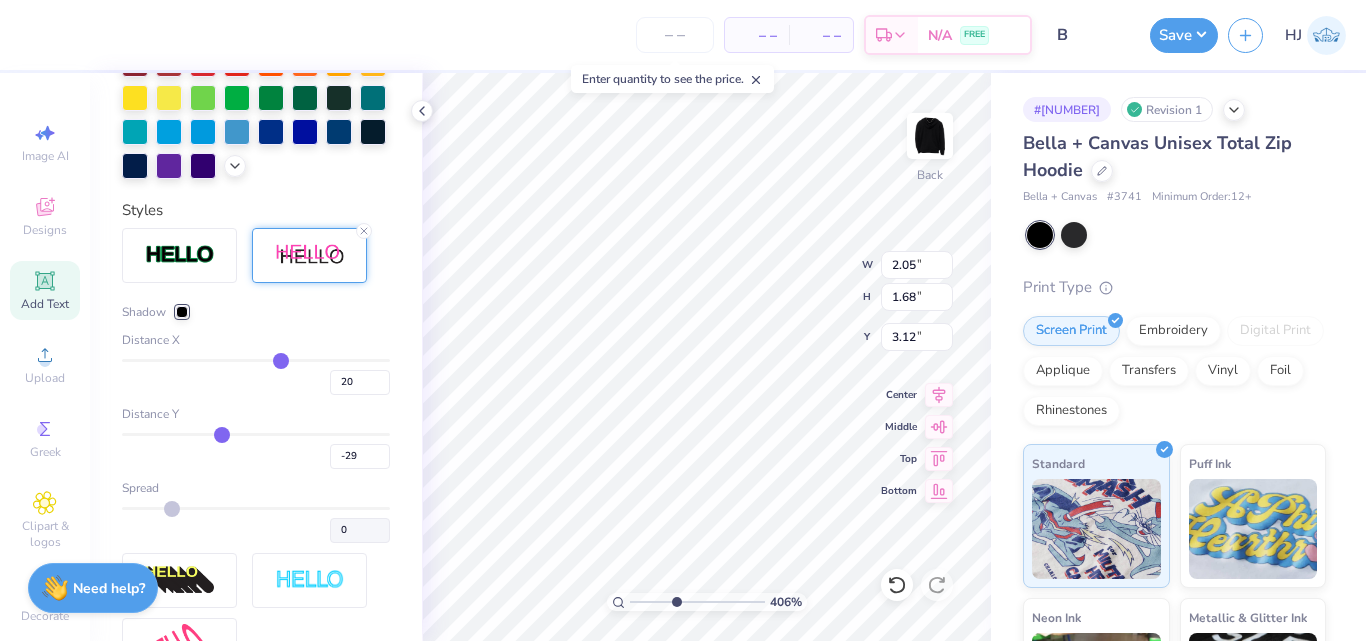 type on "-27" 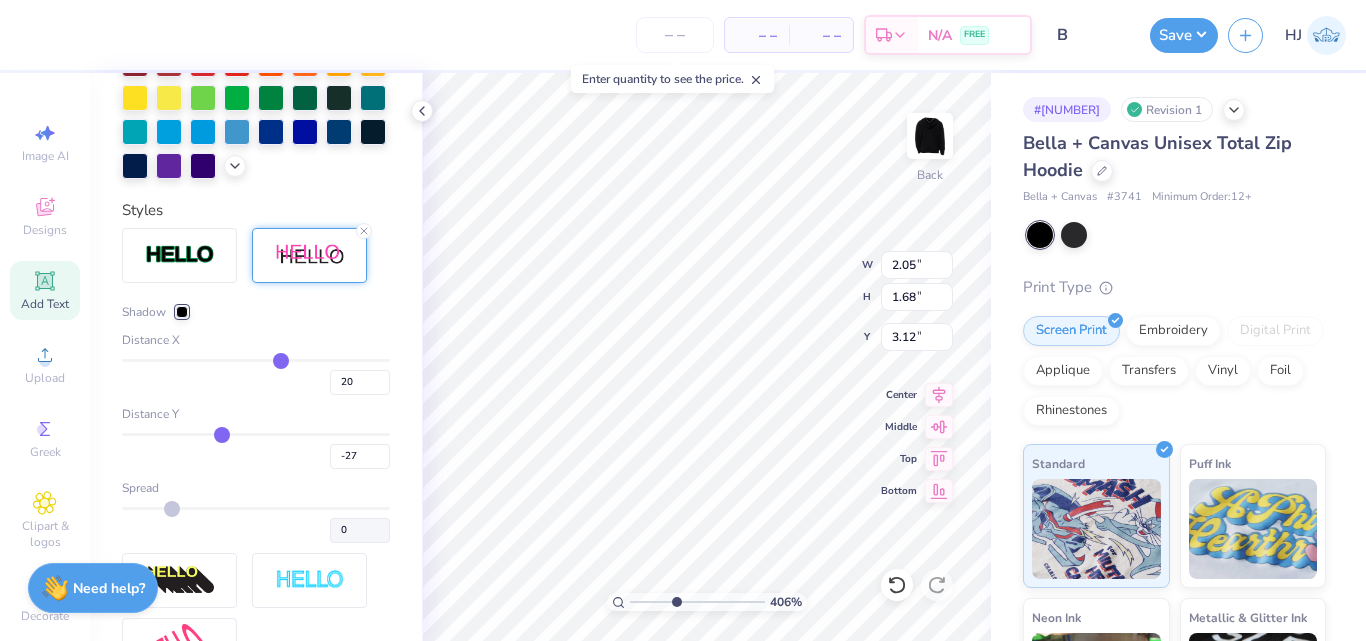 type on "-26" 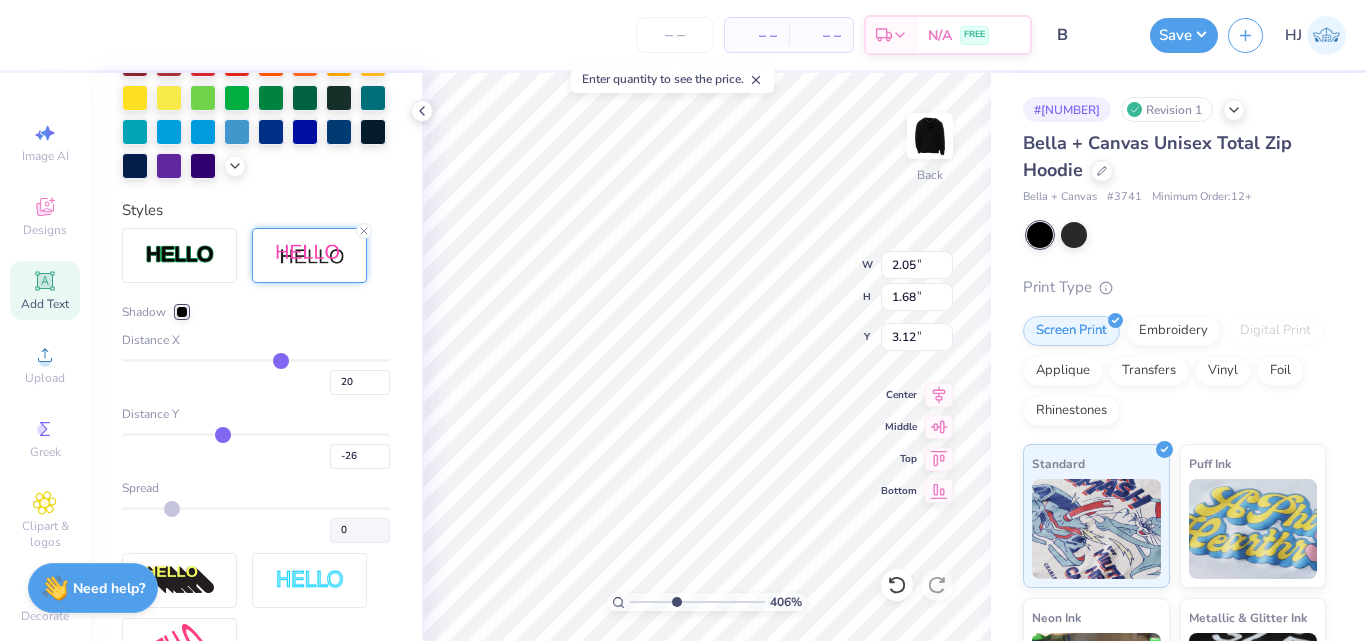 type on "-22" 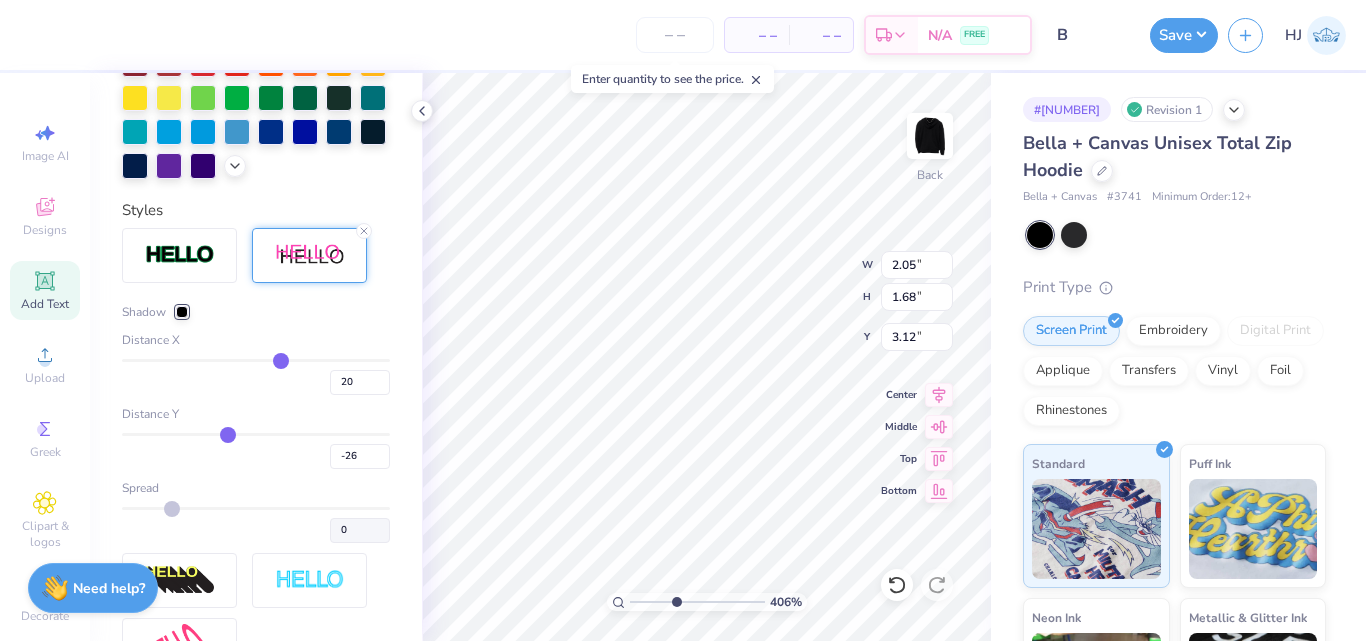 type on "-22" 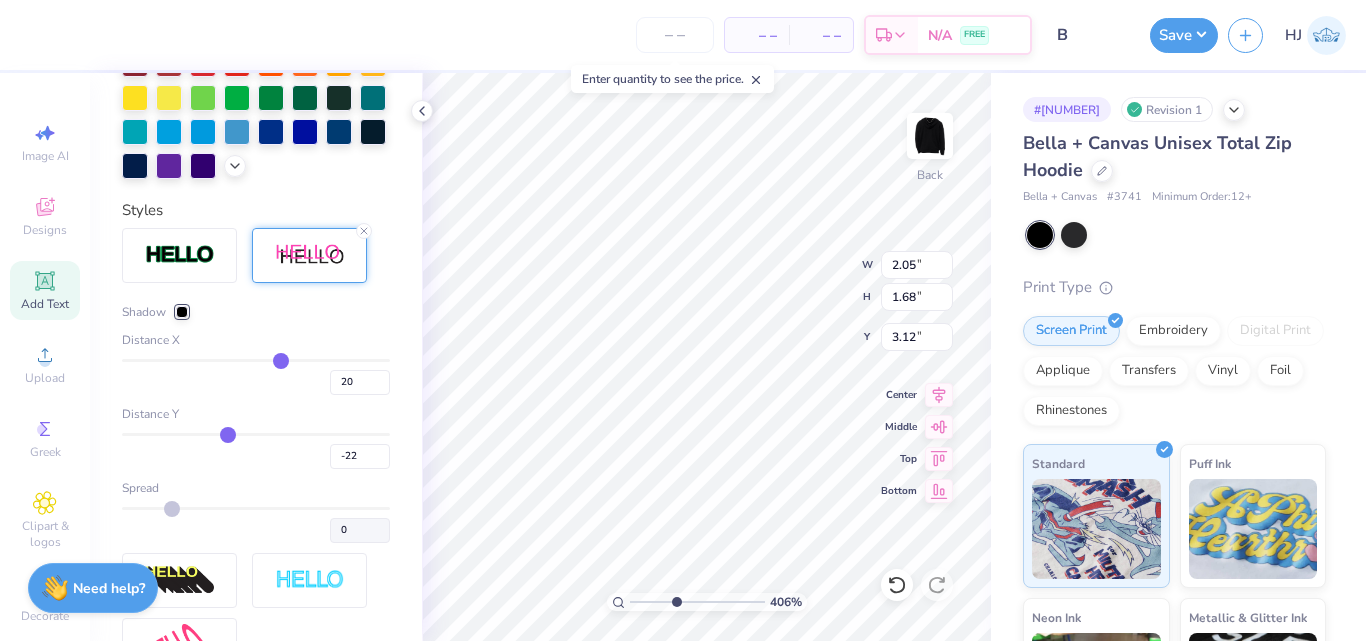 type on "-18" 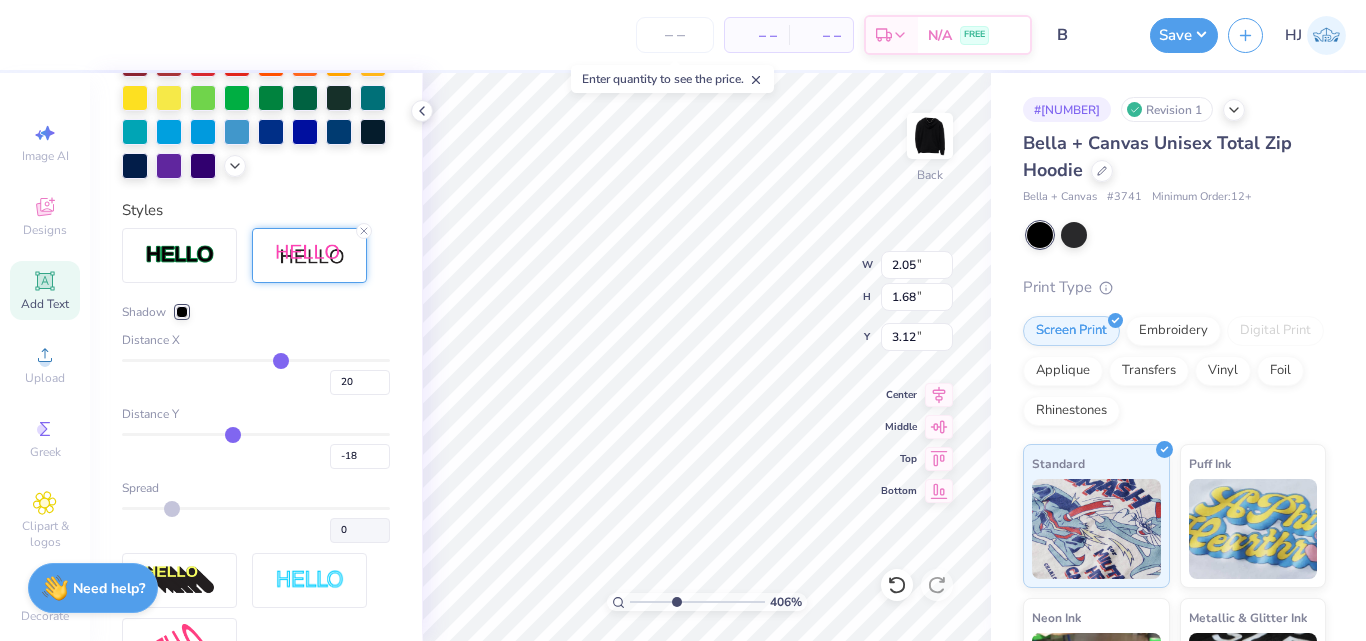 type on "-14" 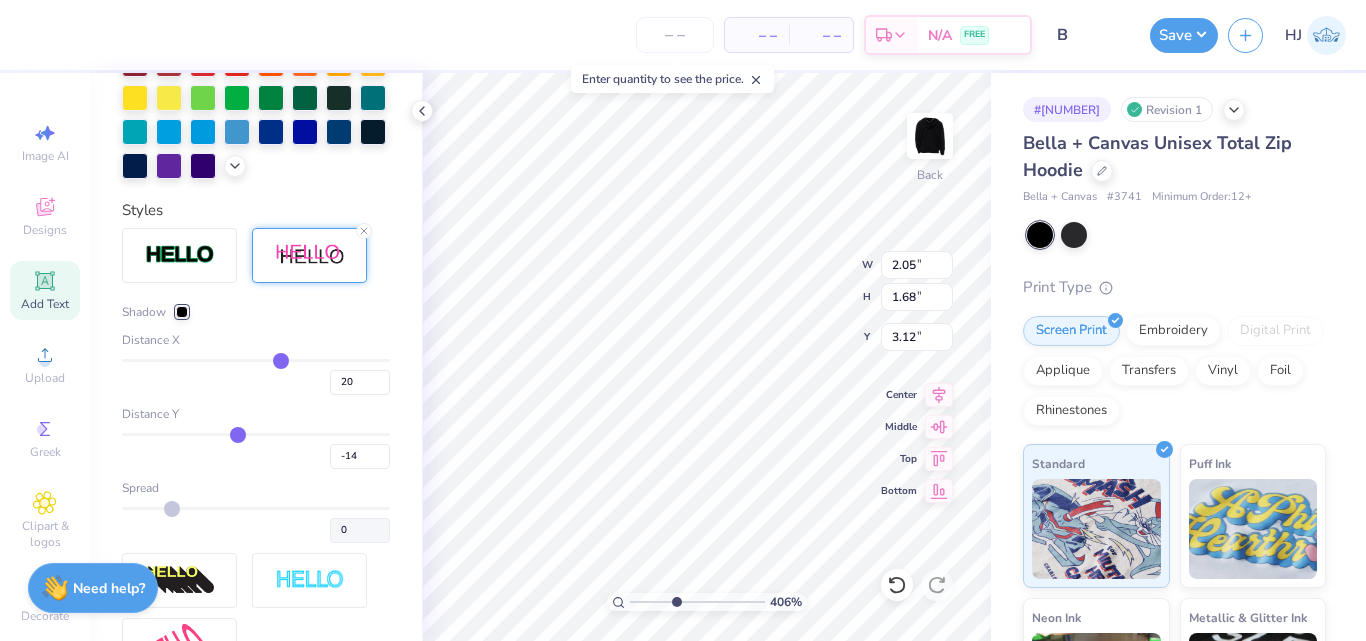 type on "-11" 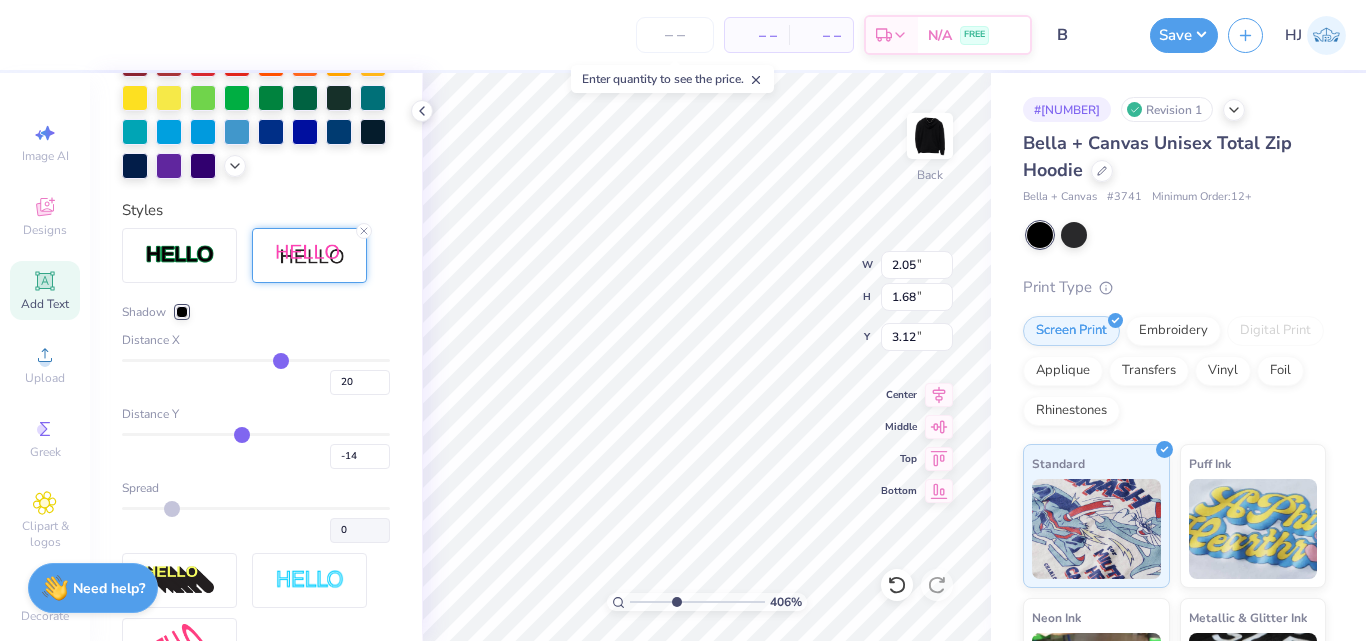type on "-11" 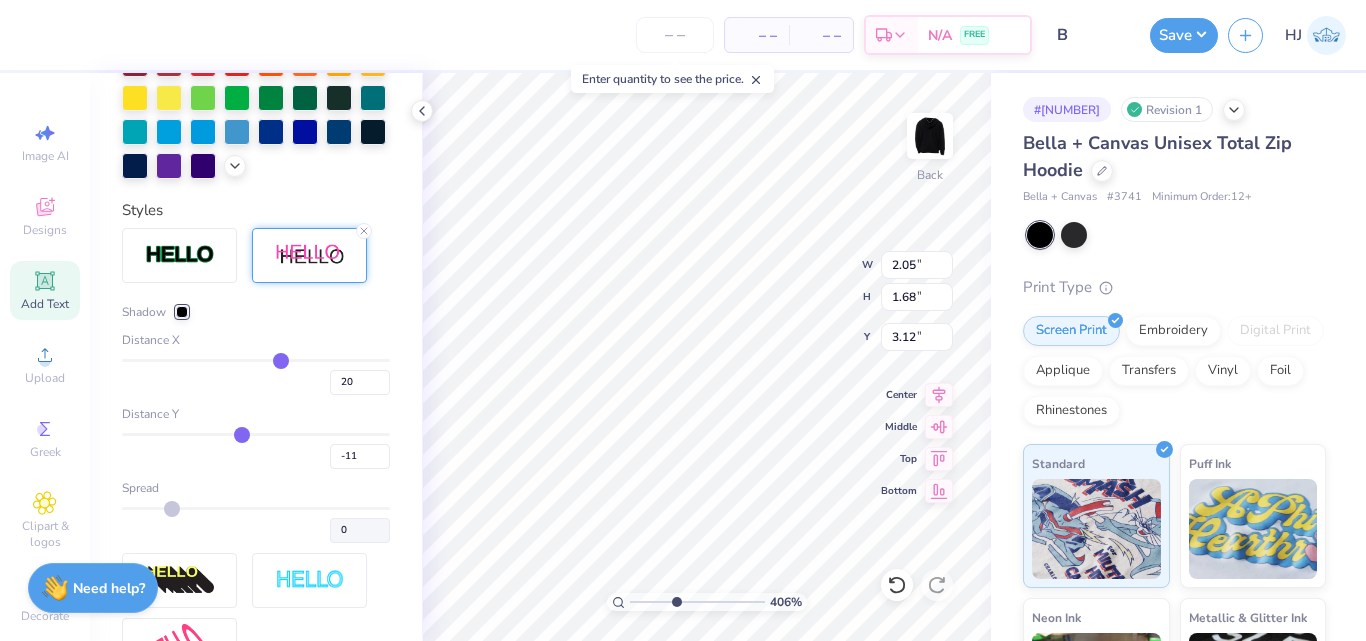 type on "-9" 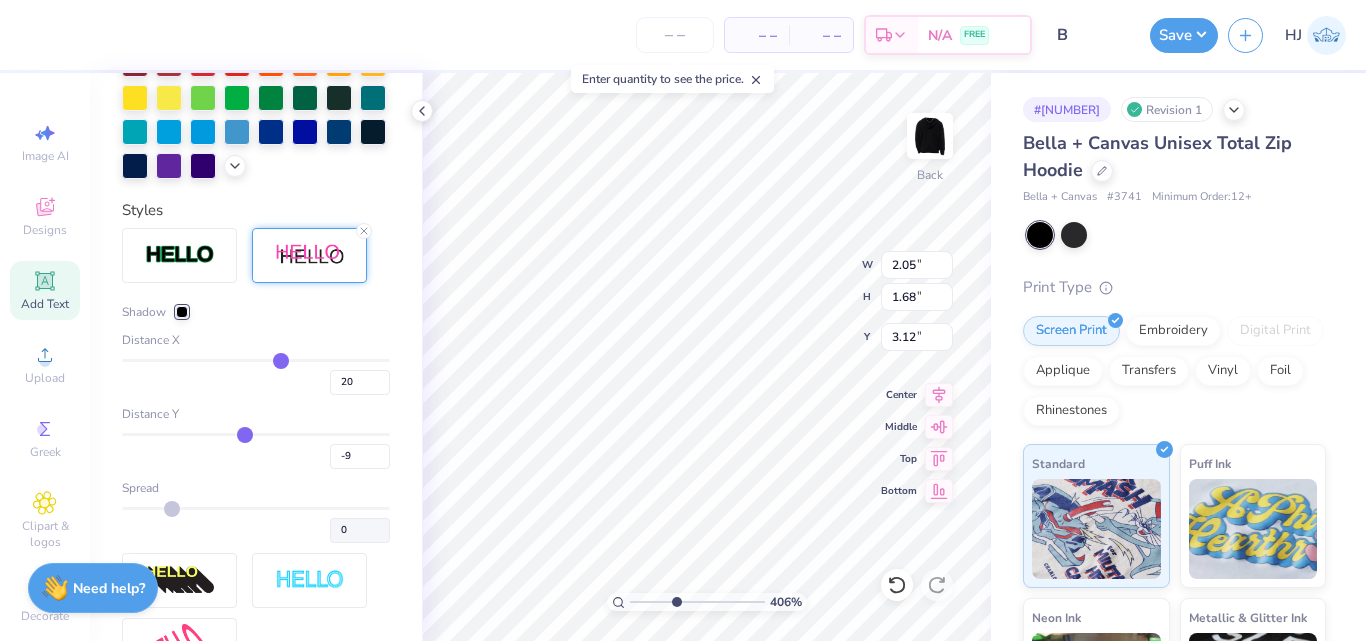 type on "-8" 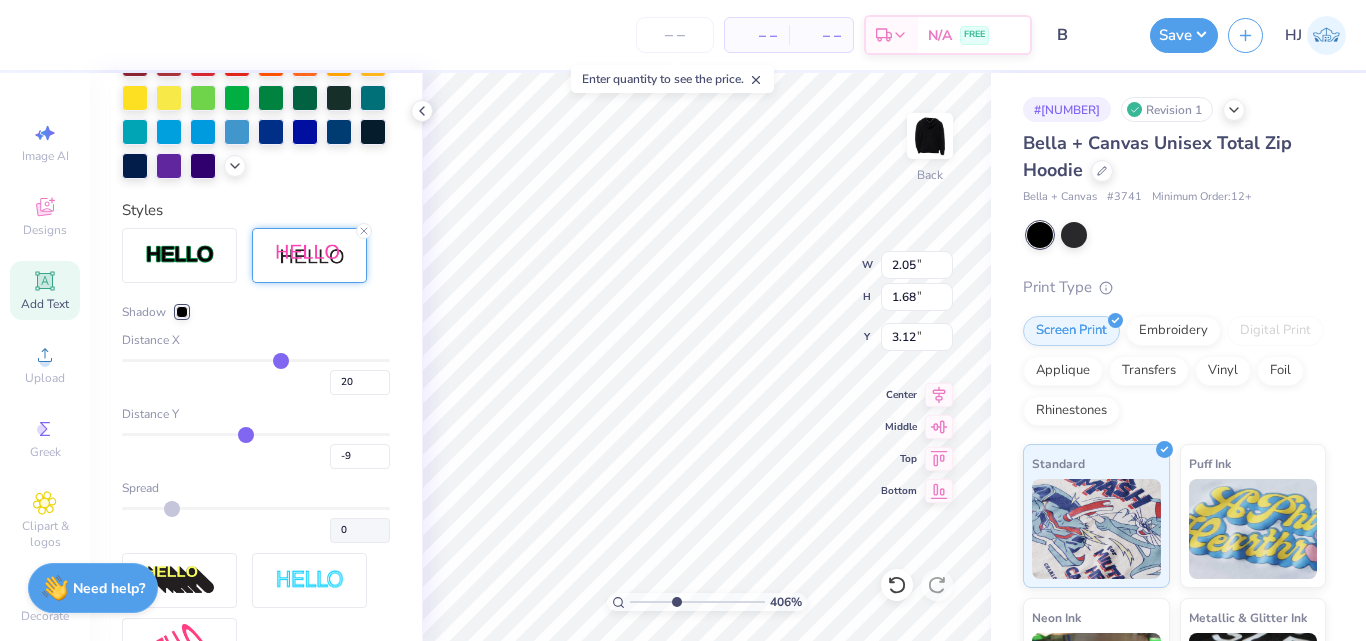 type on "-8" 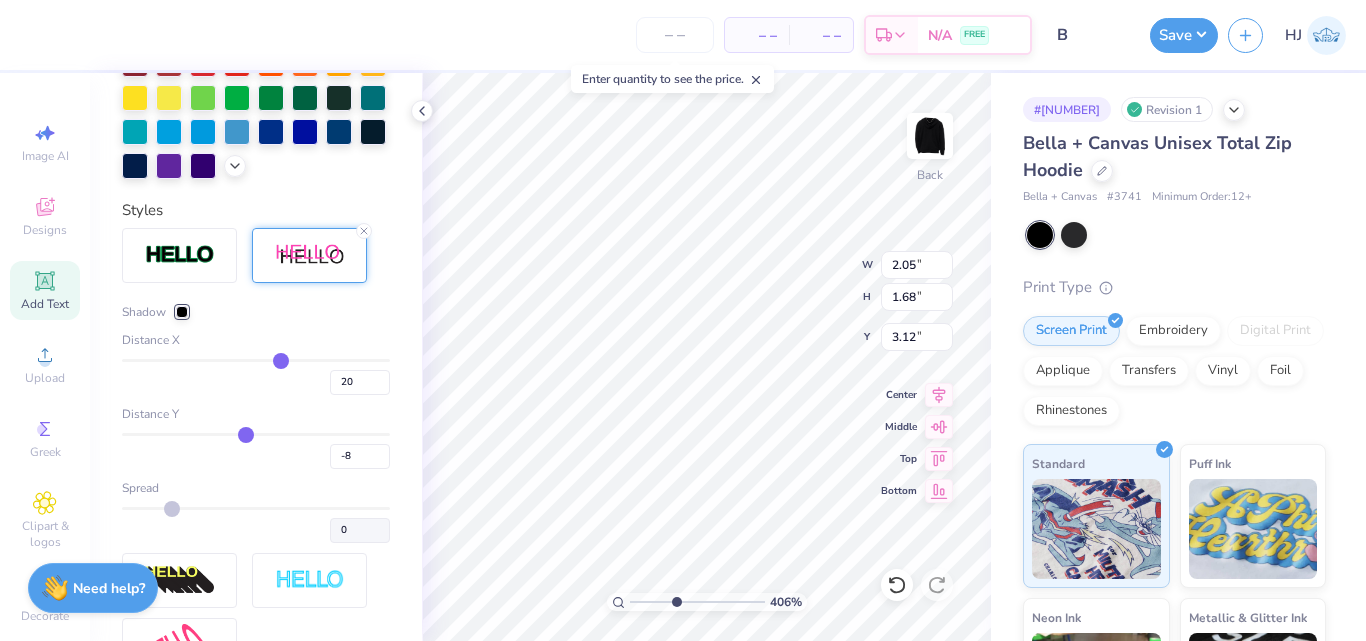 drag, startPoint x: 214, startPoint y: 472, endPoint x: 239, endPoint y: 474, distance: 25.079872 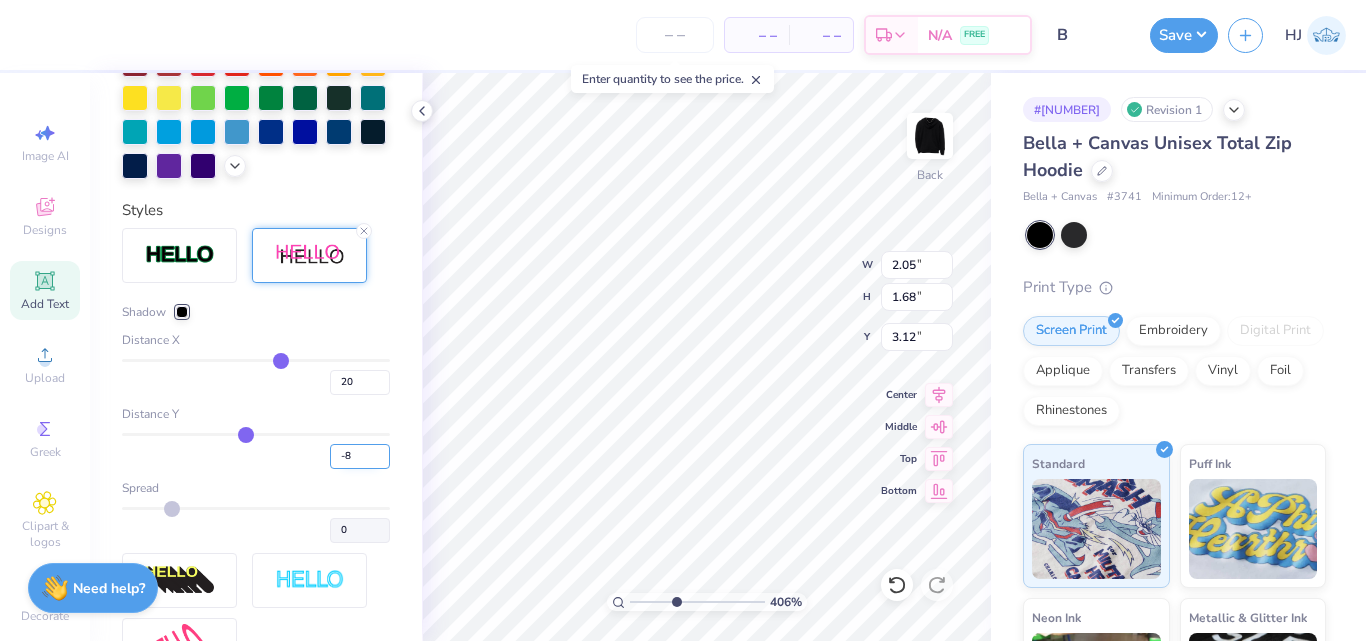 type on "4.05804149575103" 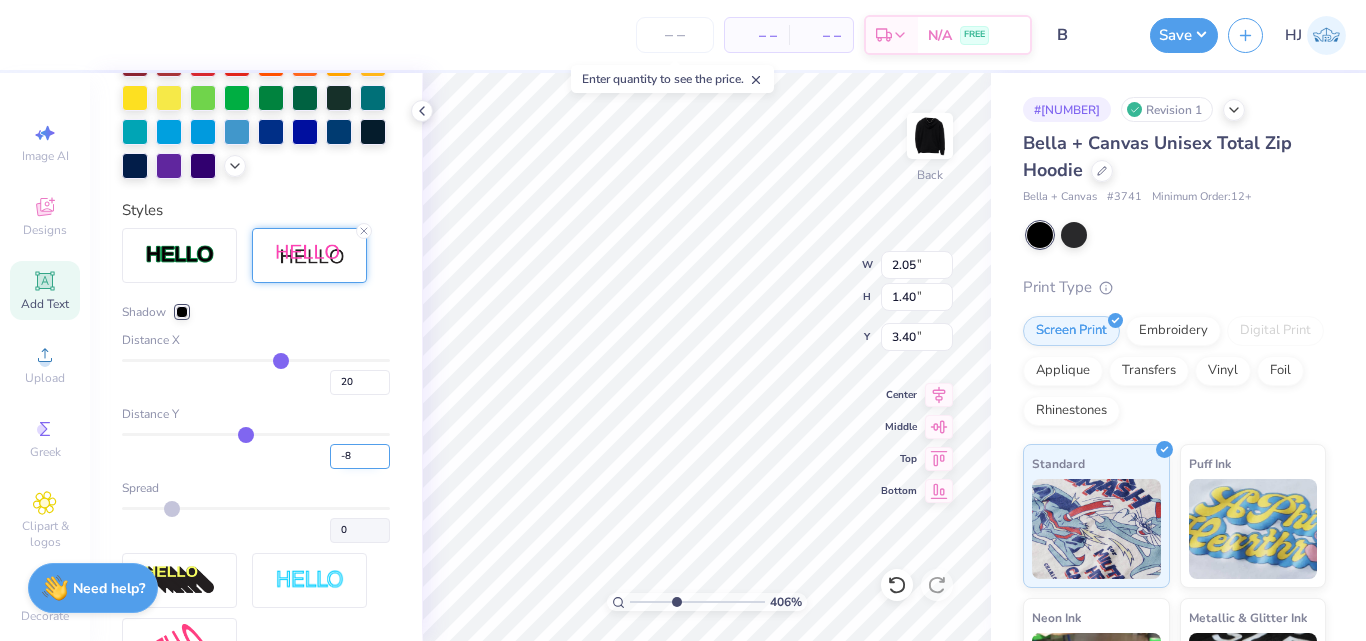 click on "-8" at bounding box center (360, 456) 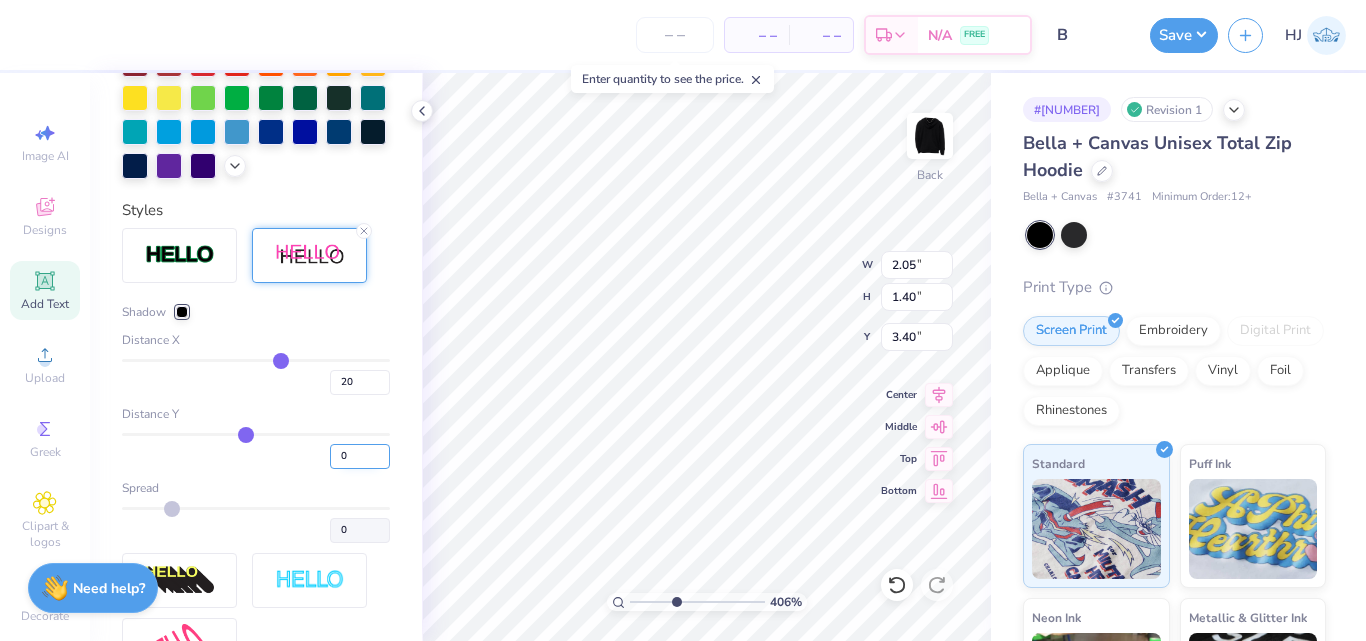 type on "0" 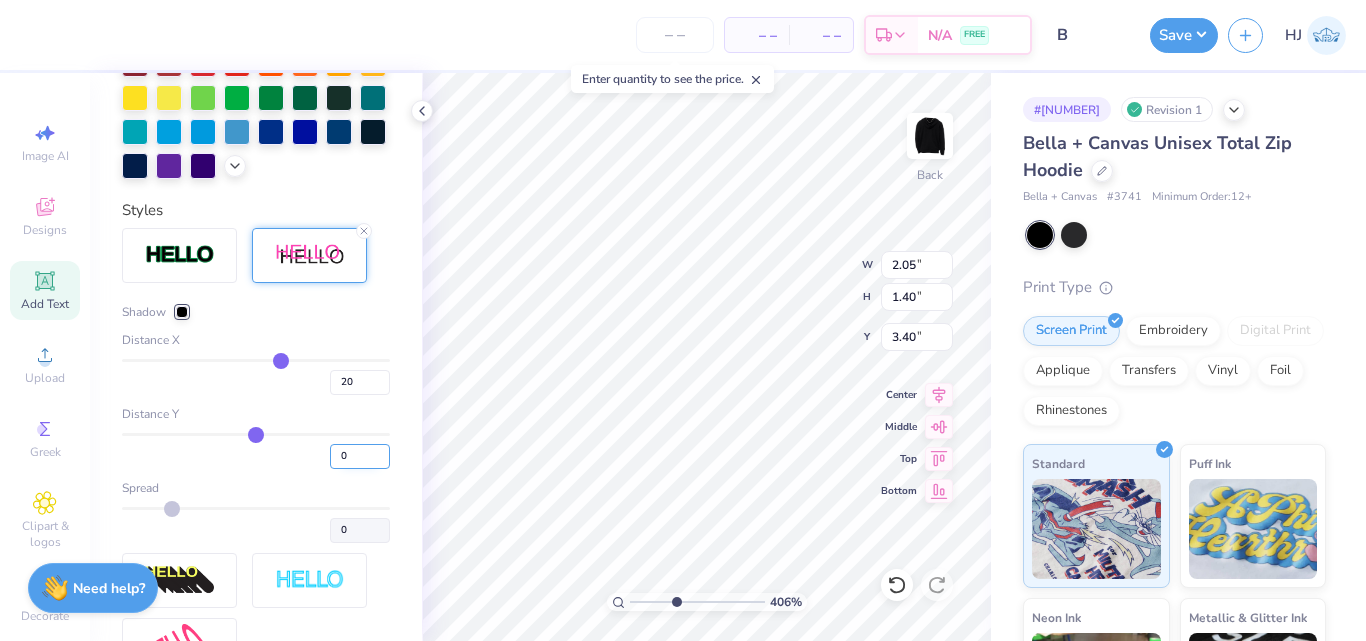 type on "4.05804149575103" 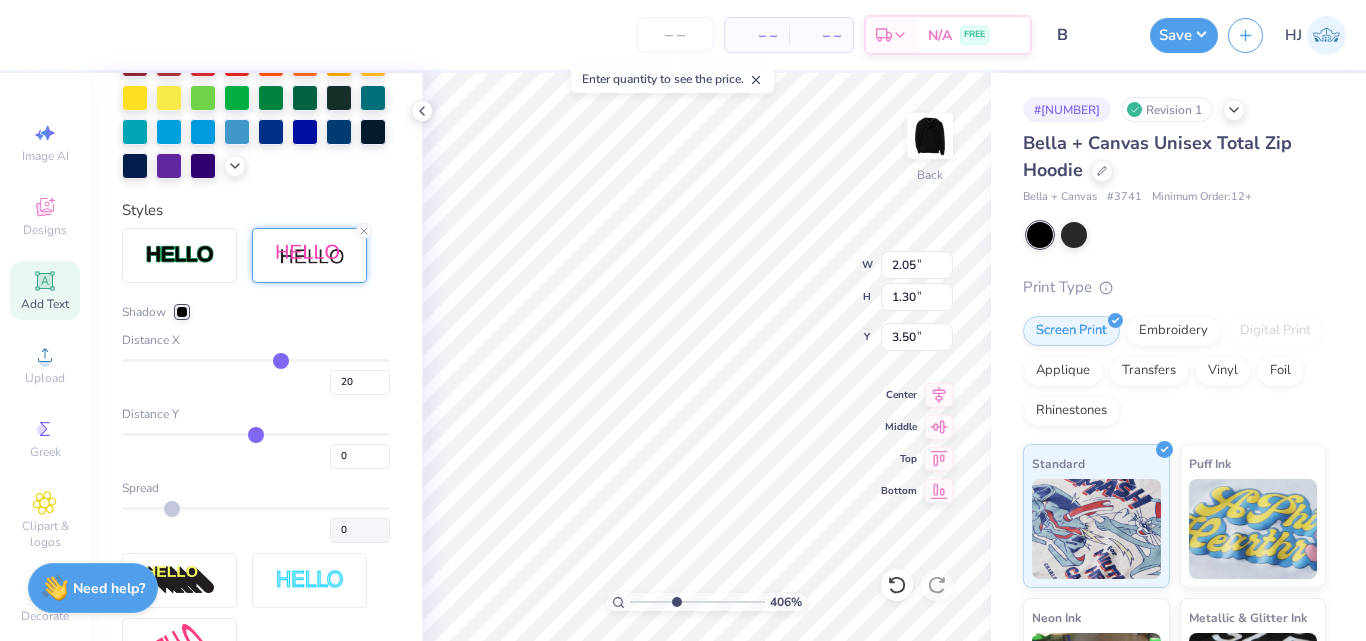 type on "14" 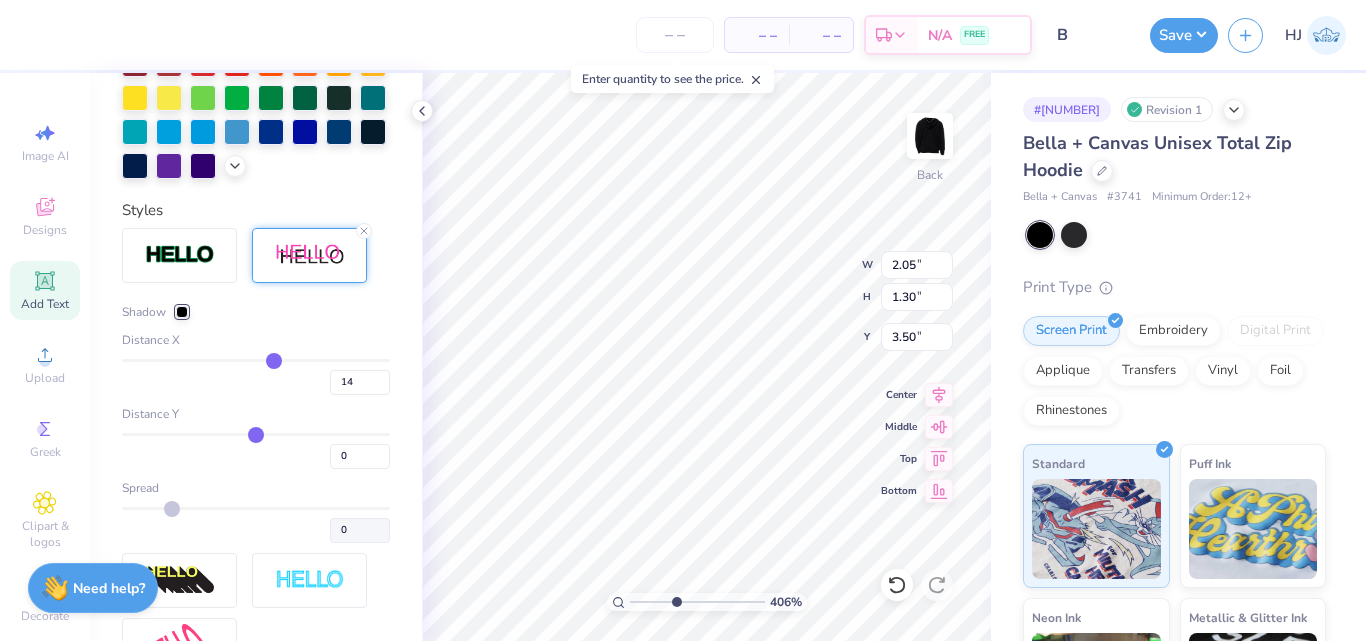 type on "12" 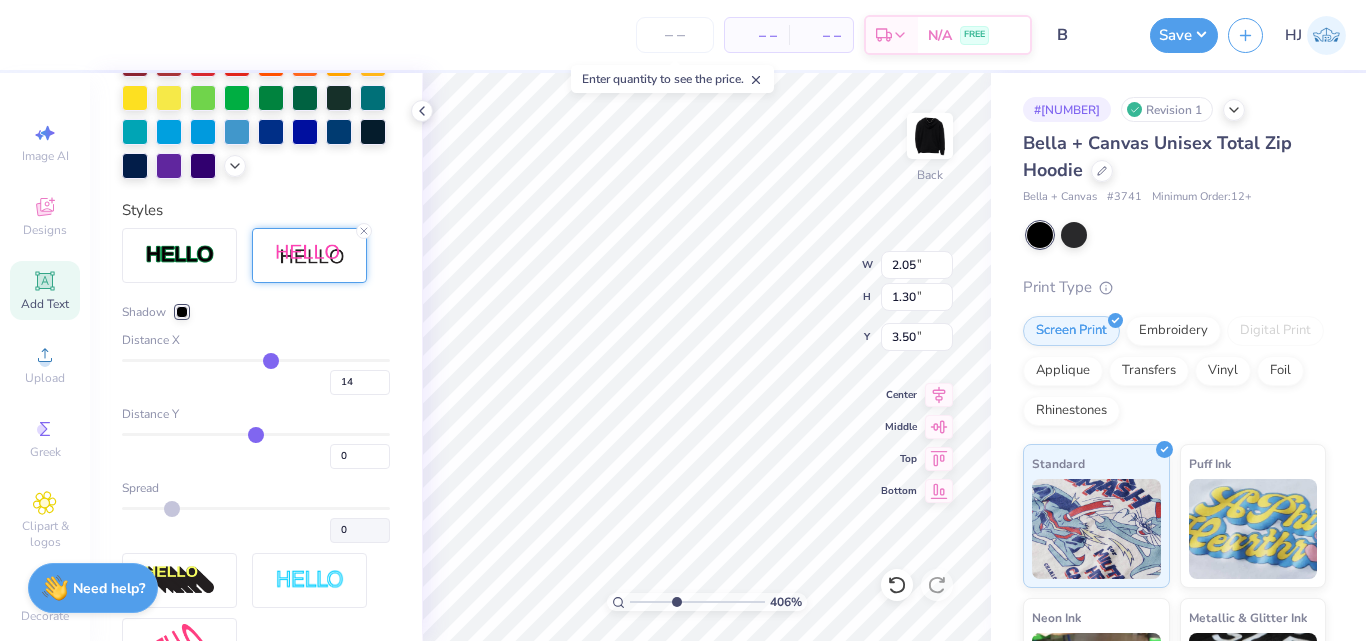 type on "12" 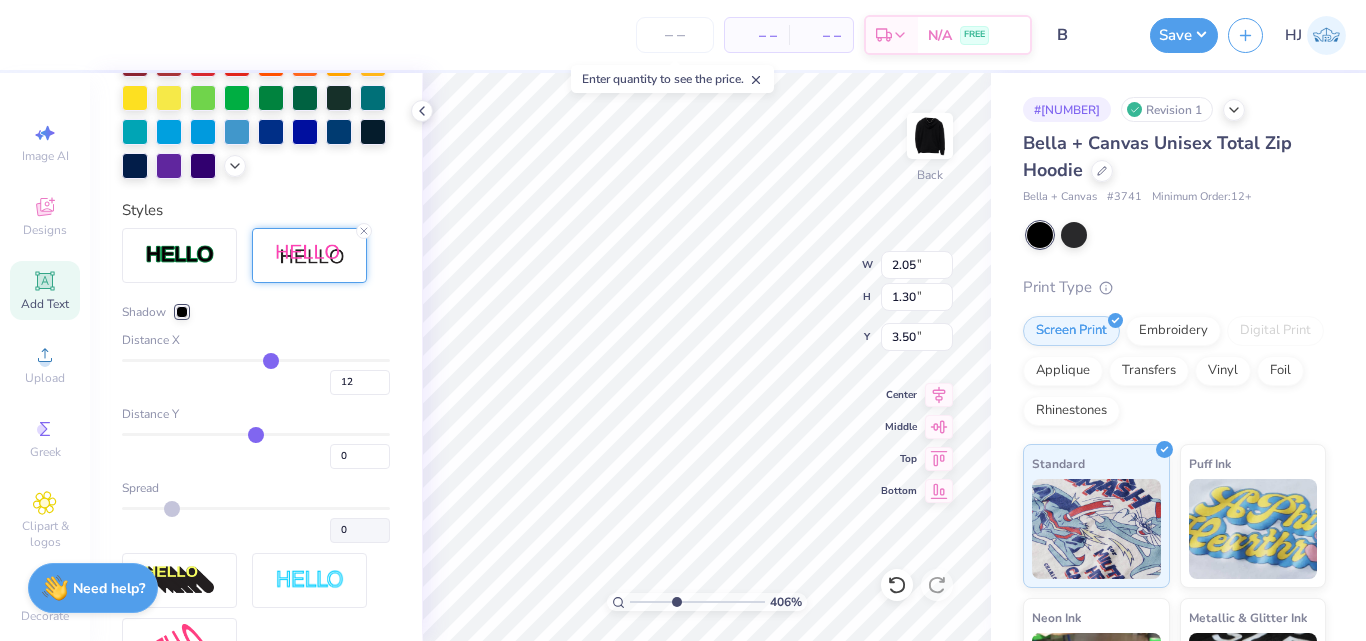 type on "10" 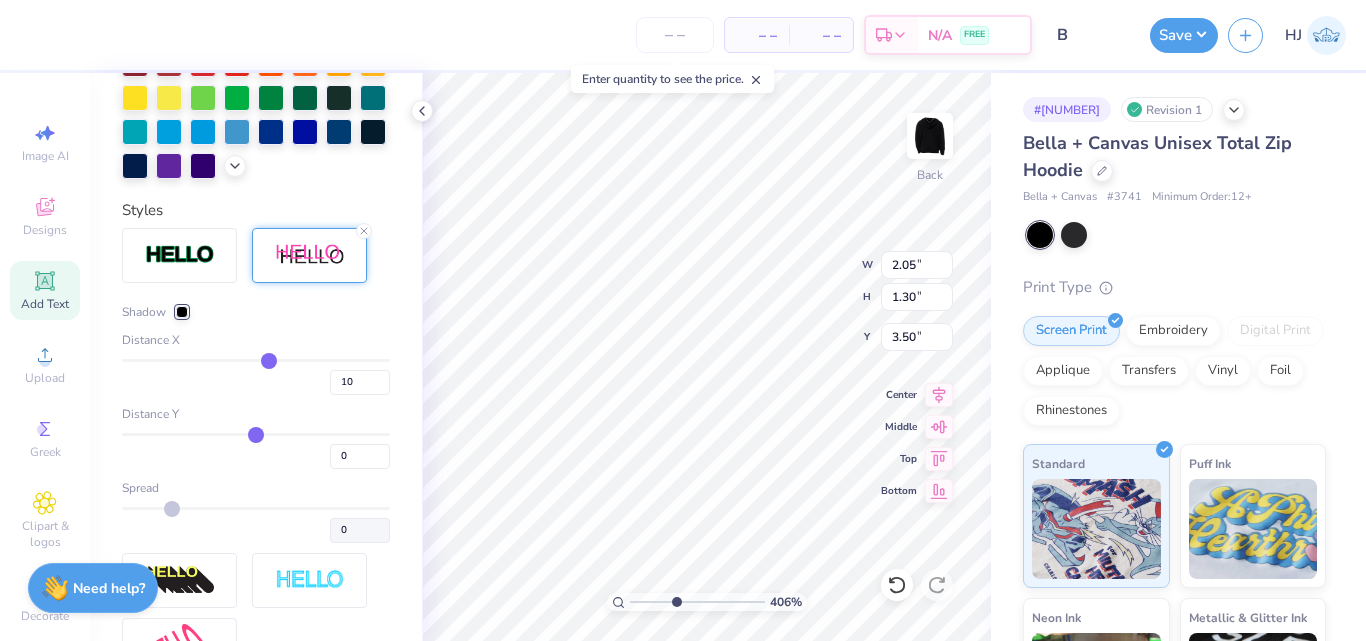 type on "7" 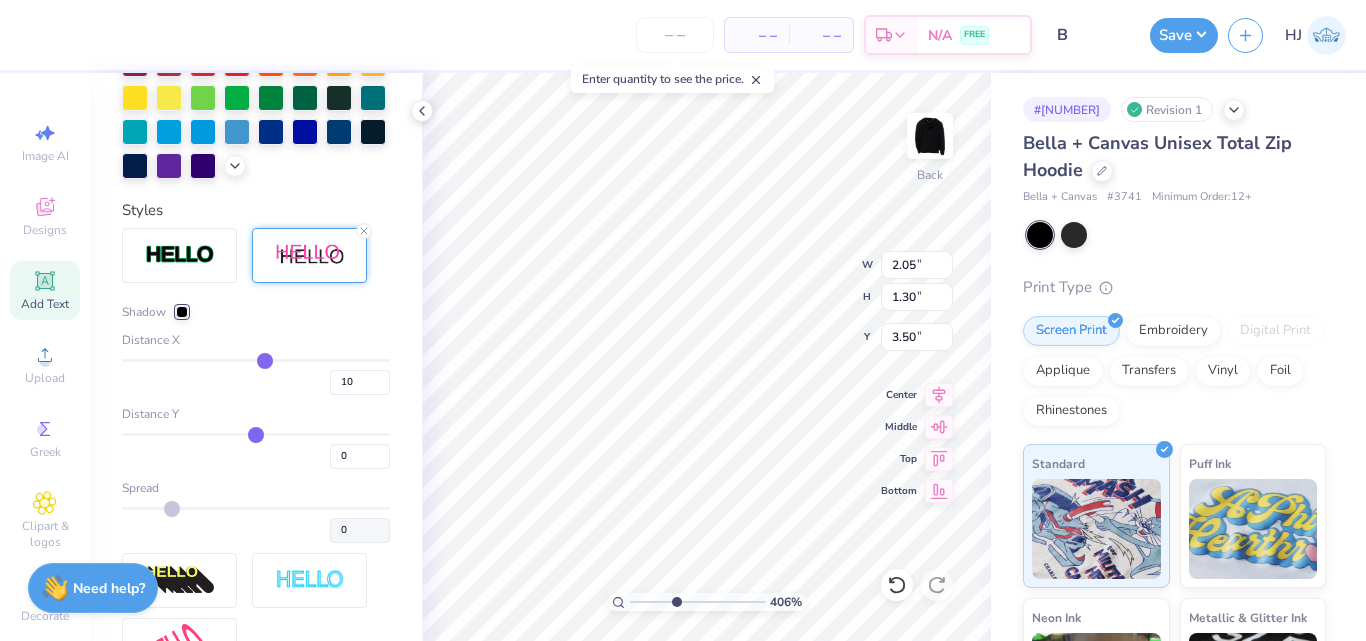 type on "7" 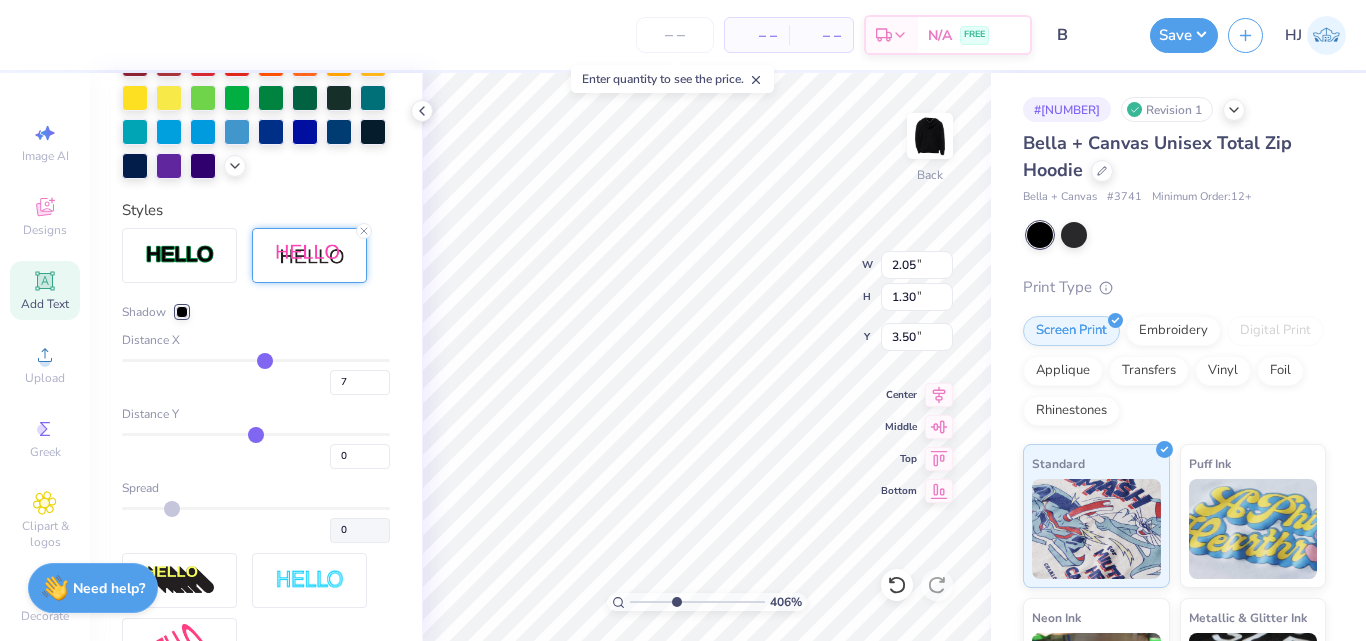type on "5" 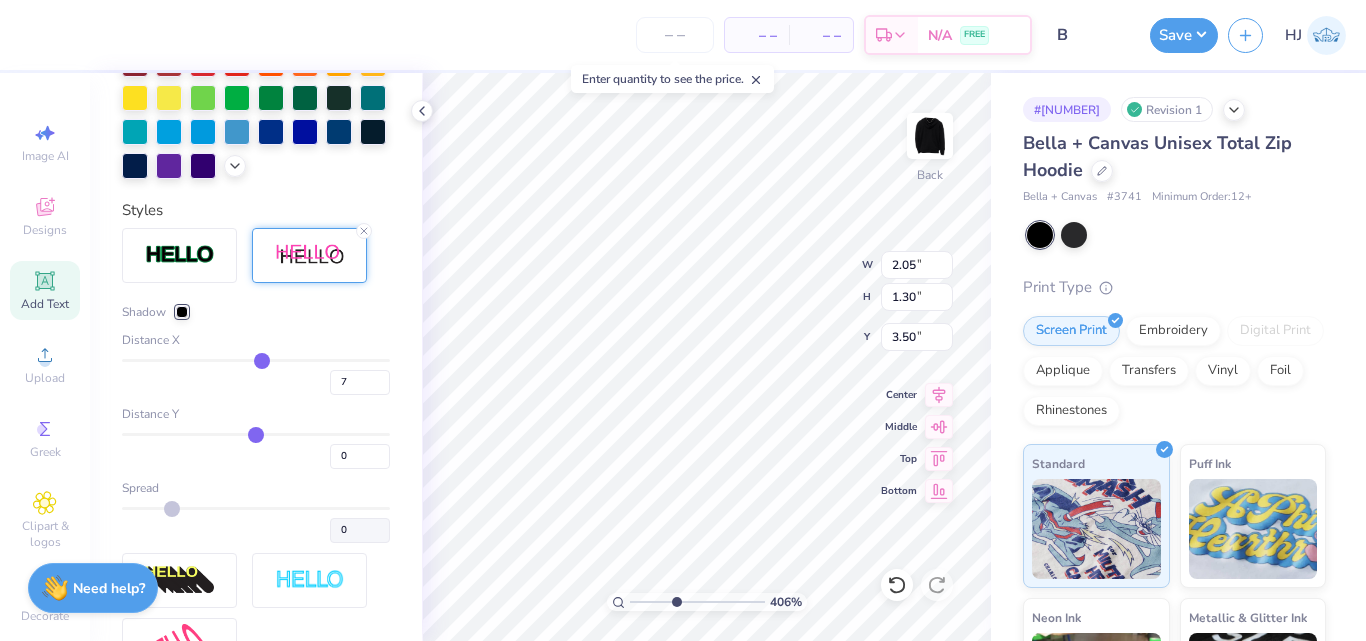 type on "5" 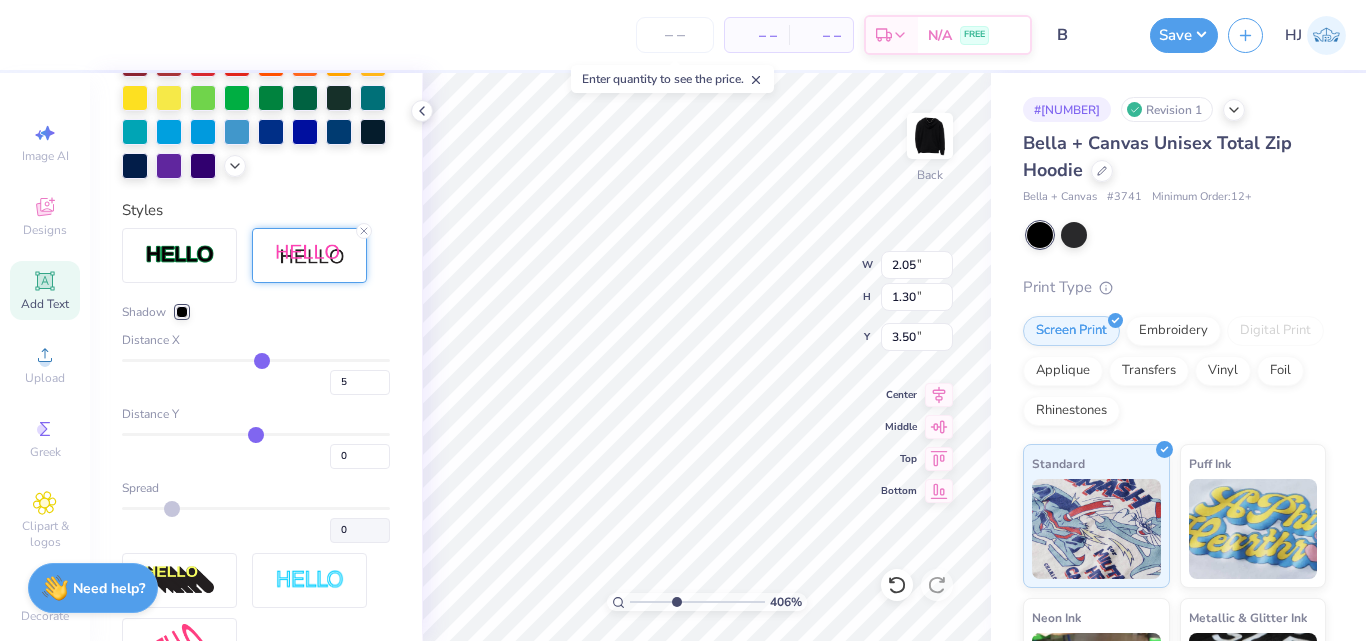 type on "2" 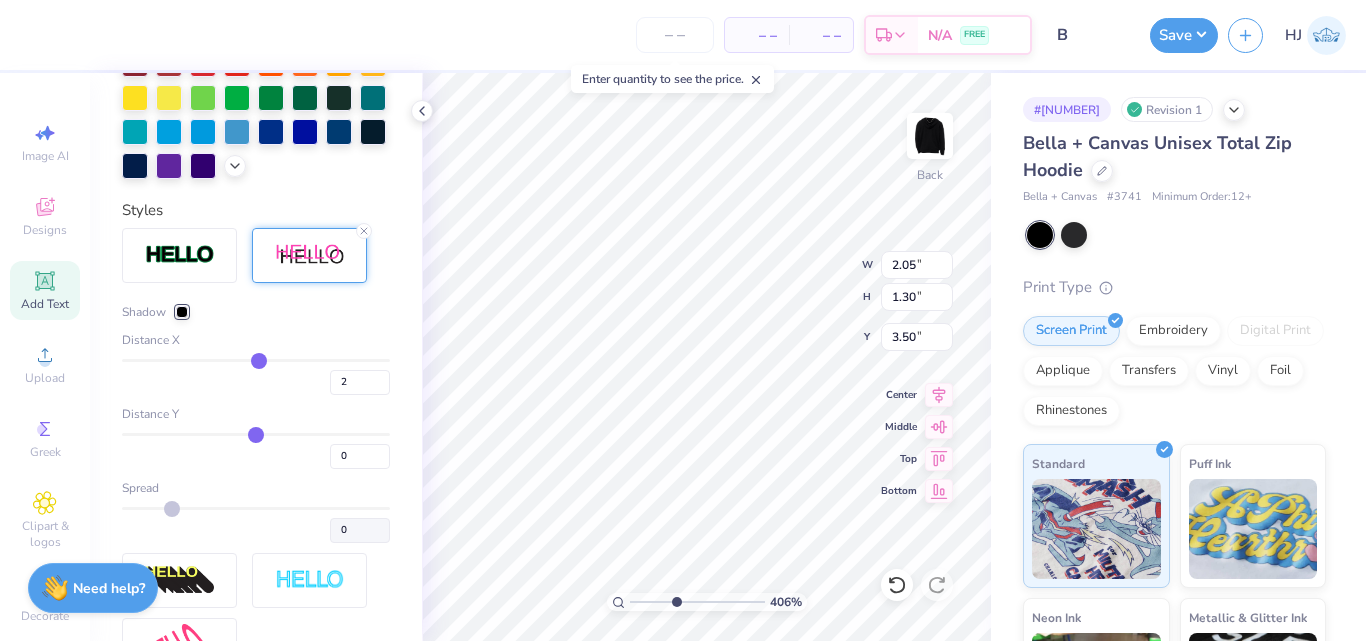 type on "0" 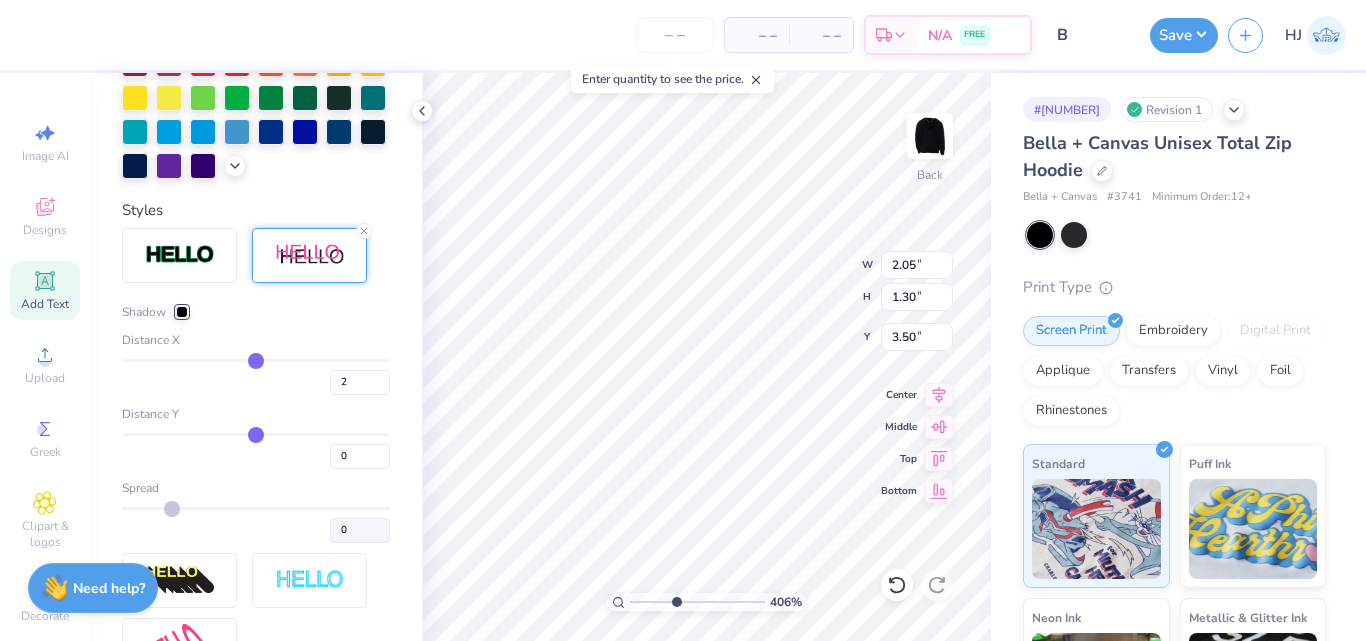 type on "0" 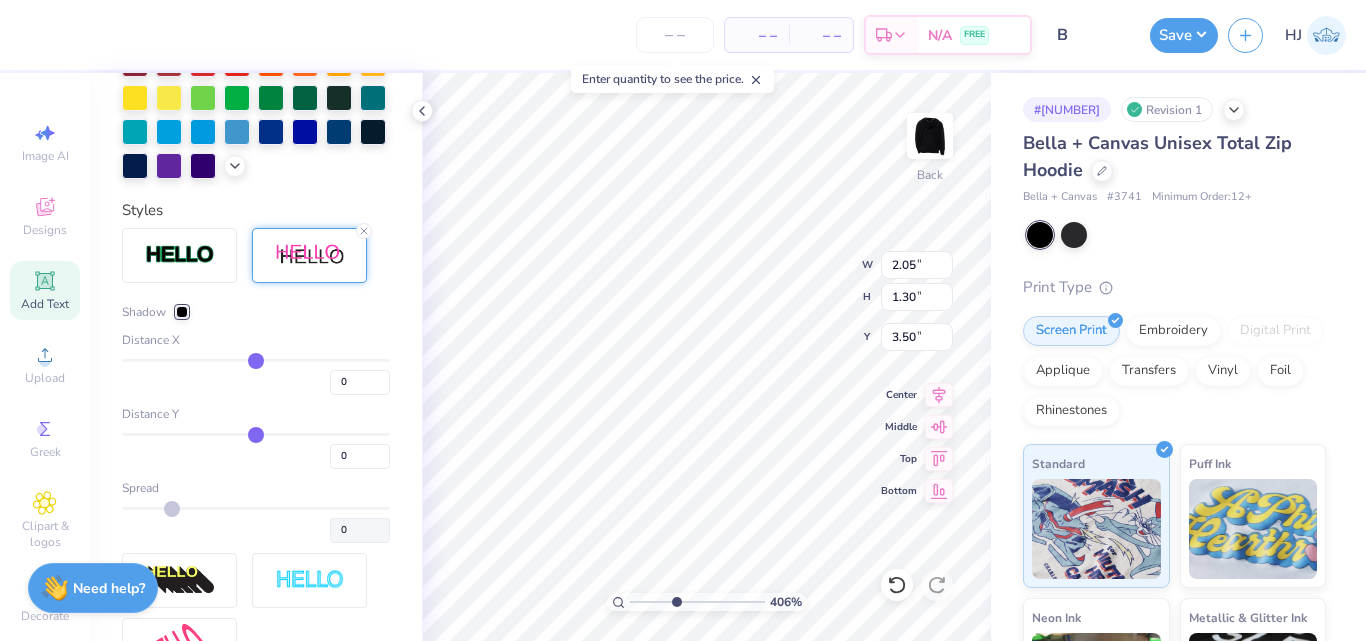 type on "-1" 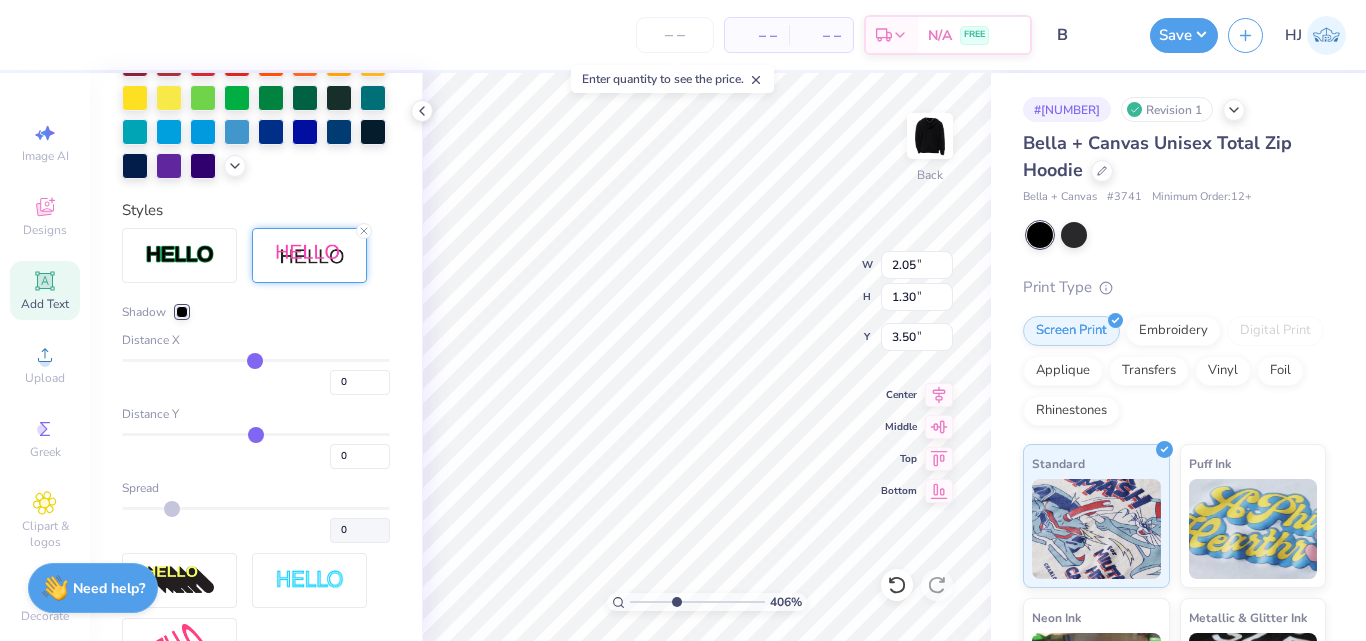 type on "-1" 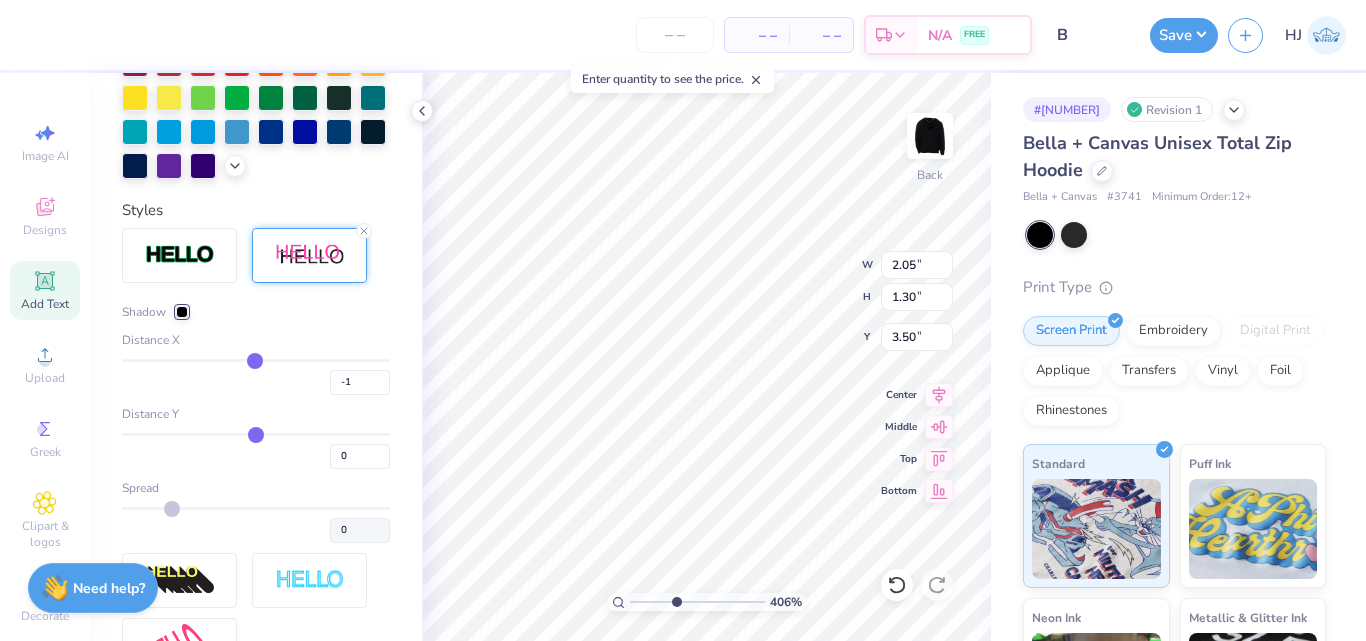 type on "-2" 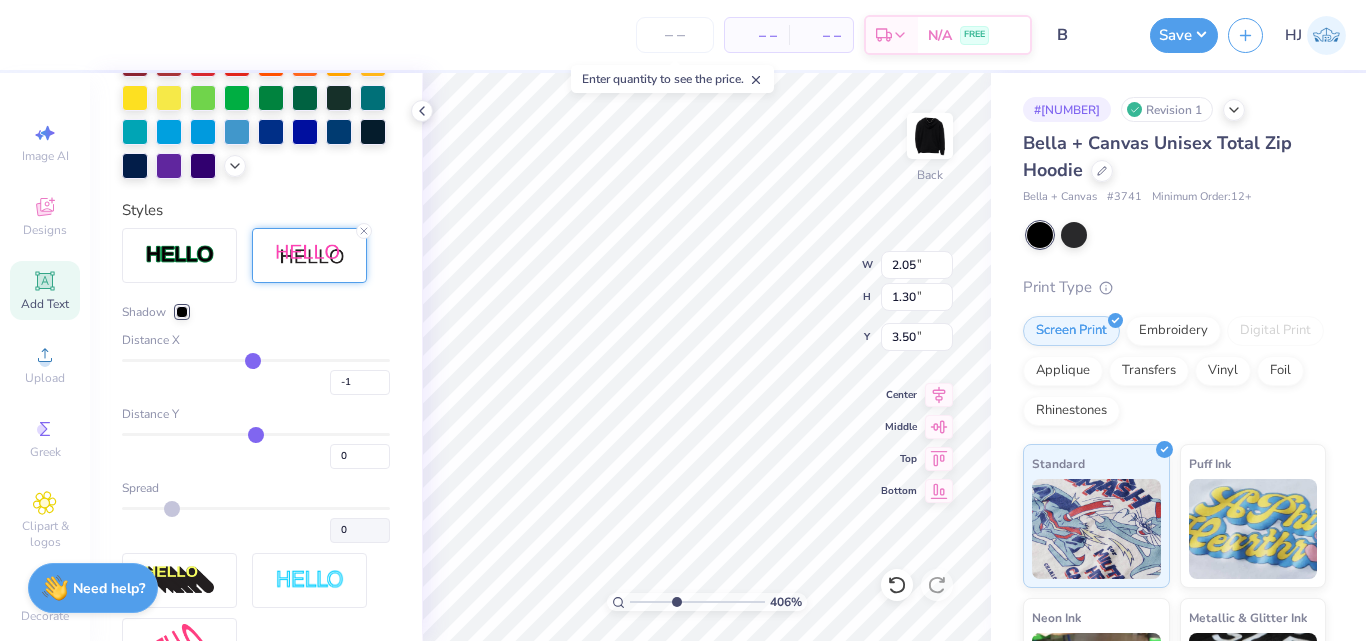 type on "-2" 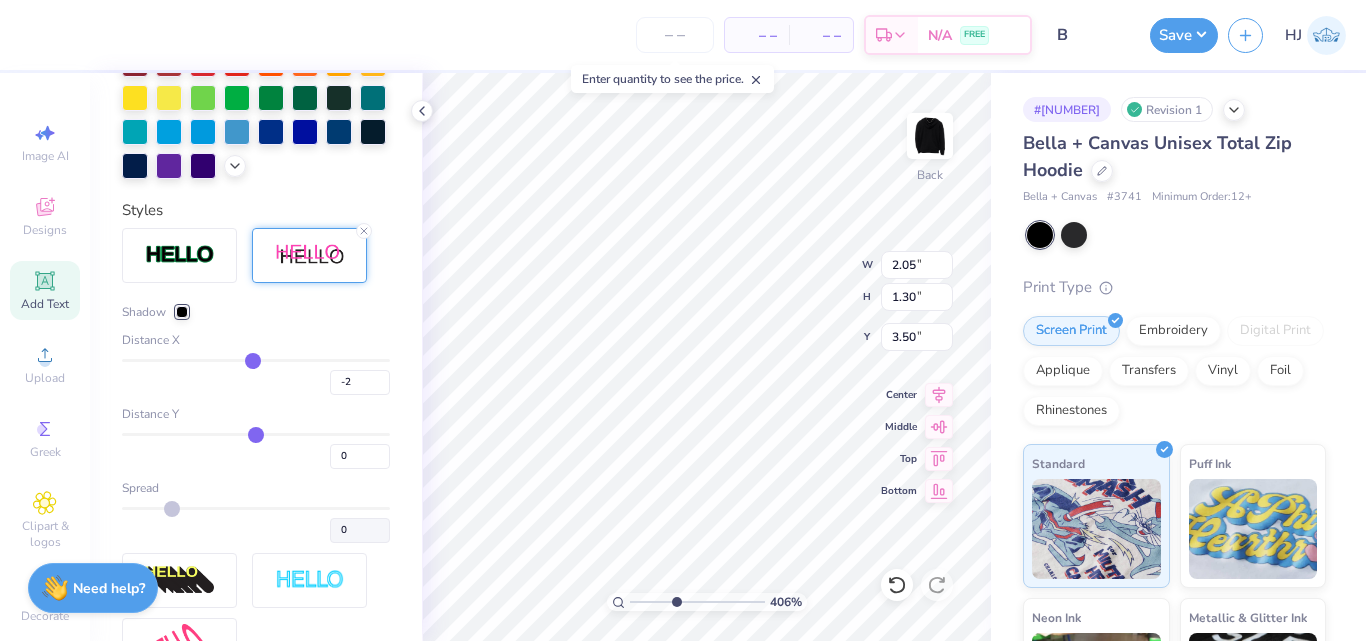 type on "-4" 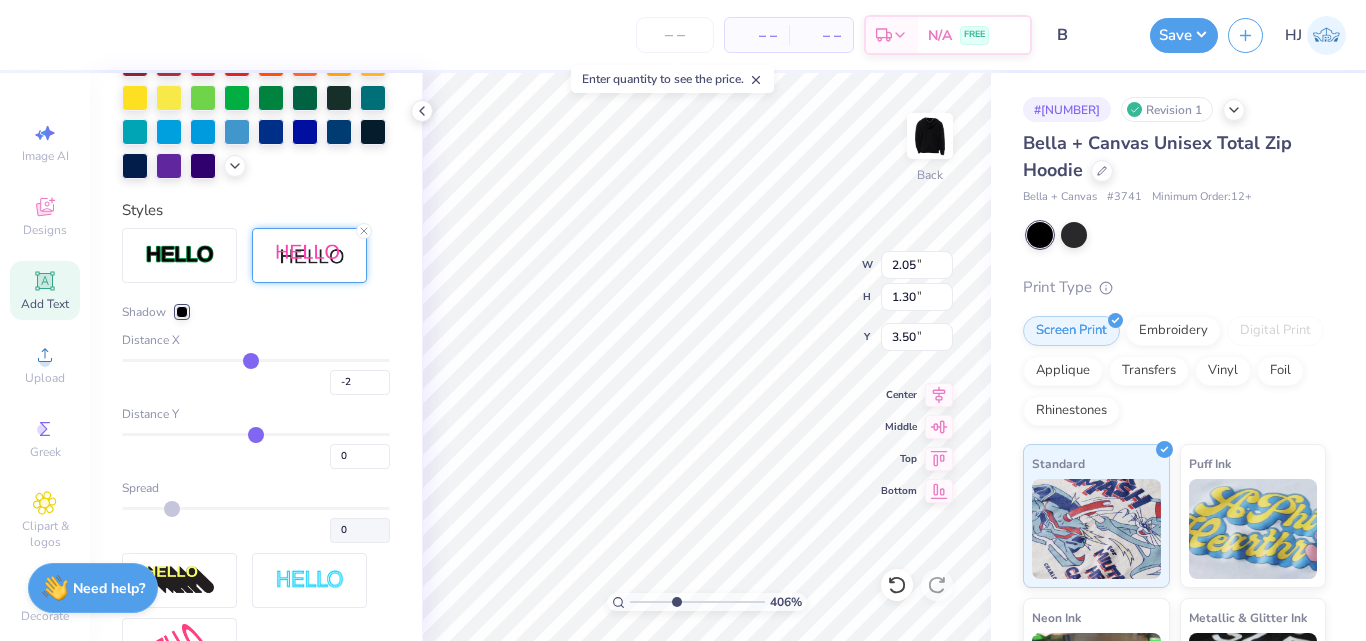 type on "-4" 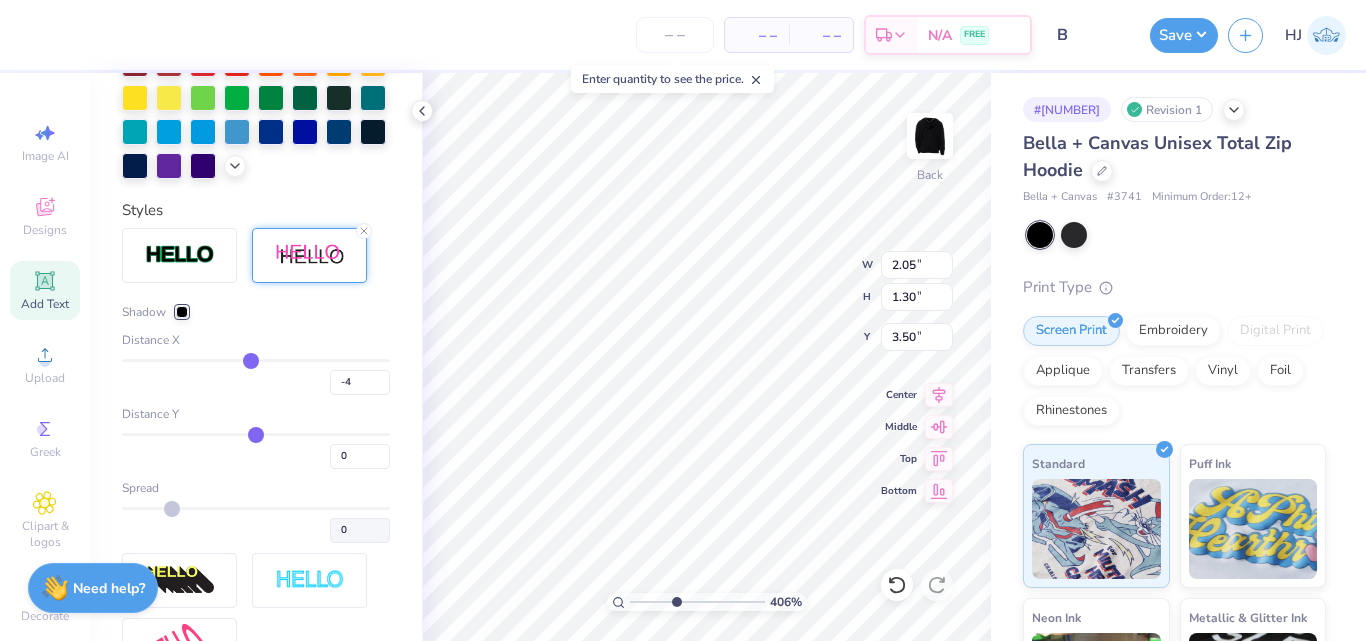 type on "-5" 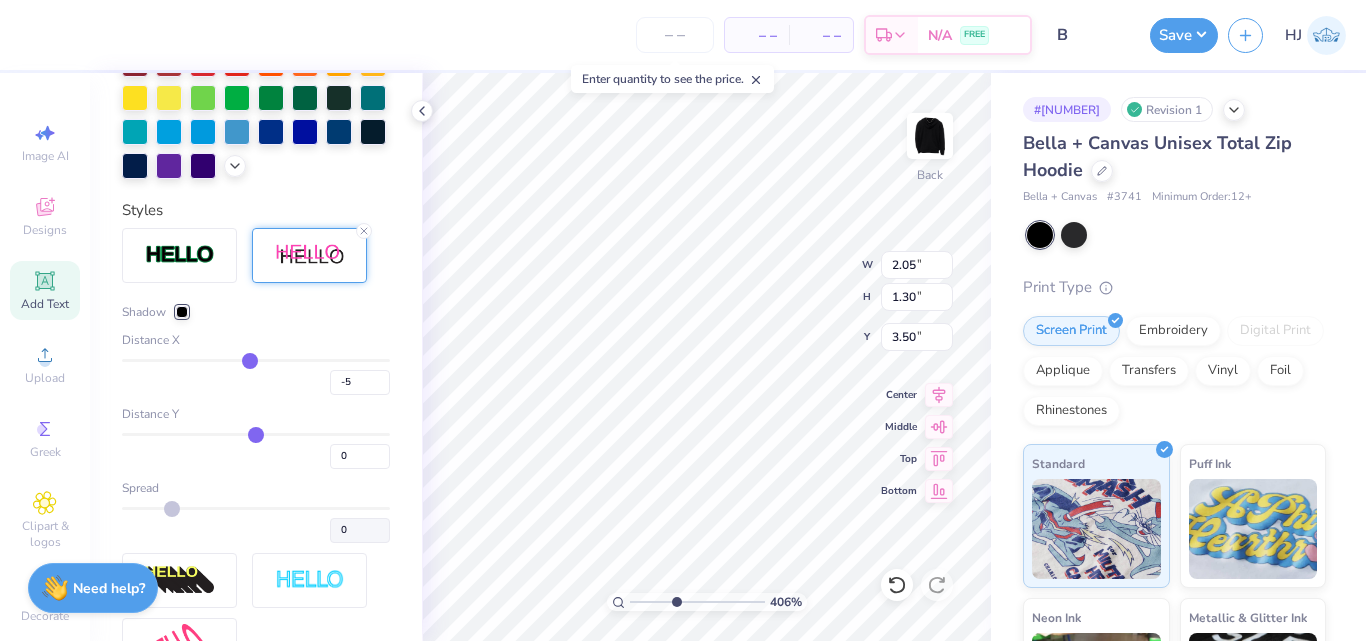 type on "-6" 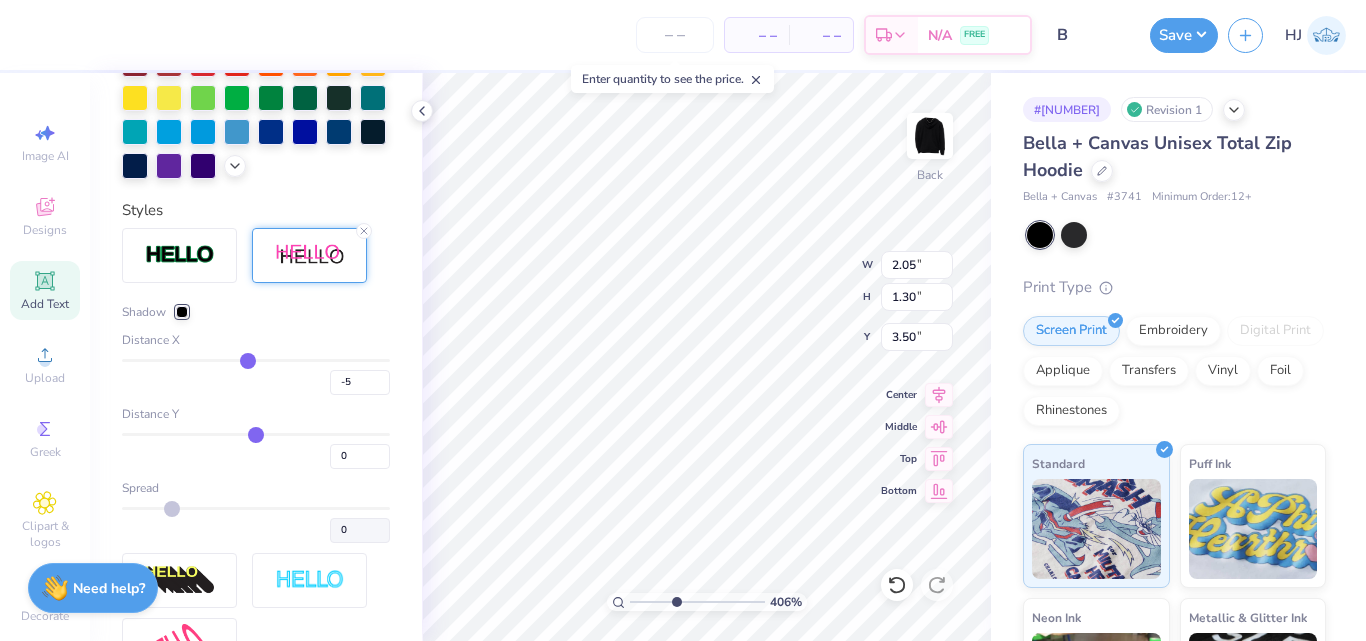 type on "-6" 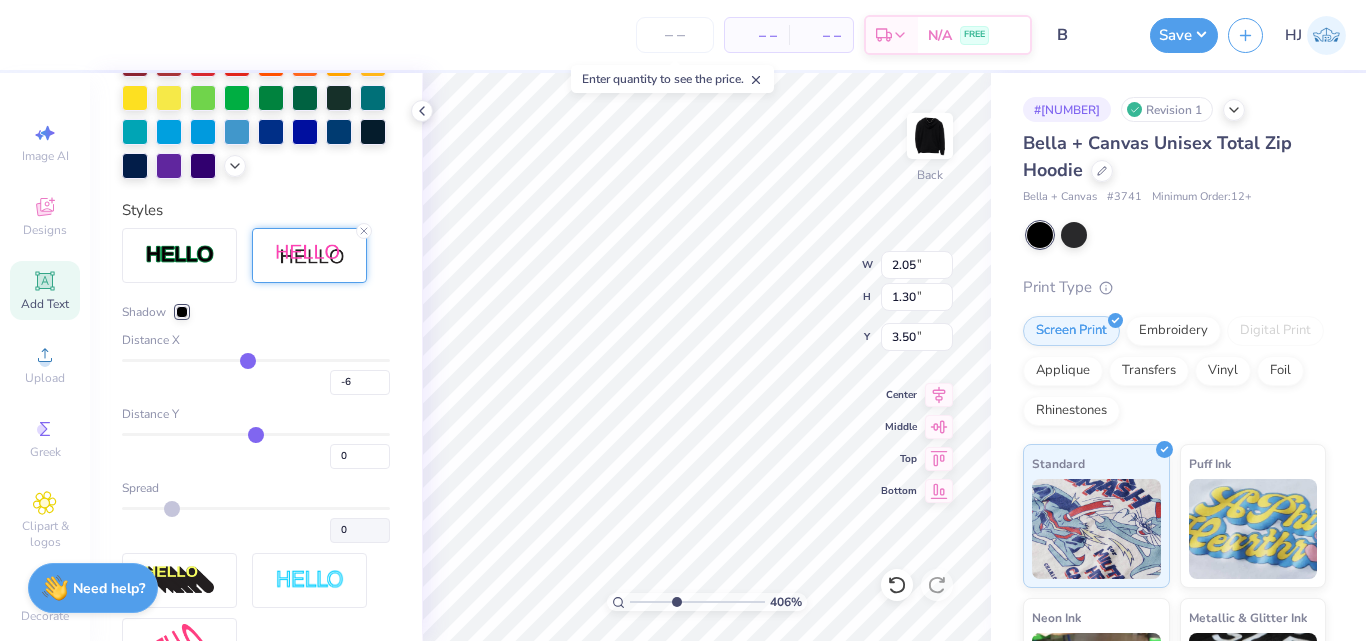 type on "-8" 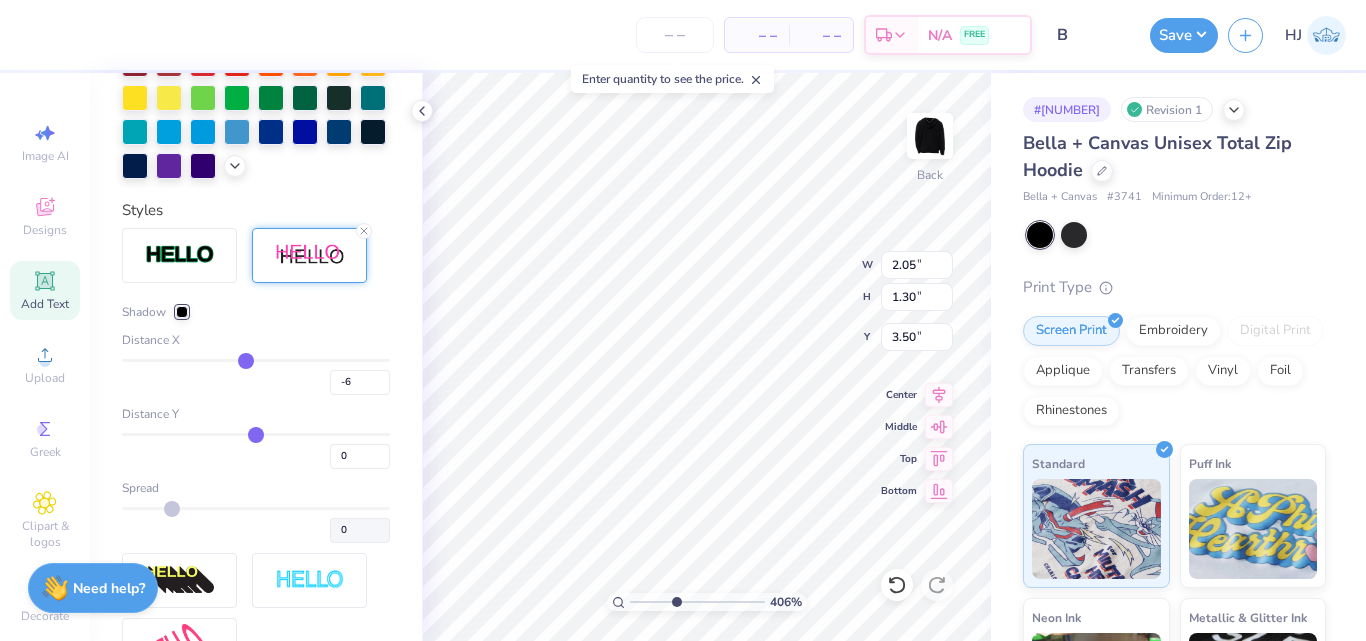 type on "-8" 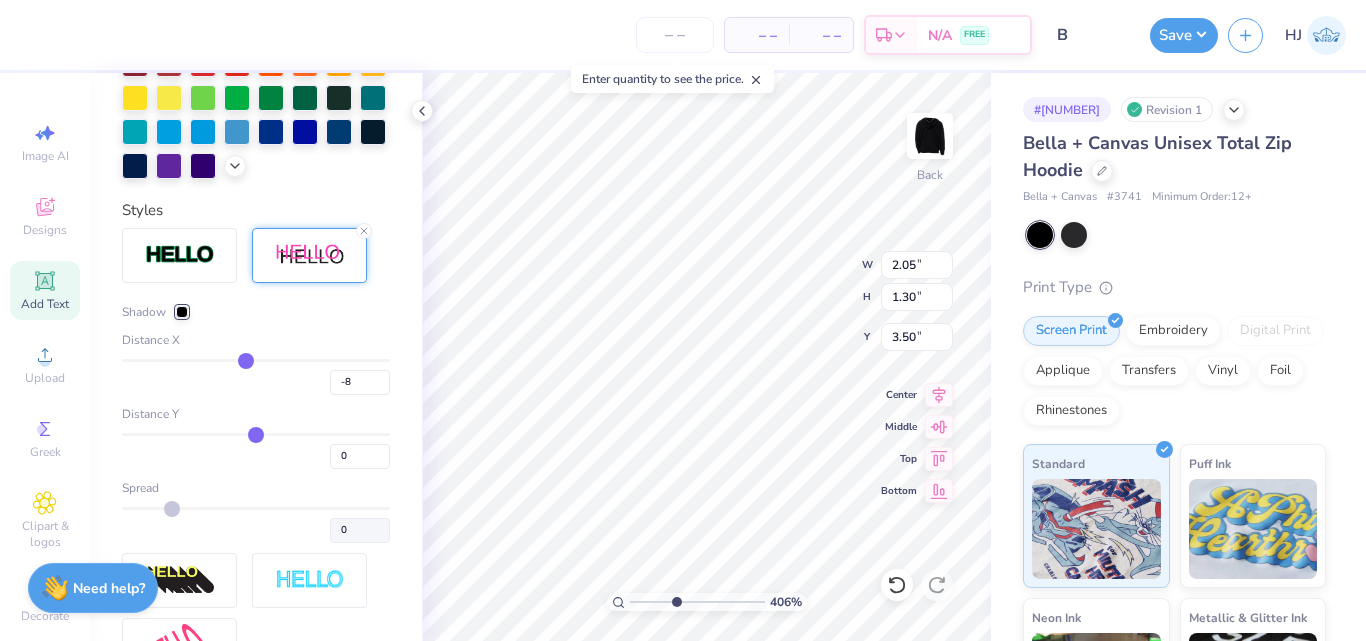 drag, startPoint x: 266, startPoint y: 393, endPoint x: 239, endPoint y: 393, distance: 27 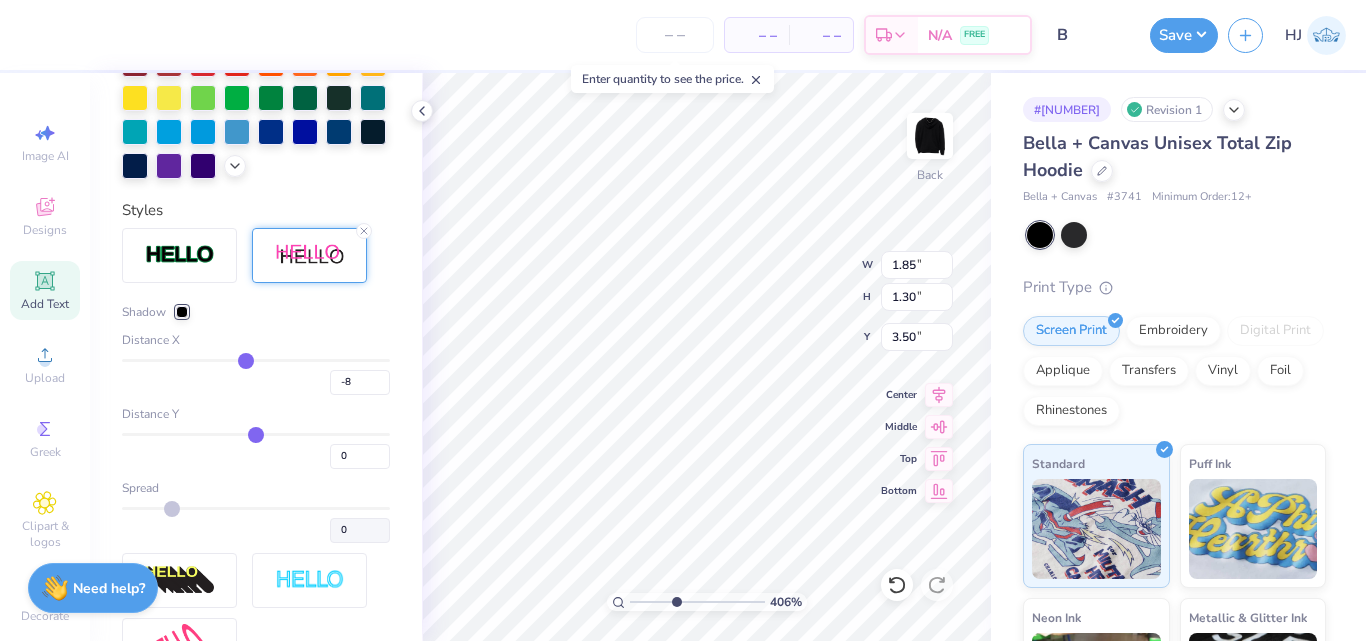 type on "-9" 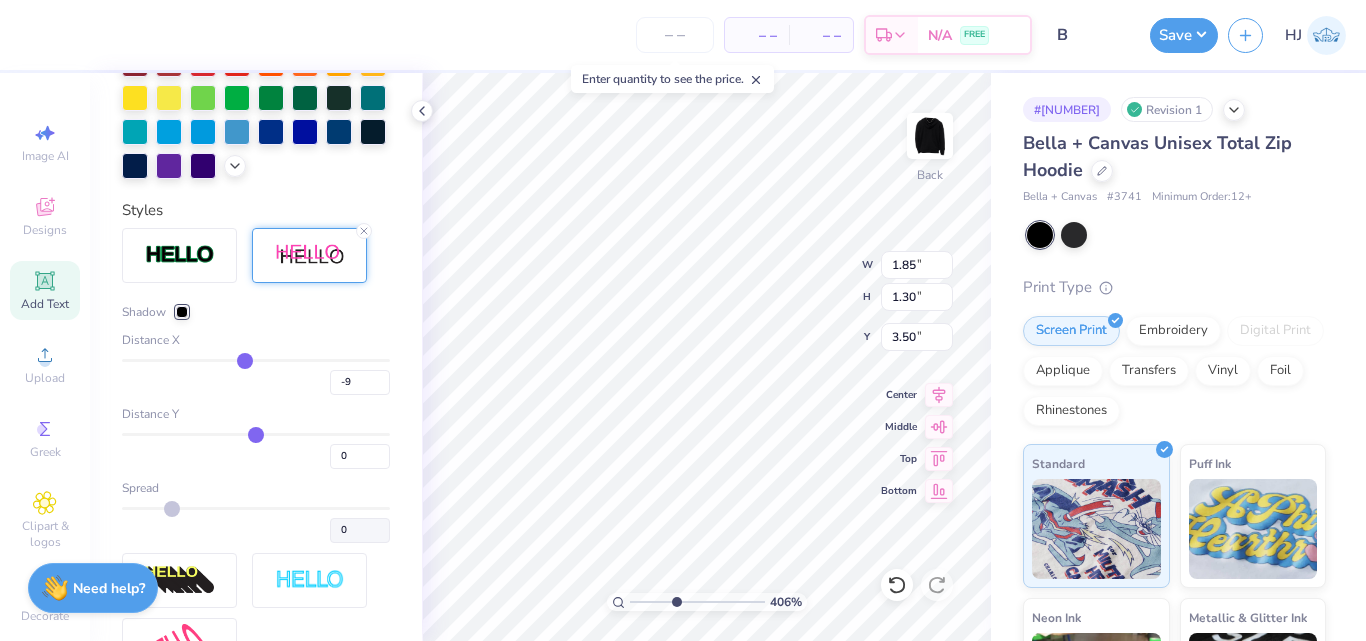 type on "-10" 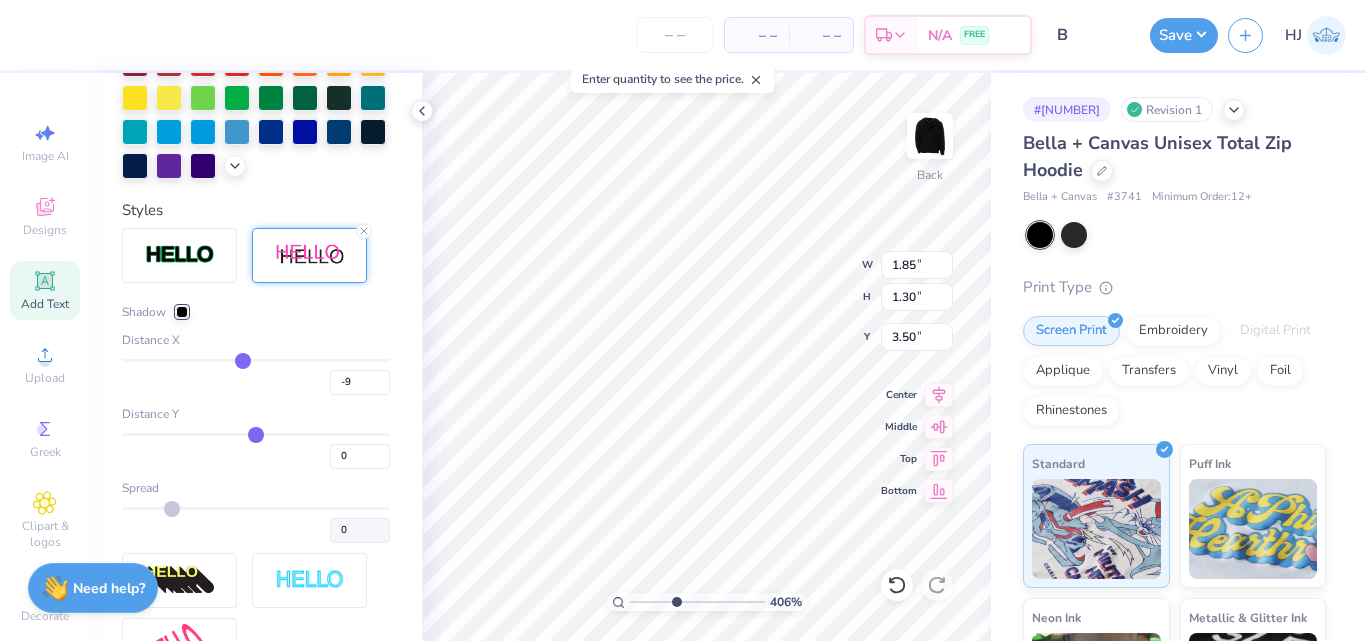 type on "-10" 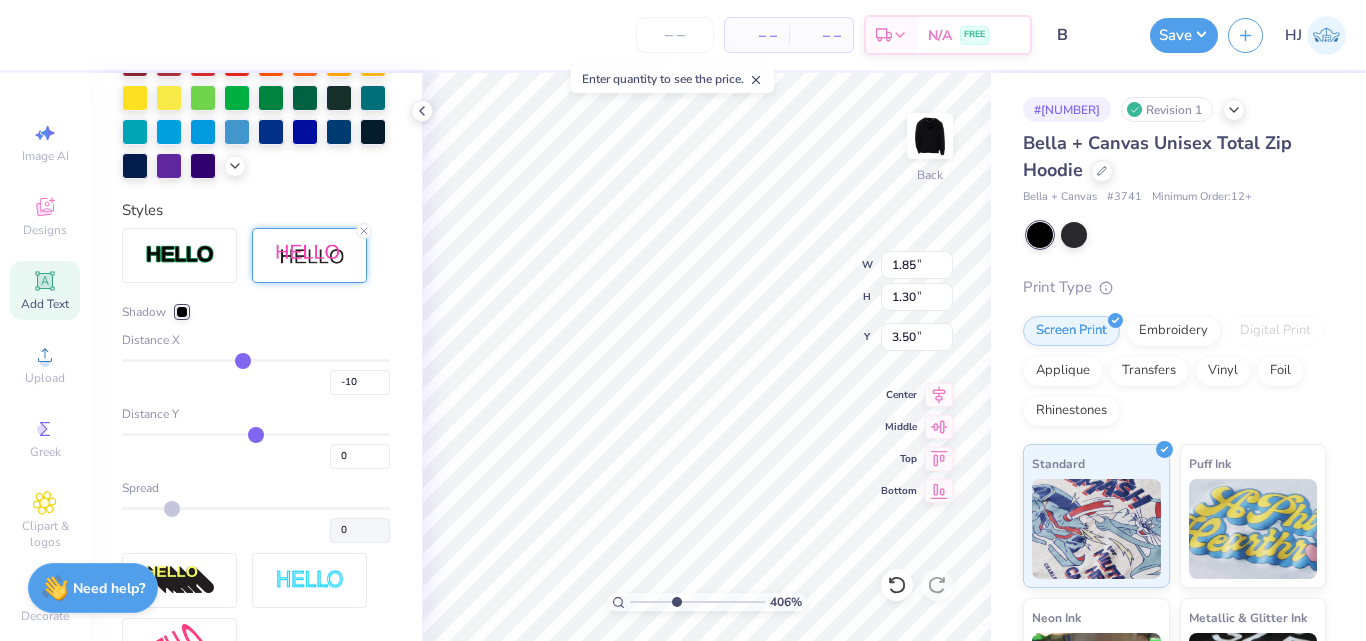 type on "-11" 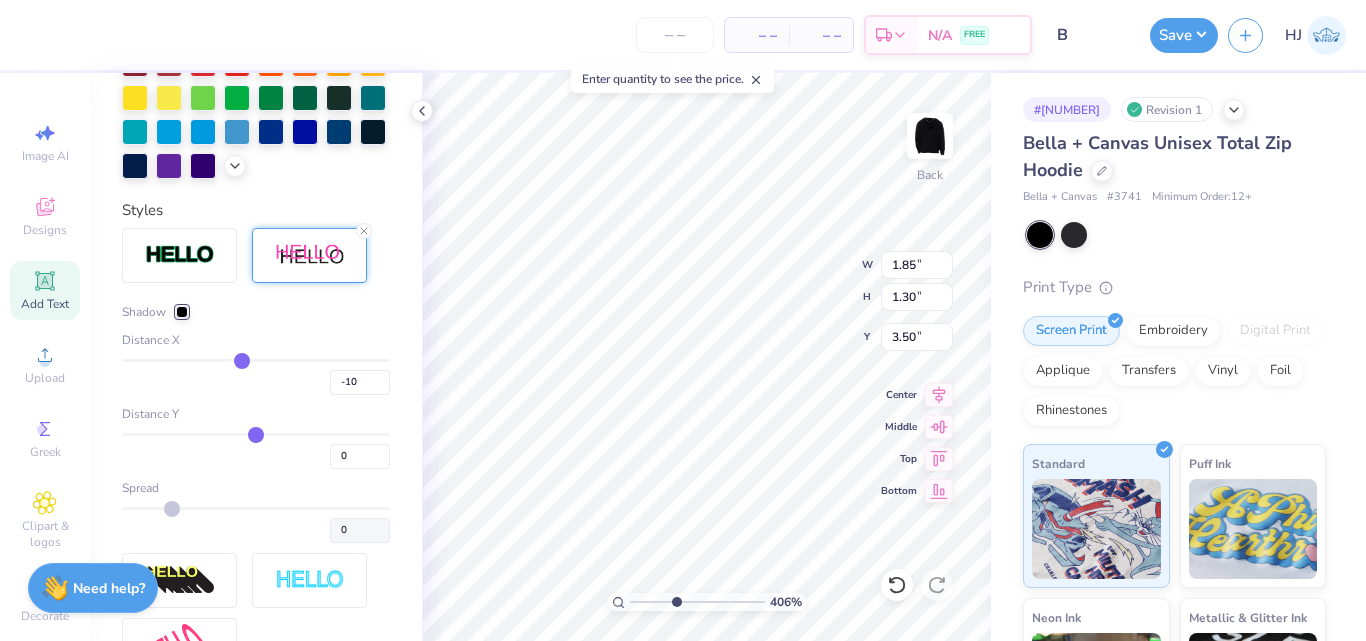 type on "-11" 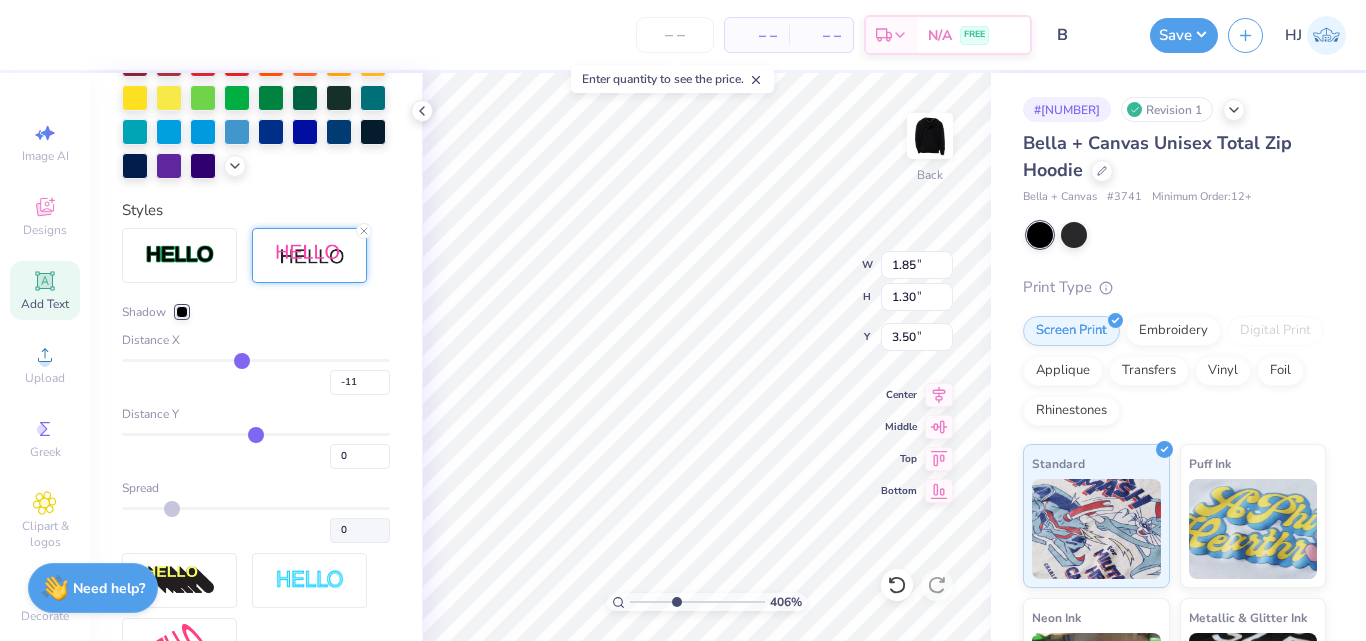 type on "-12" 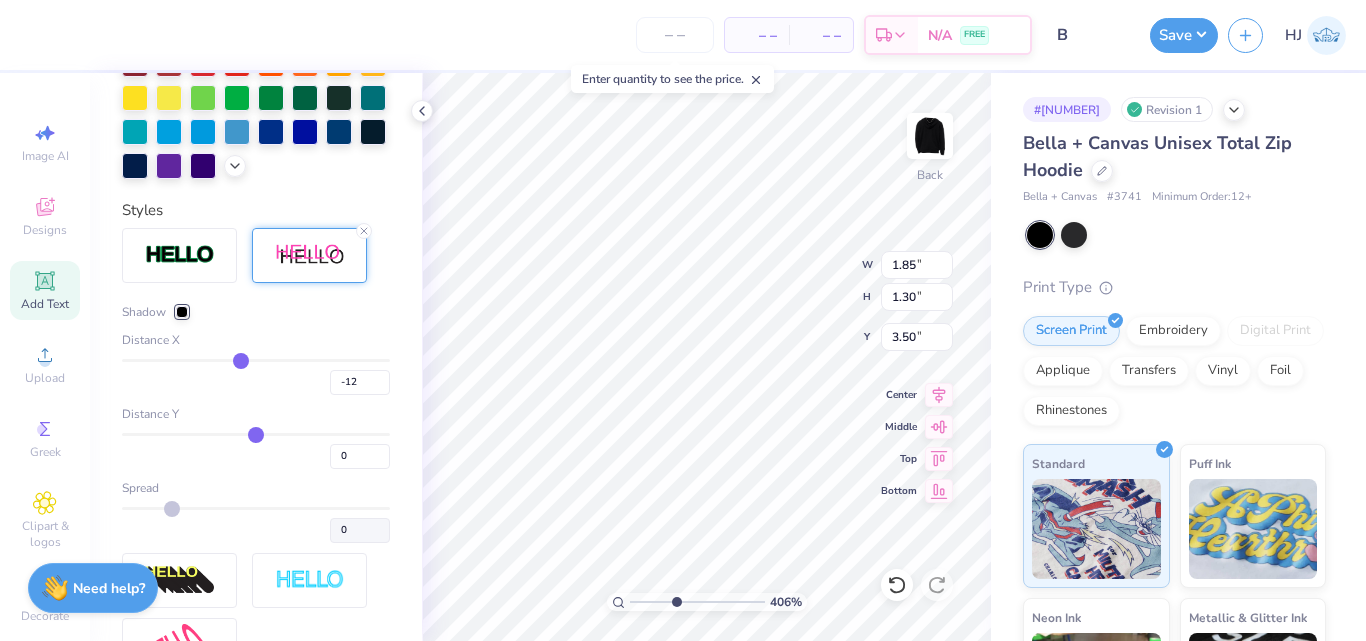 type on "-13" 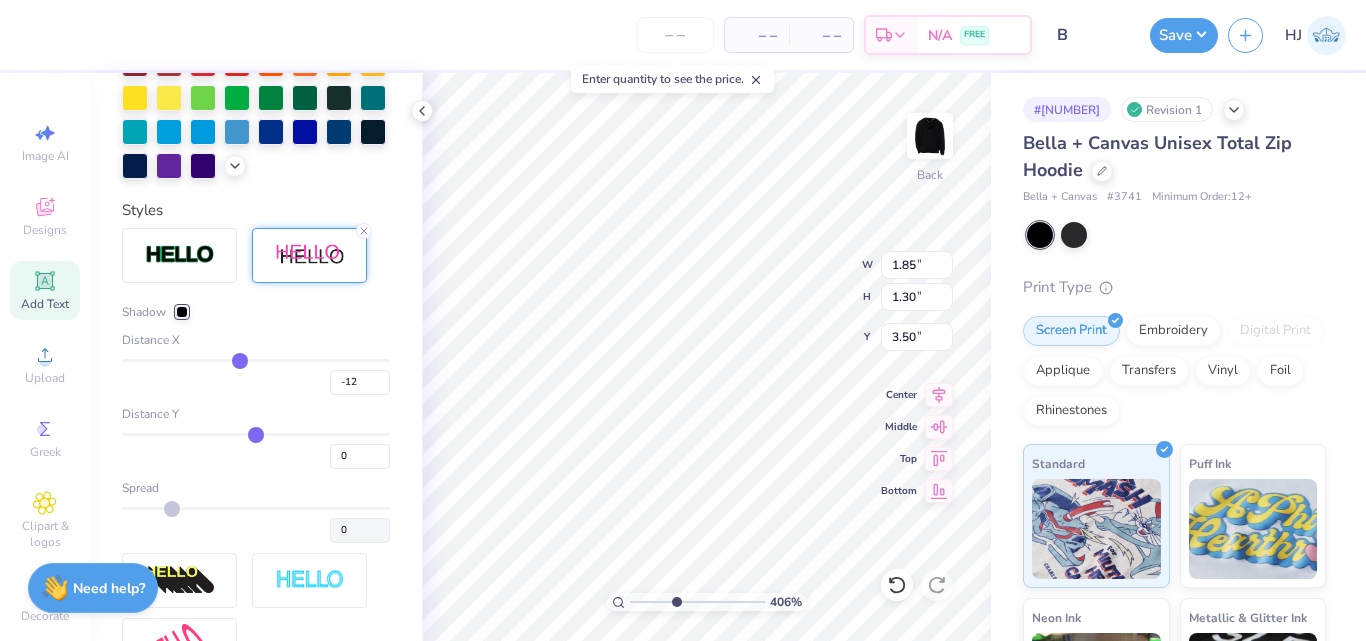 type on "-13" 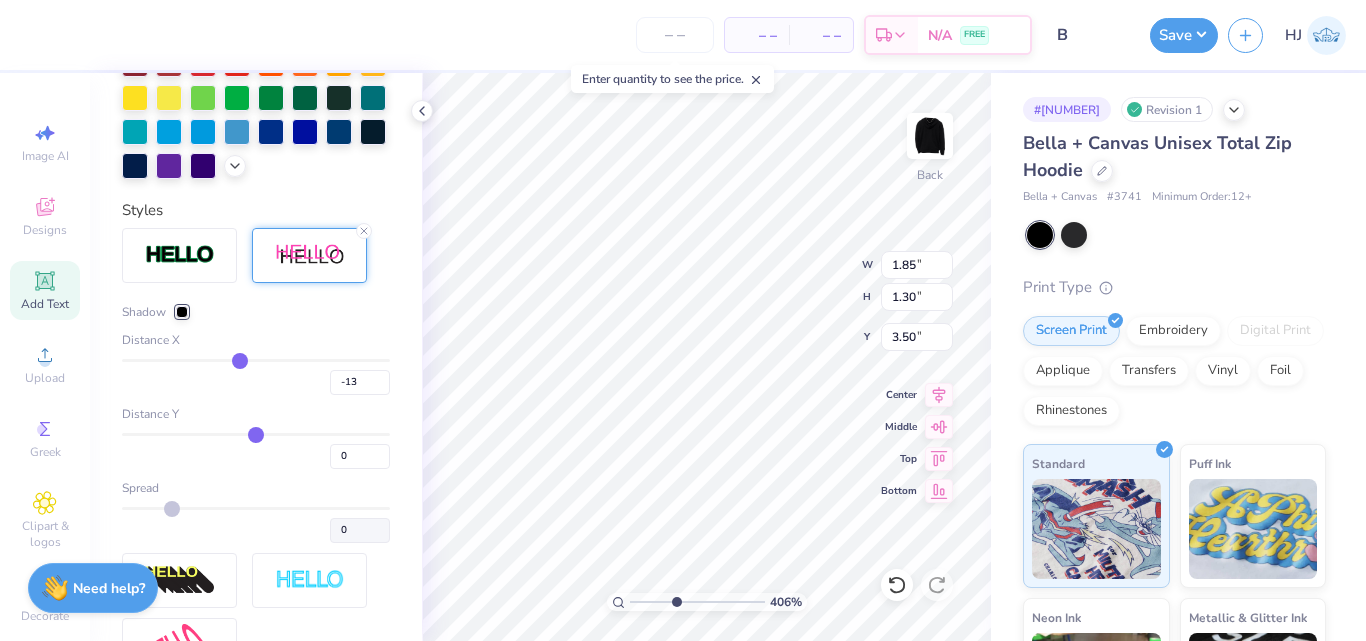 type on "-14" 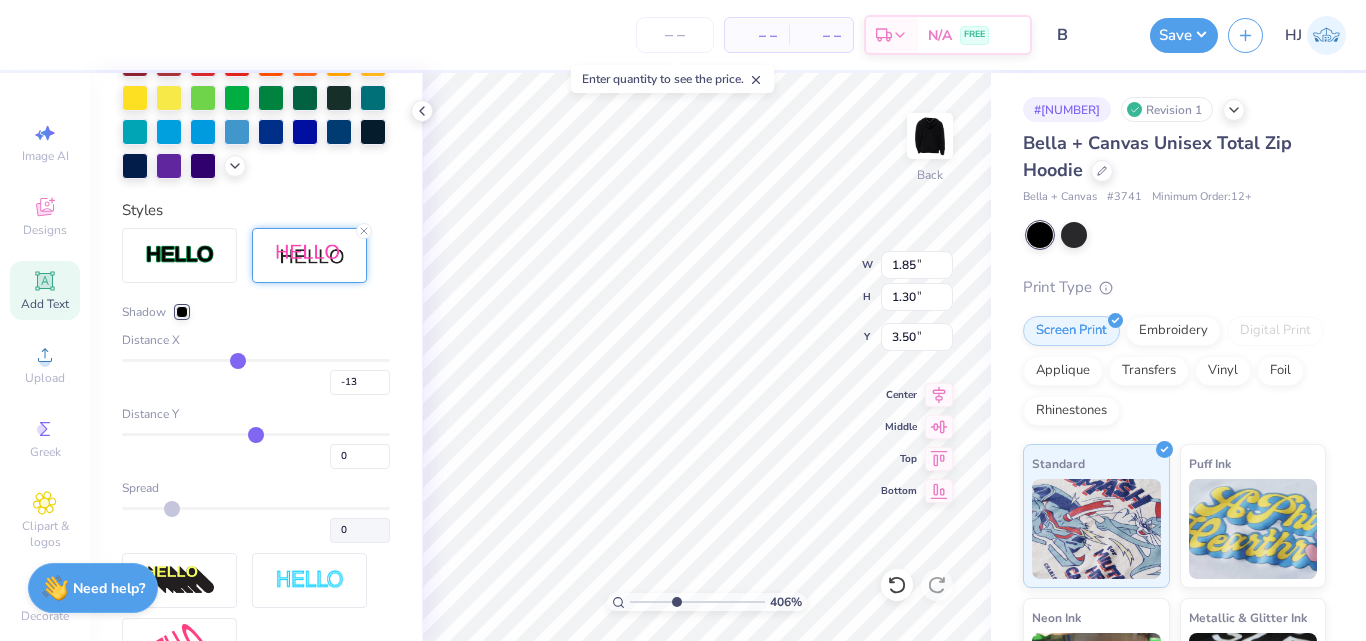 type on "-14" 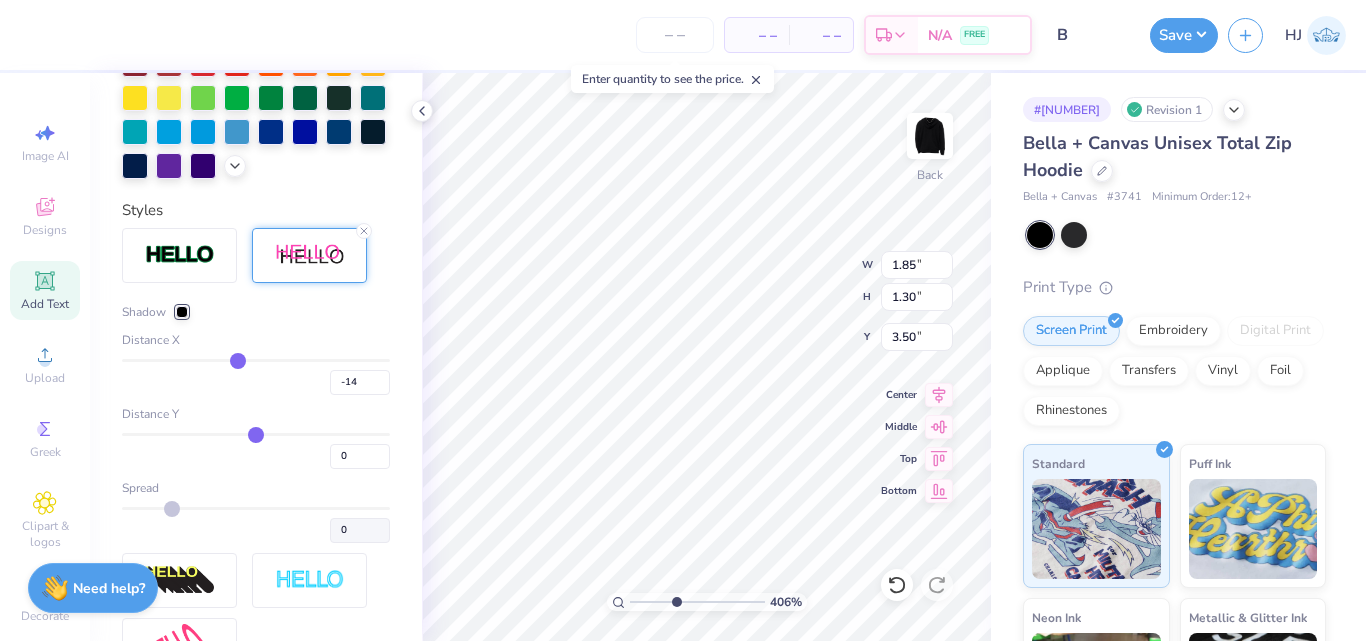type on "-15" 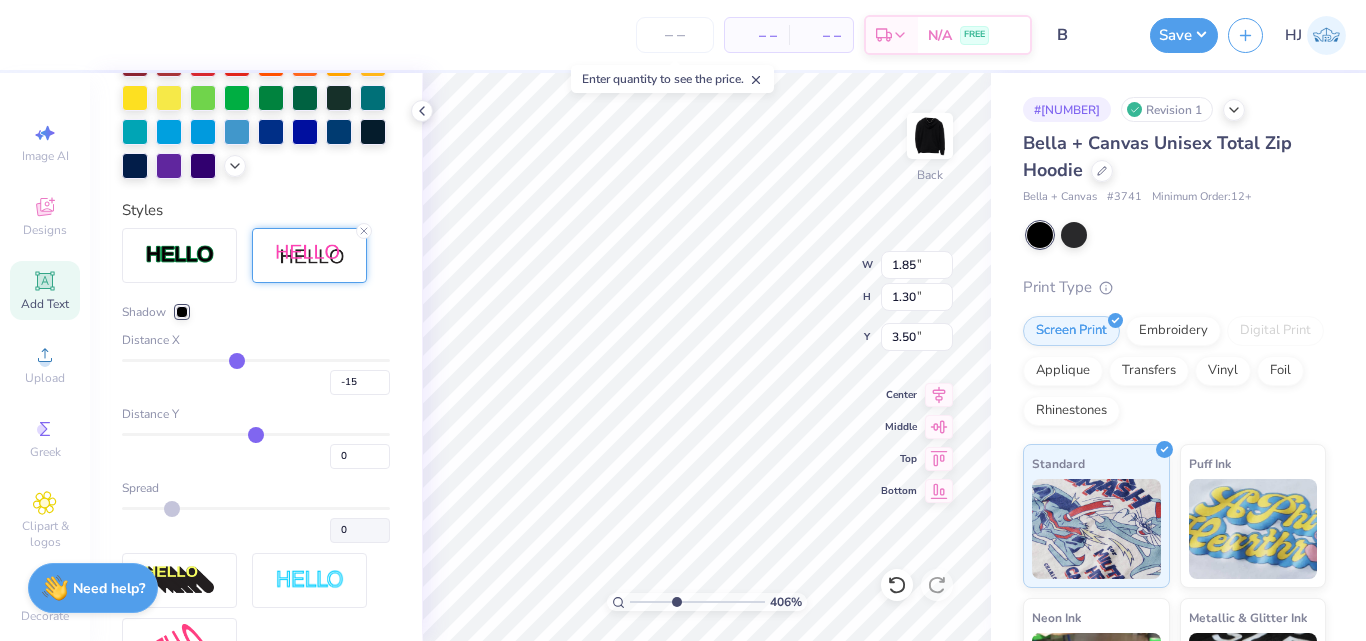 type on "-16" 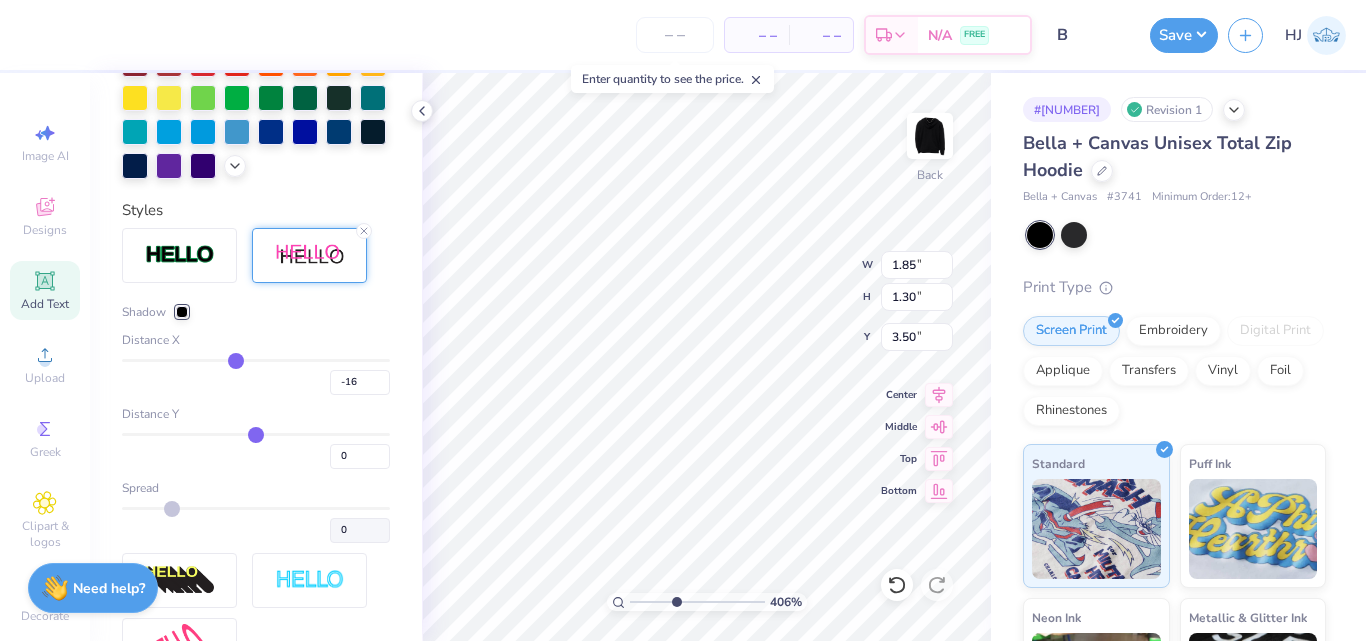 drag, startPoint x: 239, startPoint y: 393, endPoint x: 229, endPoint y: 391, distance: 10.198039 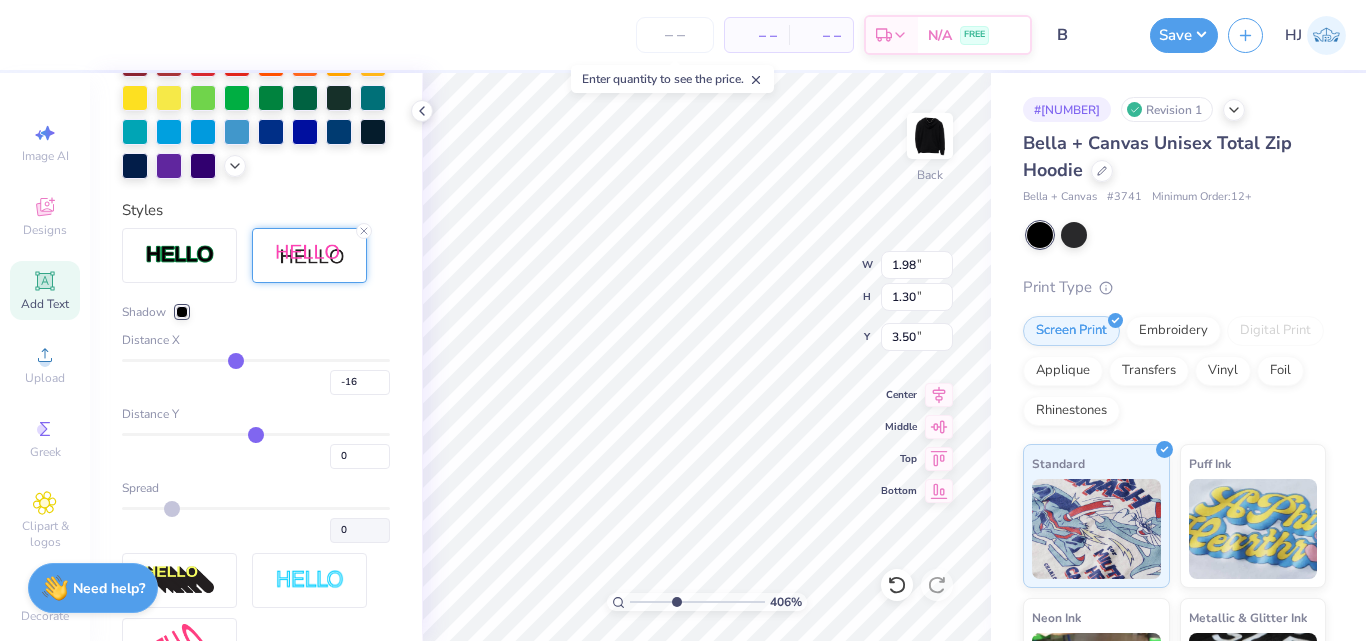 type on "-15" 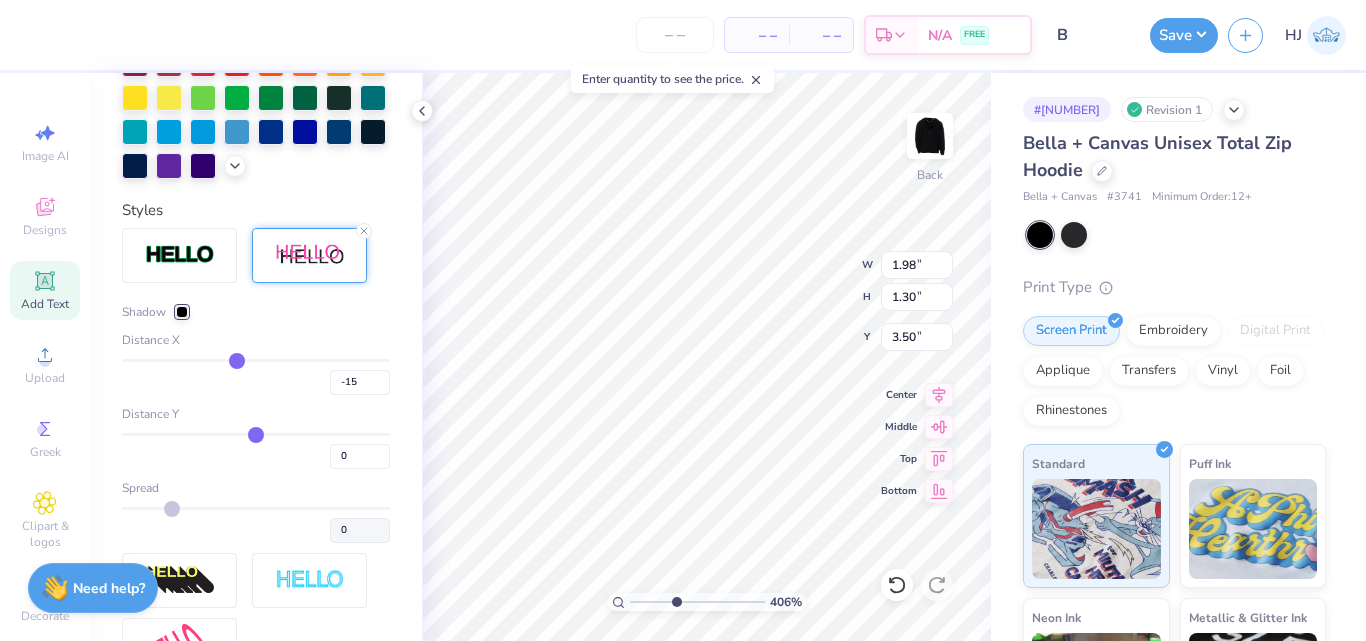type on "-14" 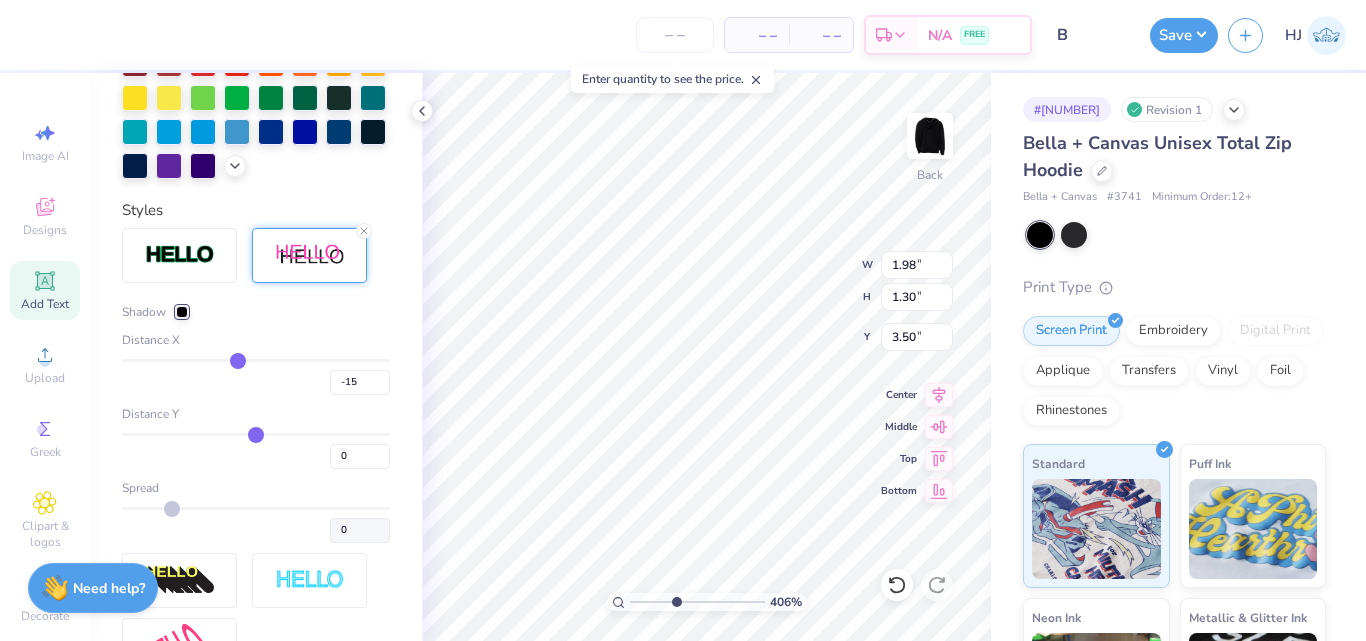 type on "-14" 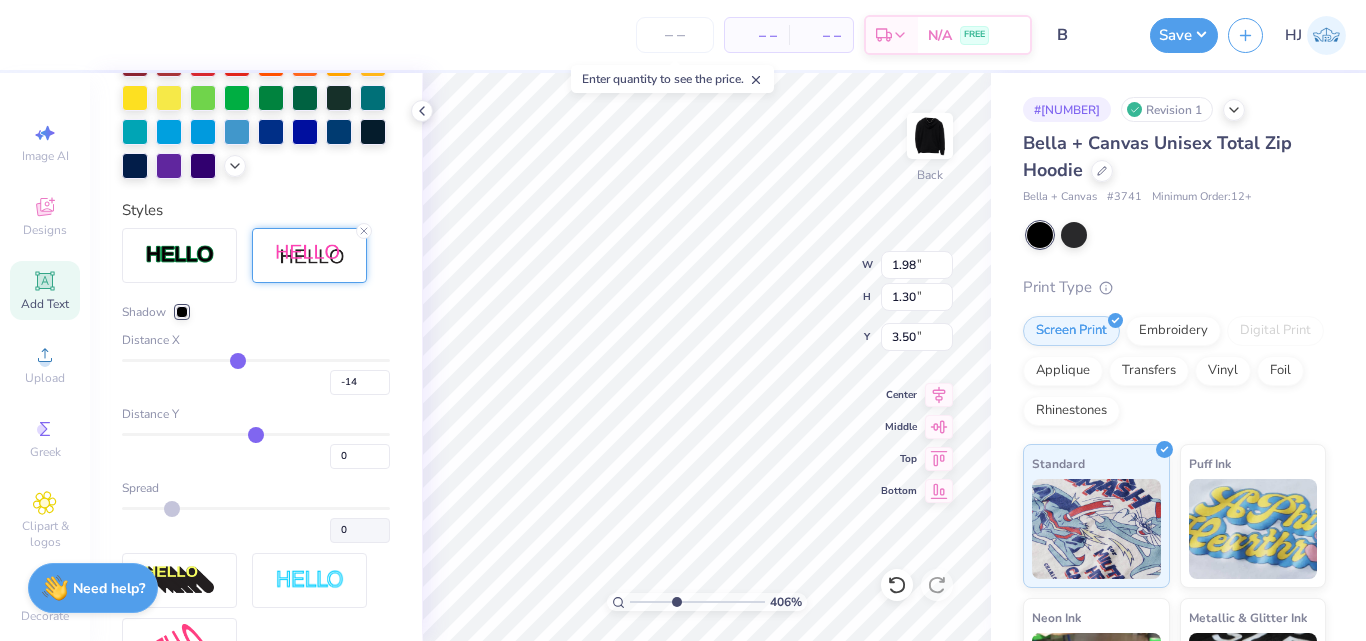 type on "-13" 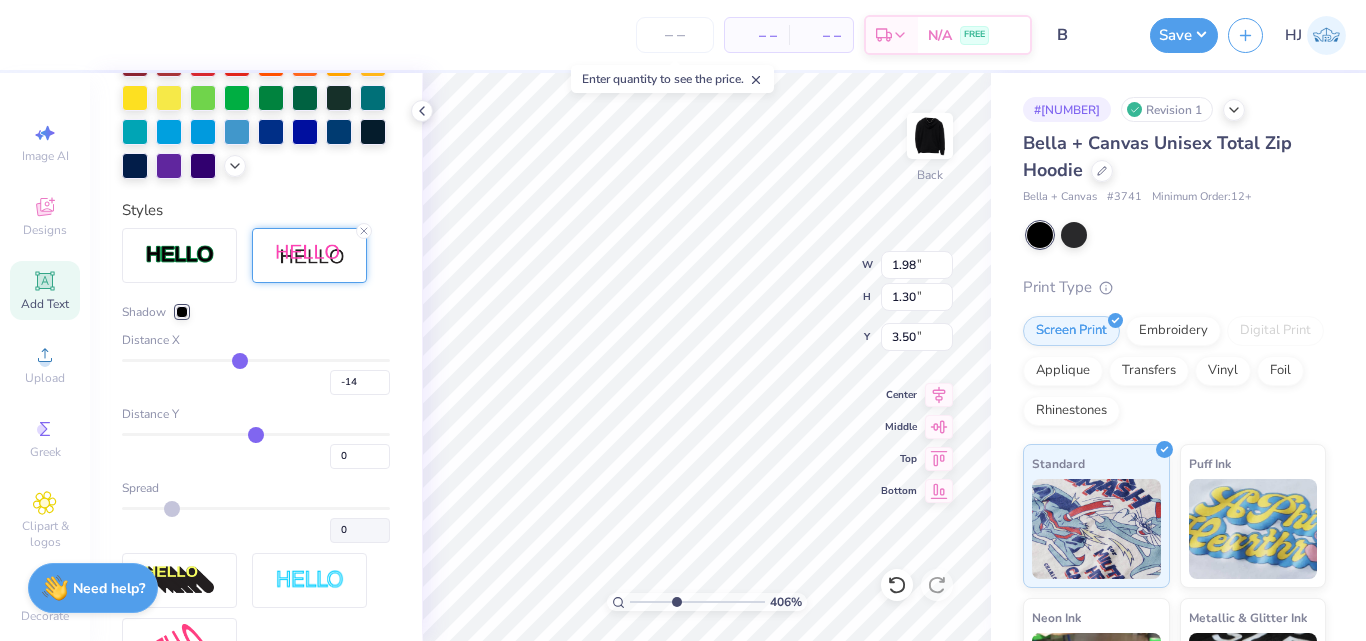 type on "-13" 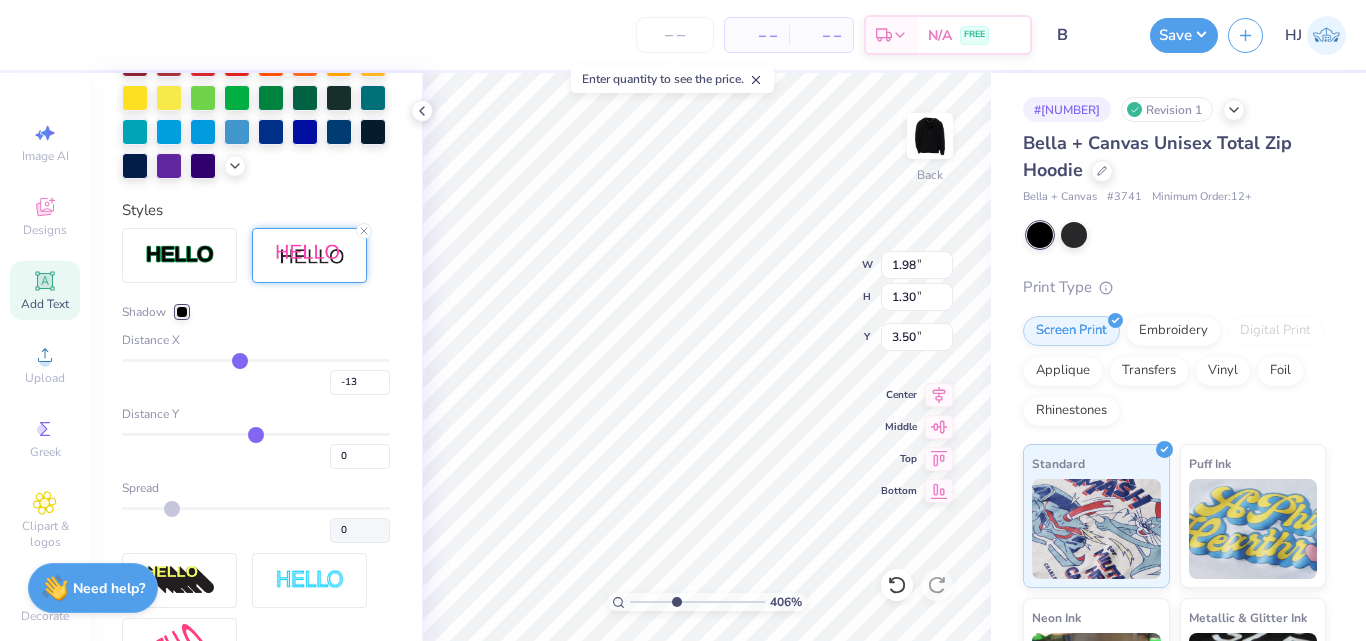 type on "-12" 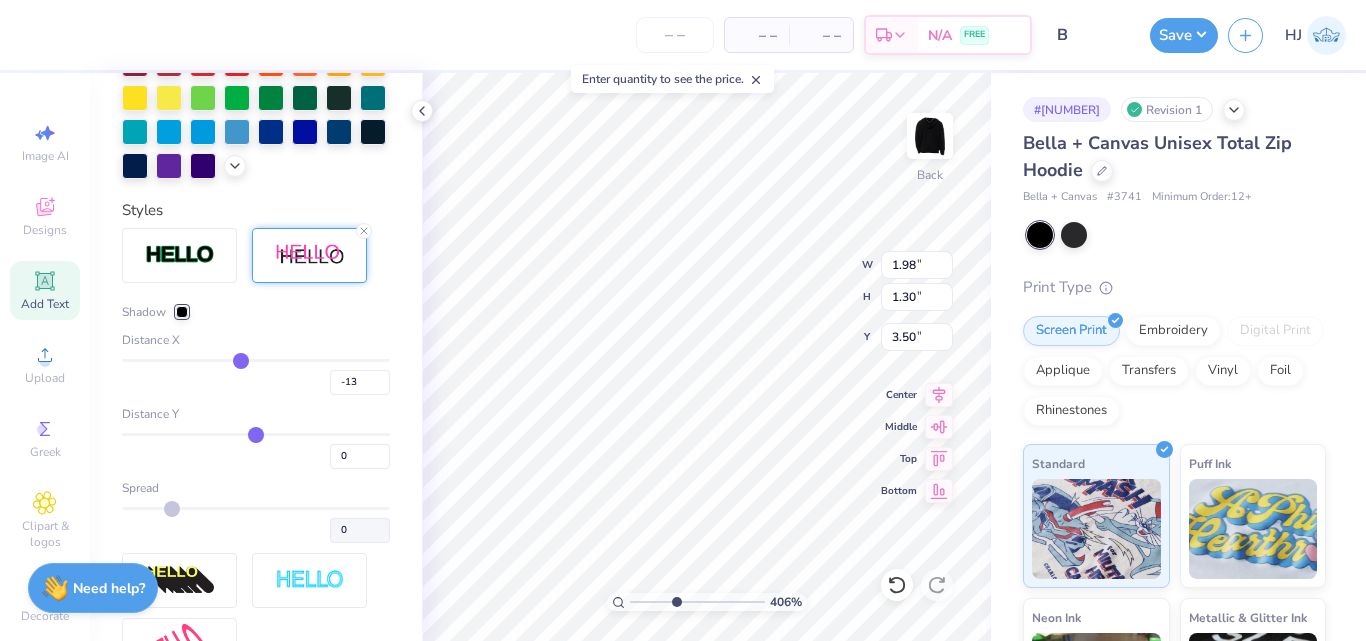 type on "-12" 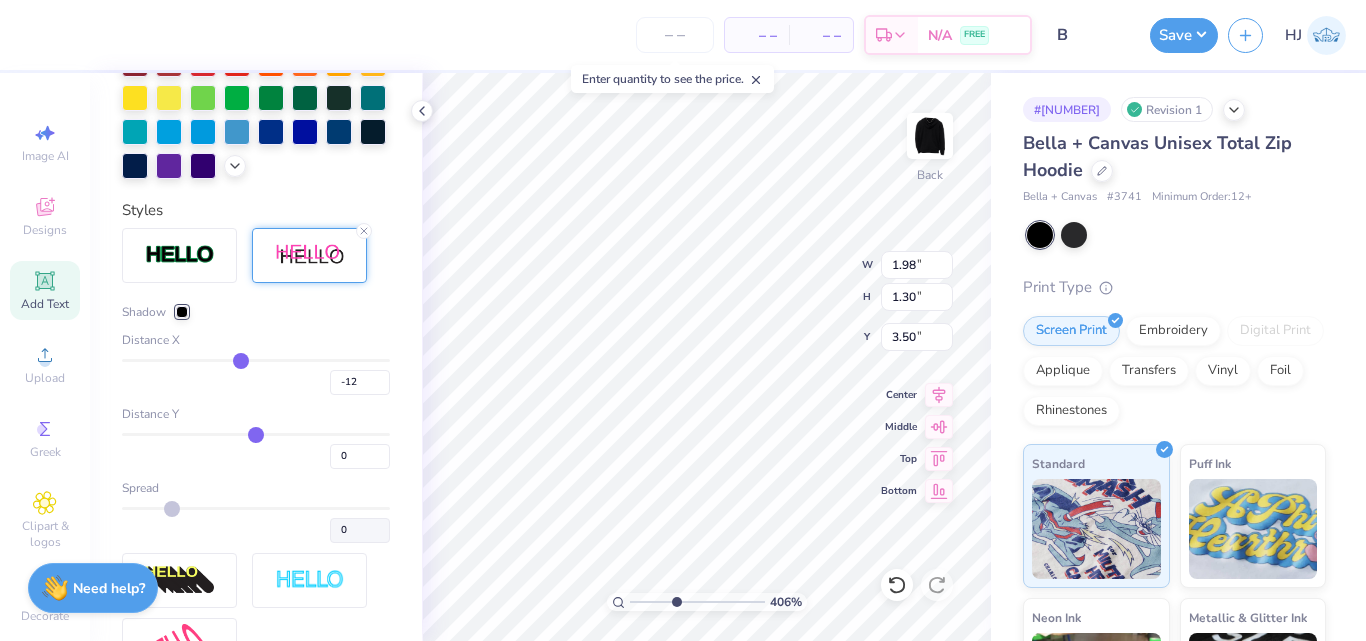 type on "-11" 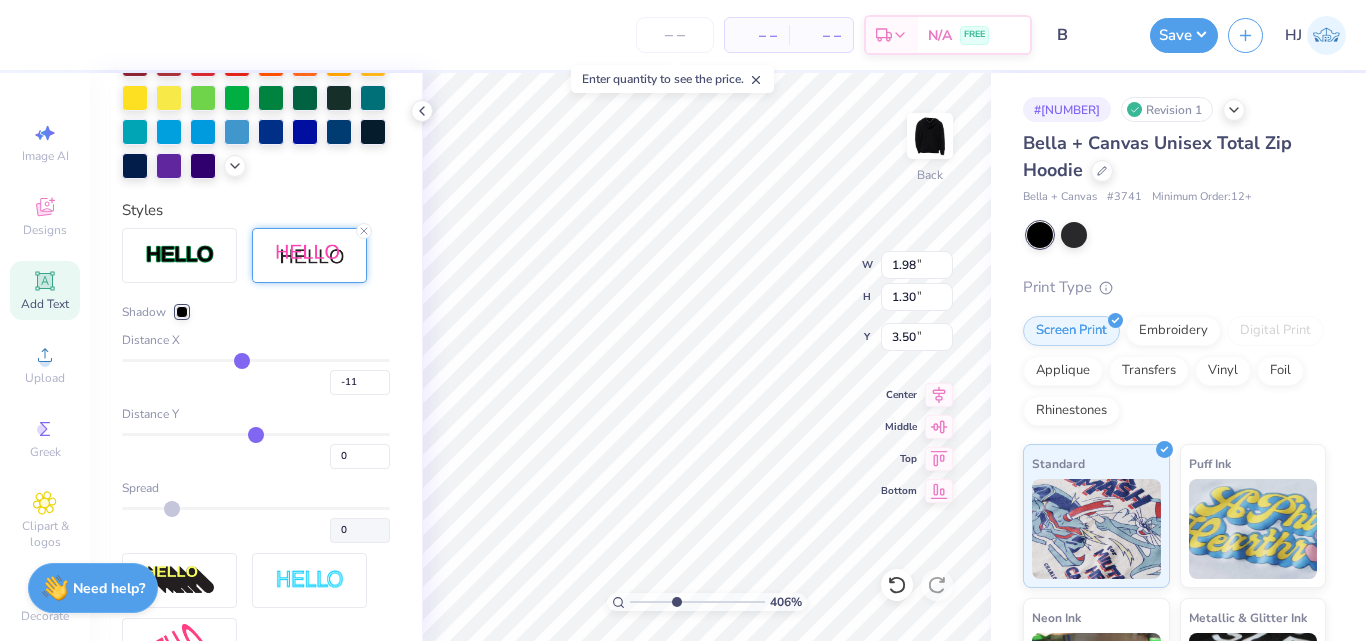 type on "-10" 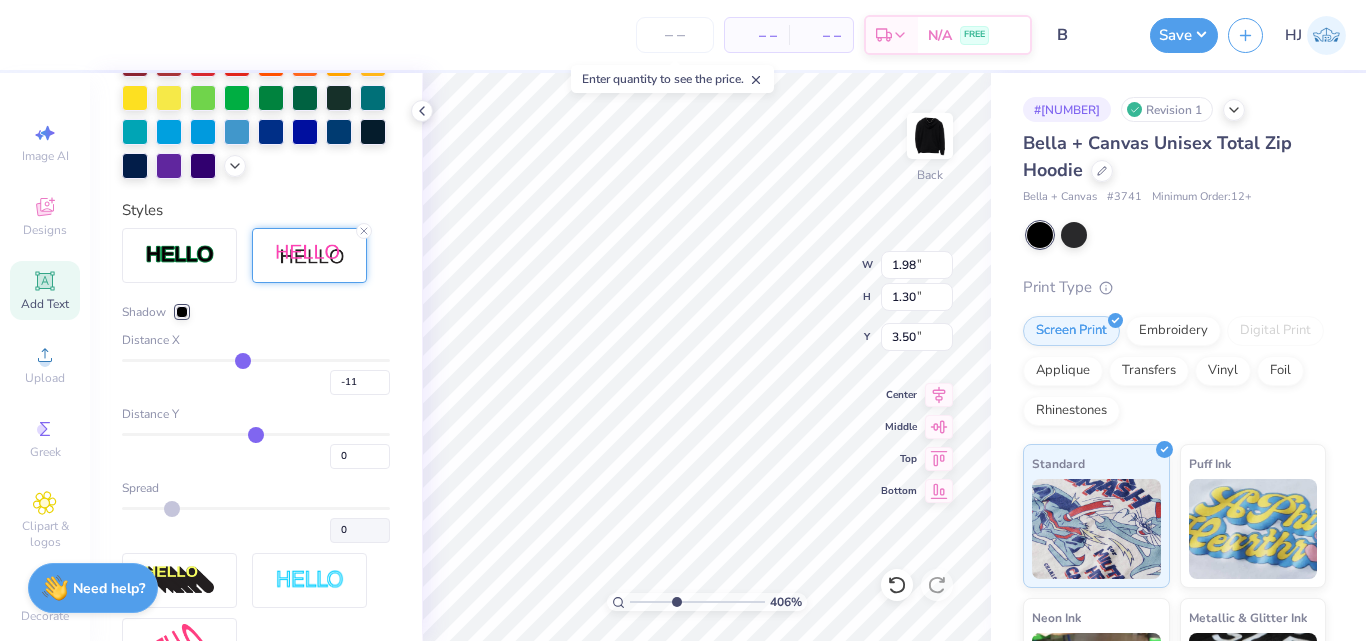 type on "-10" 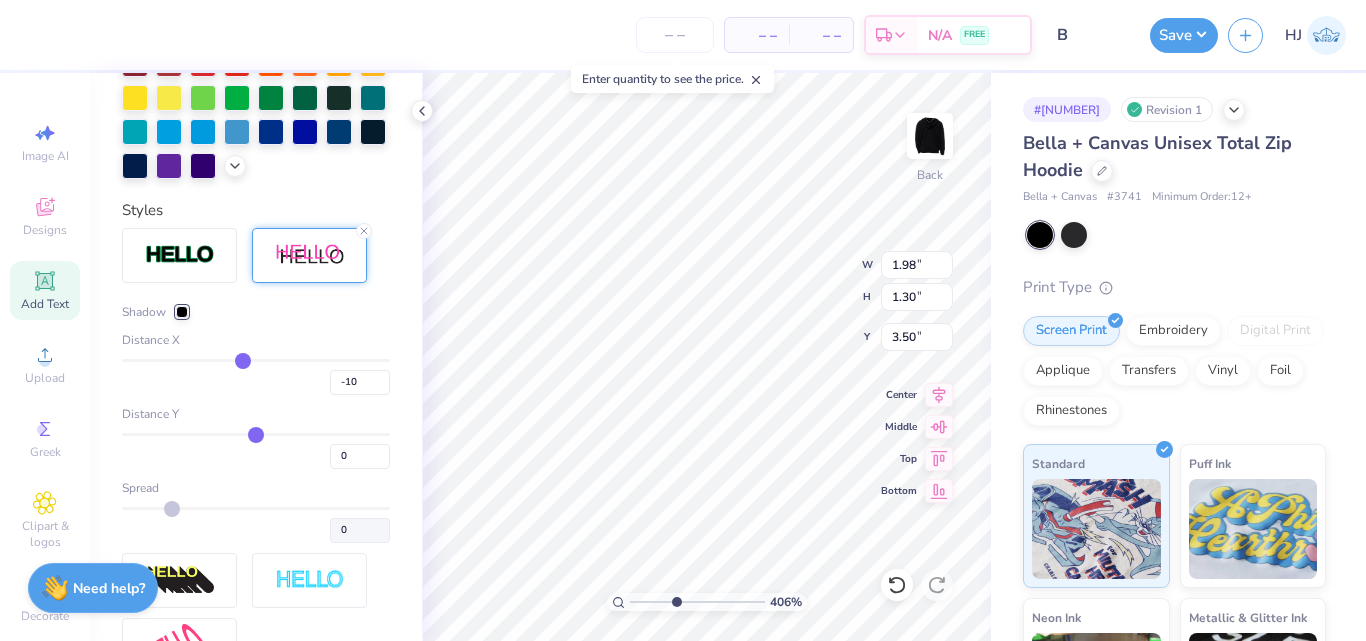 type on "-9" 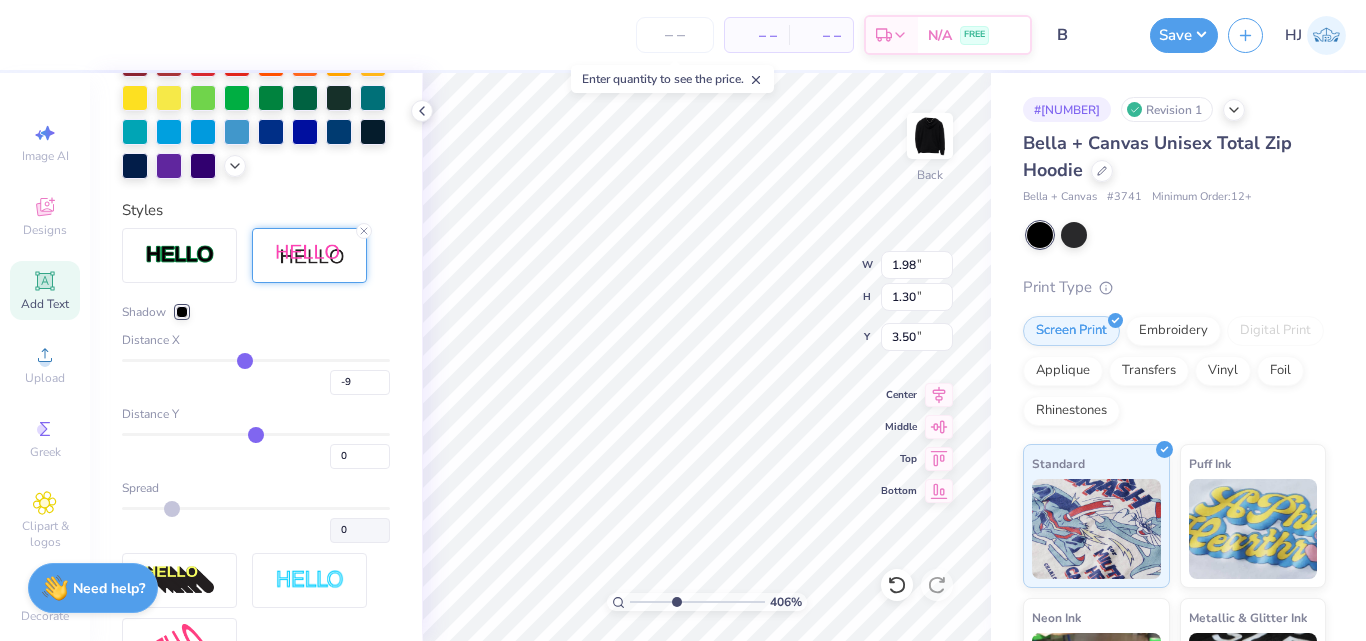 type on "-9" 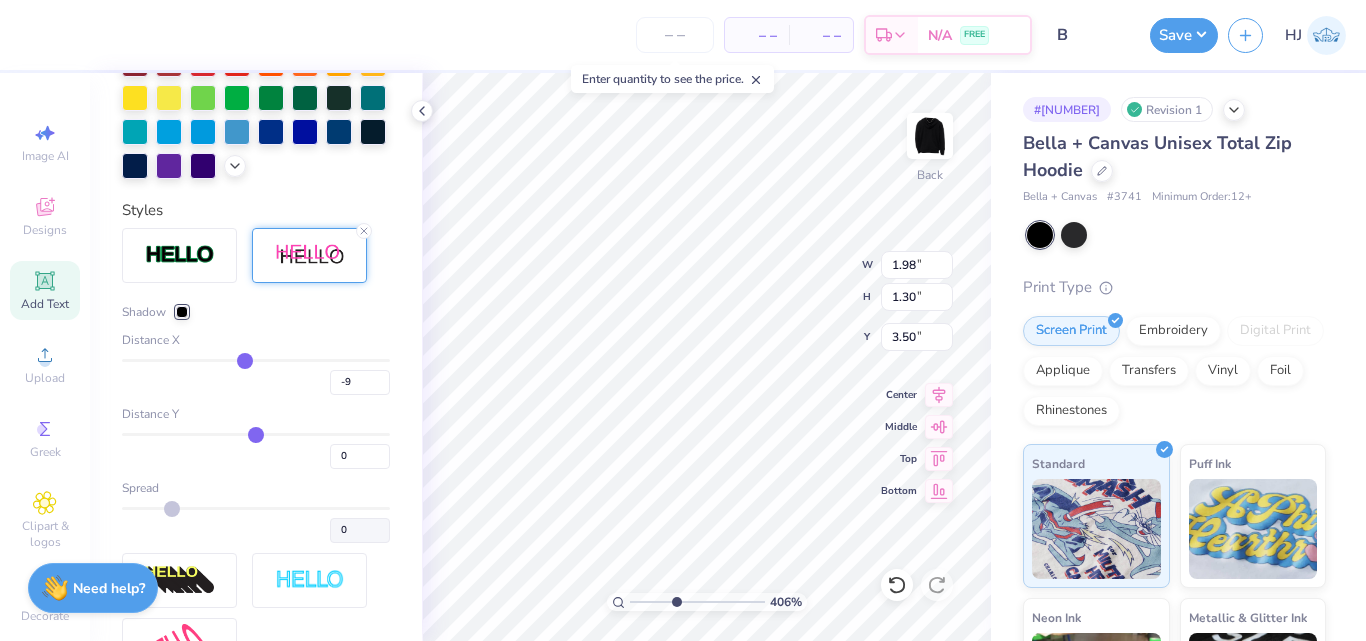 type on "4.05804149575103" 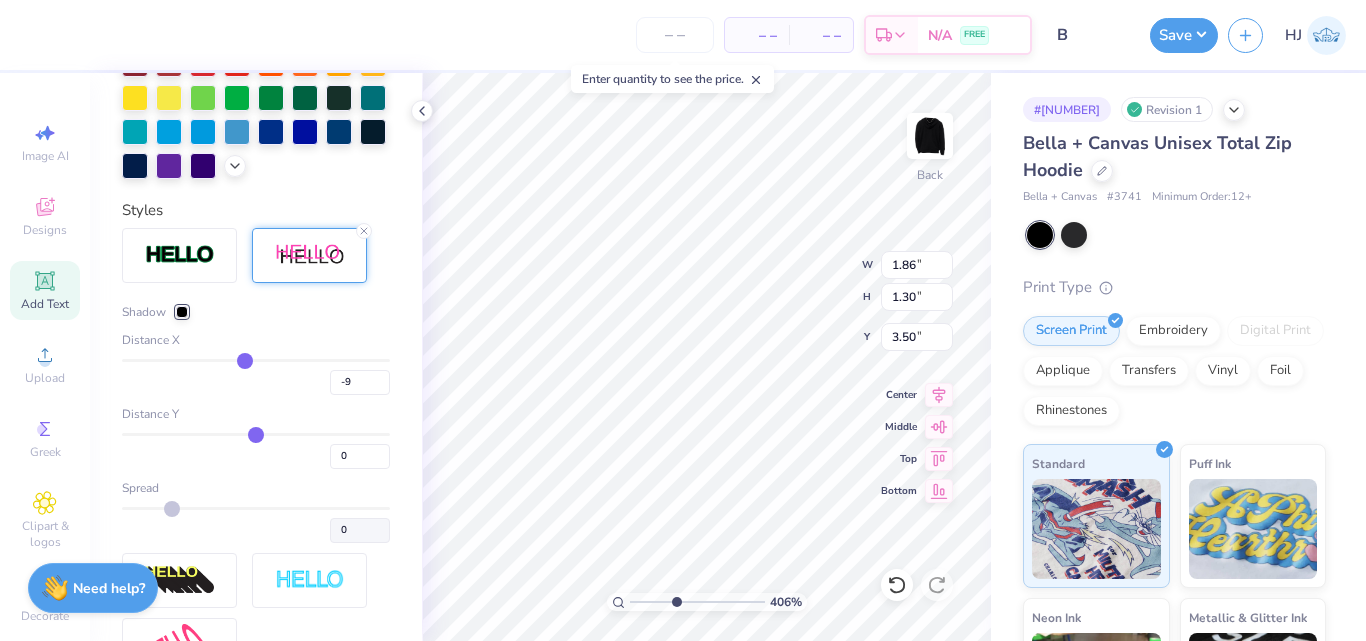 type on "-8" 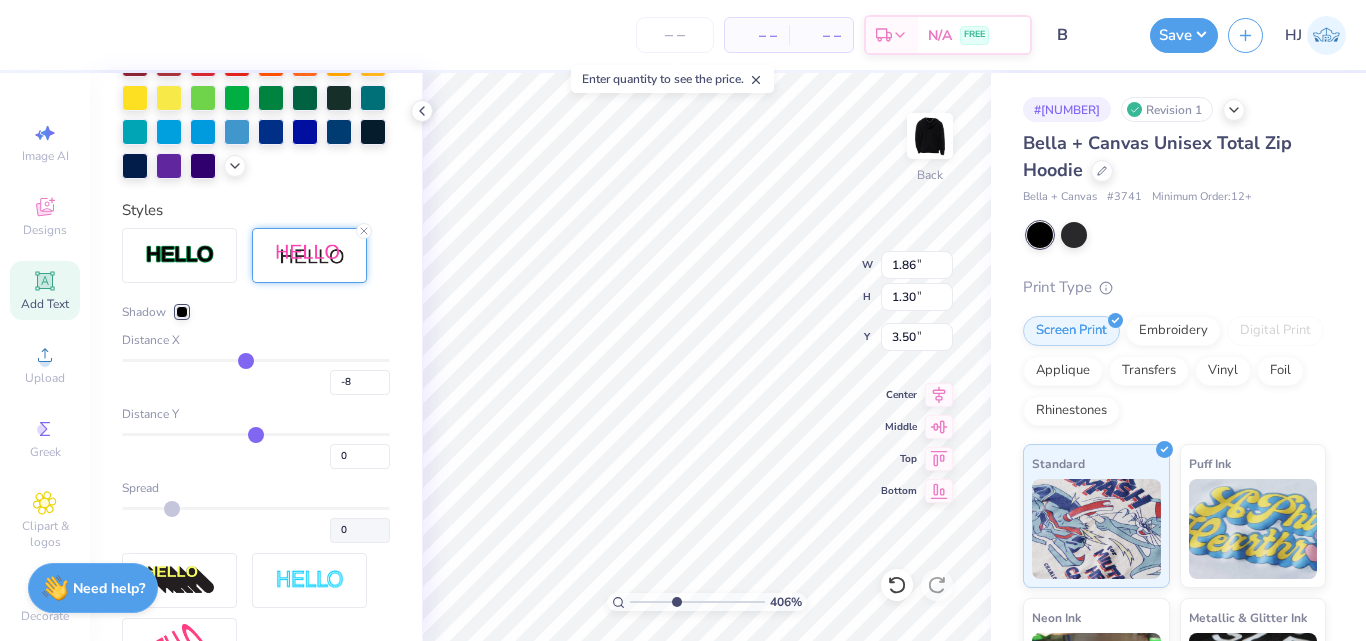 type on "-7" 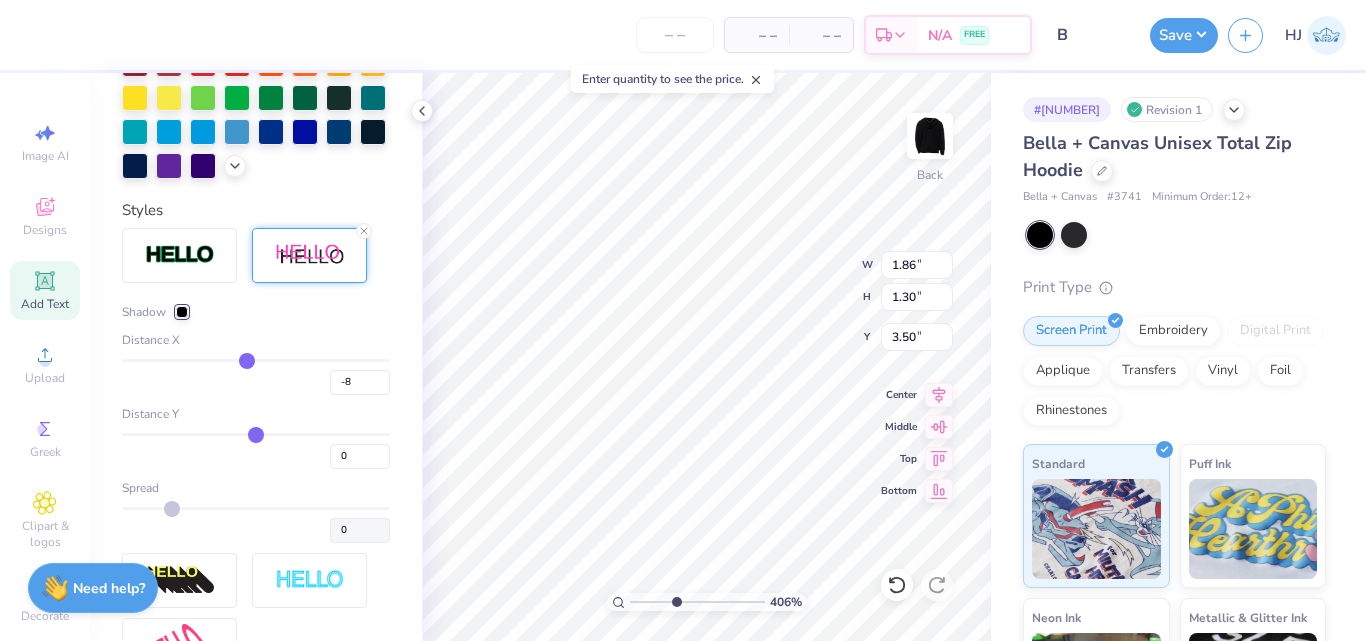type on "-7" 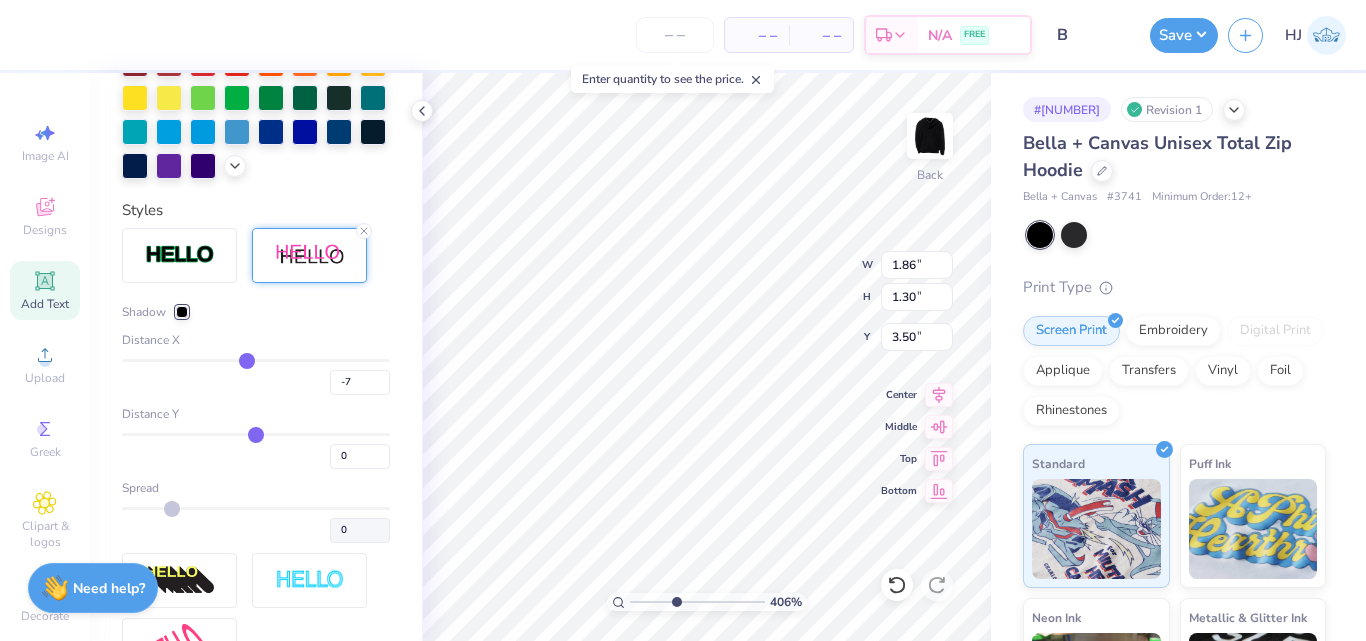type on "-6" 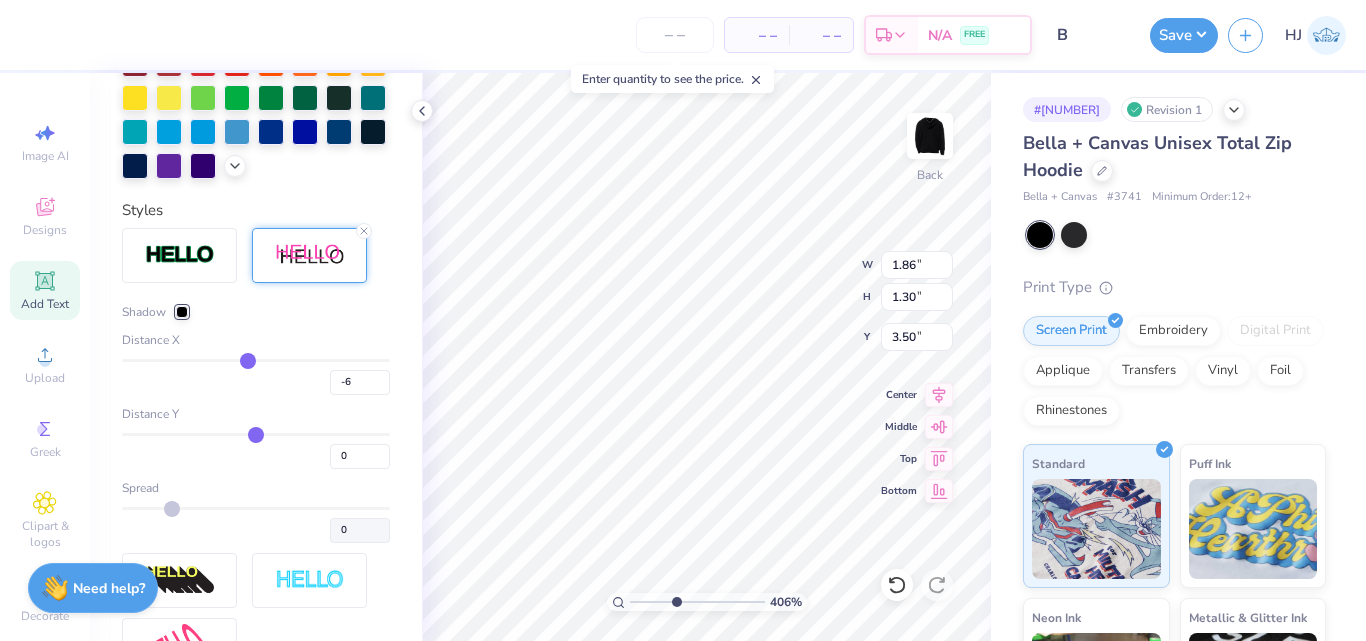 type on "-6" 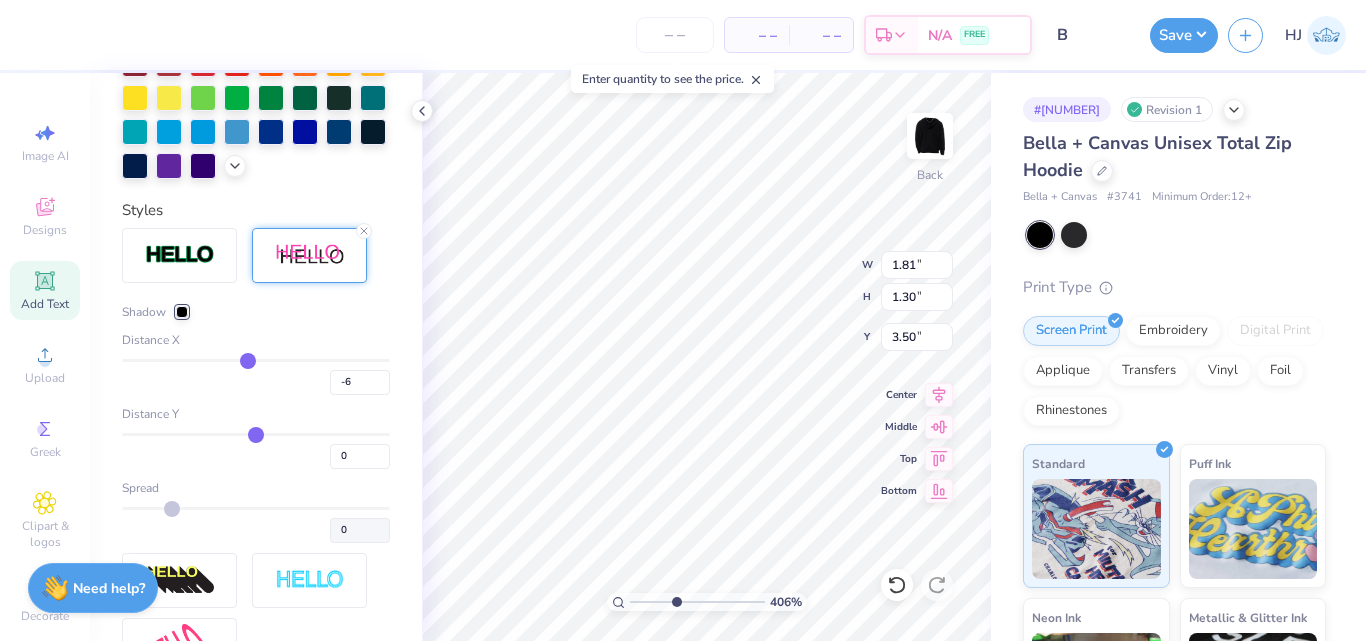 type on "-5" 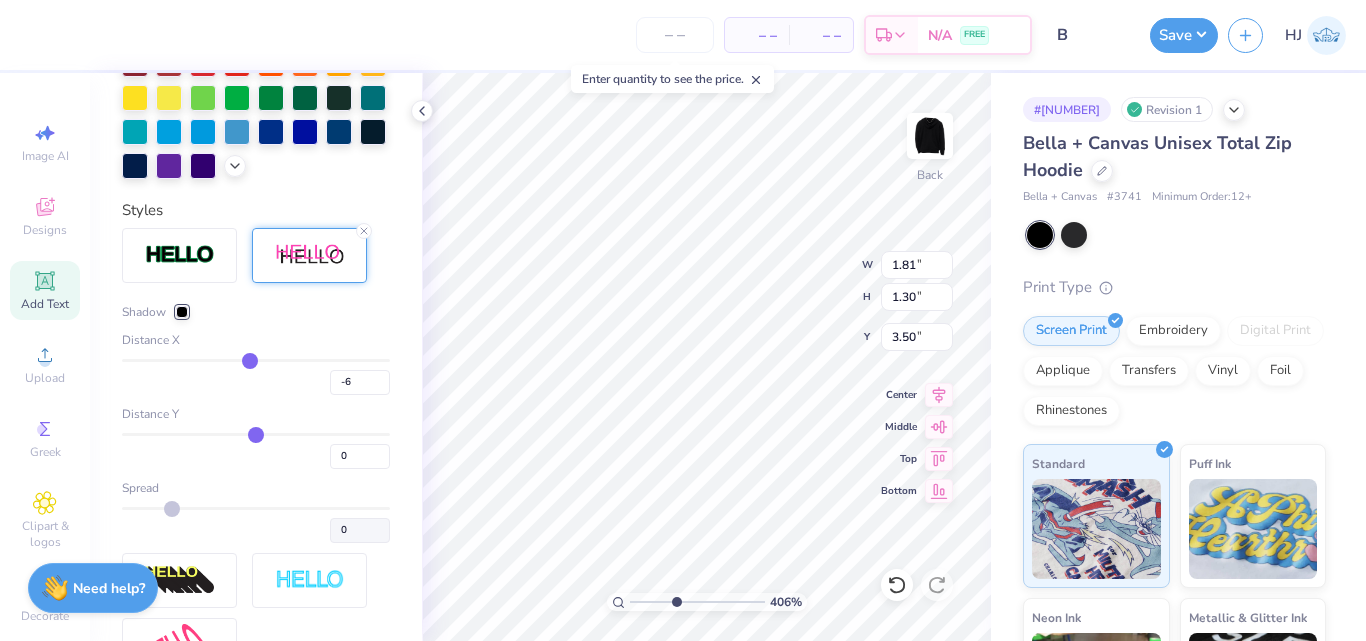 type on "-5" 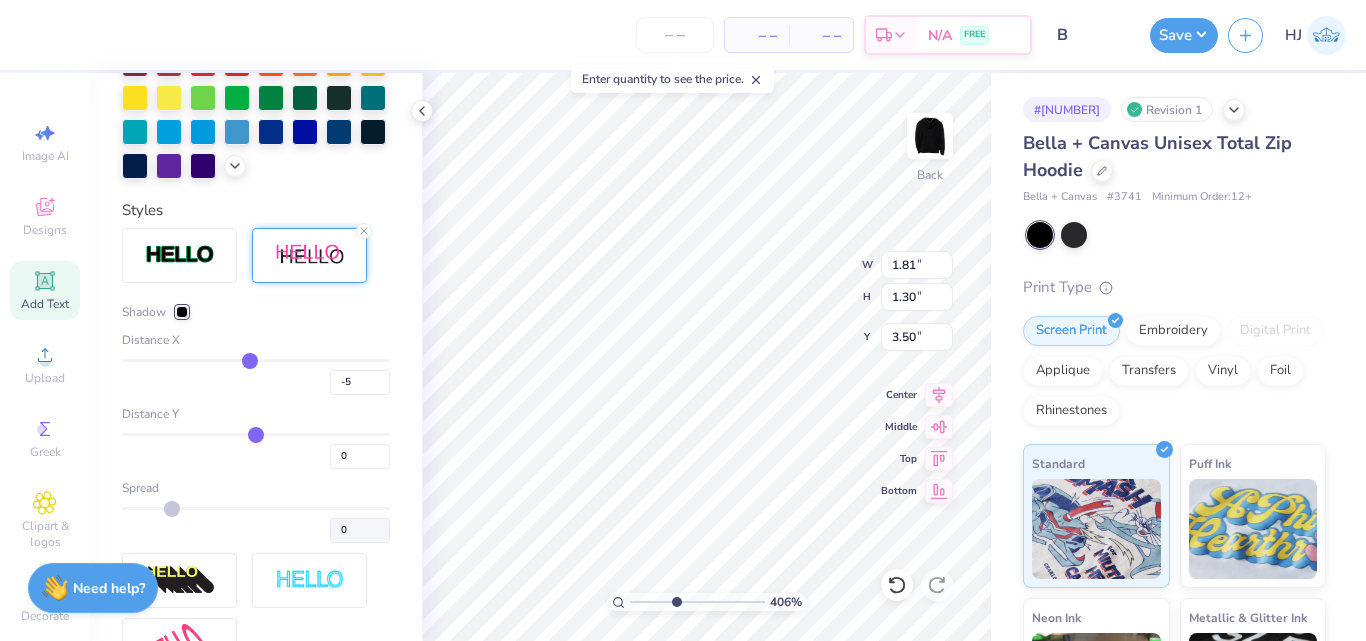 type on "-4" 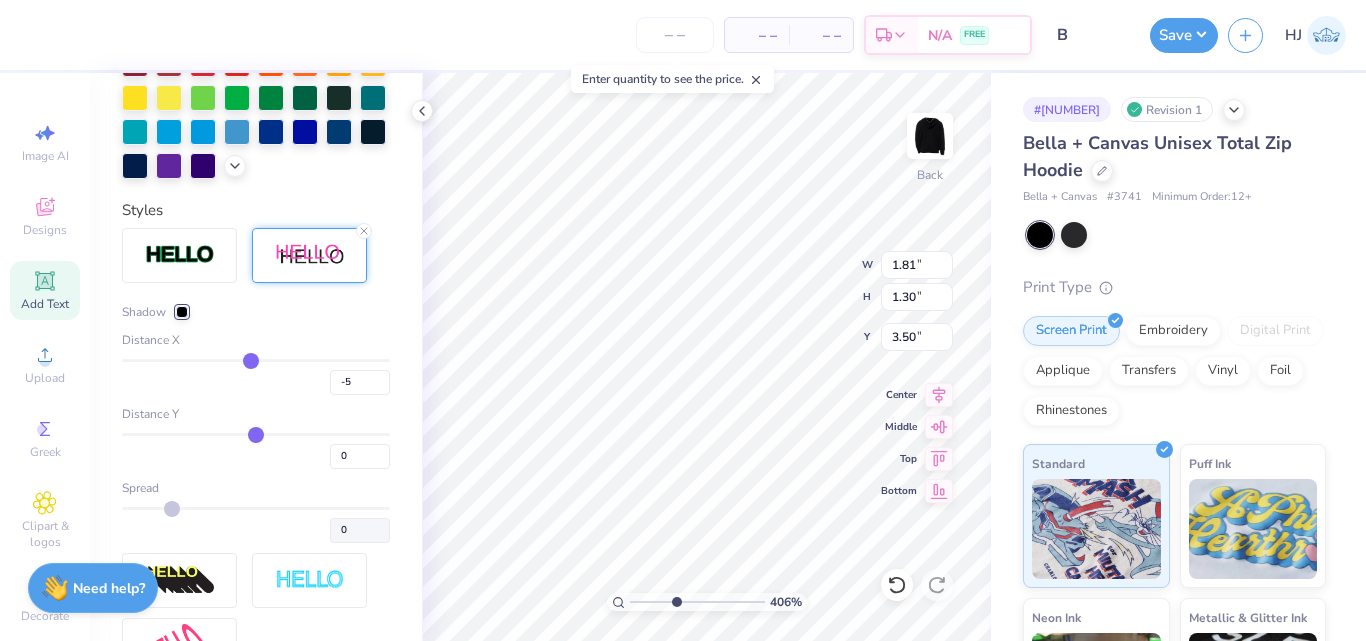 type on "-4" 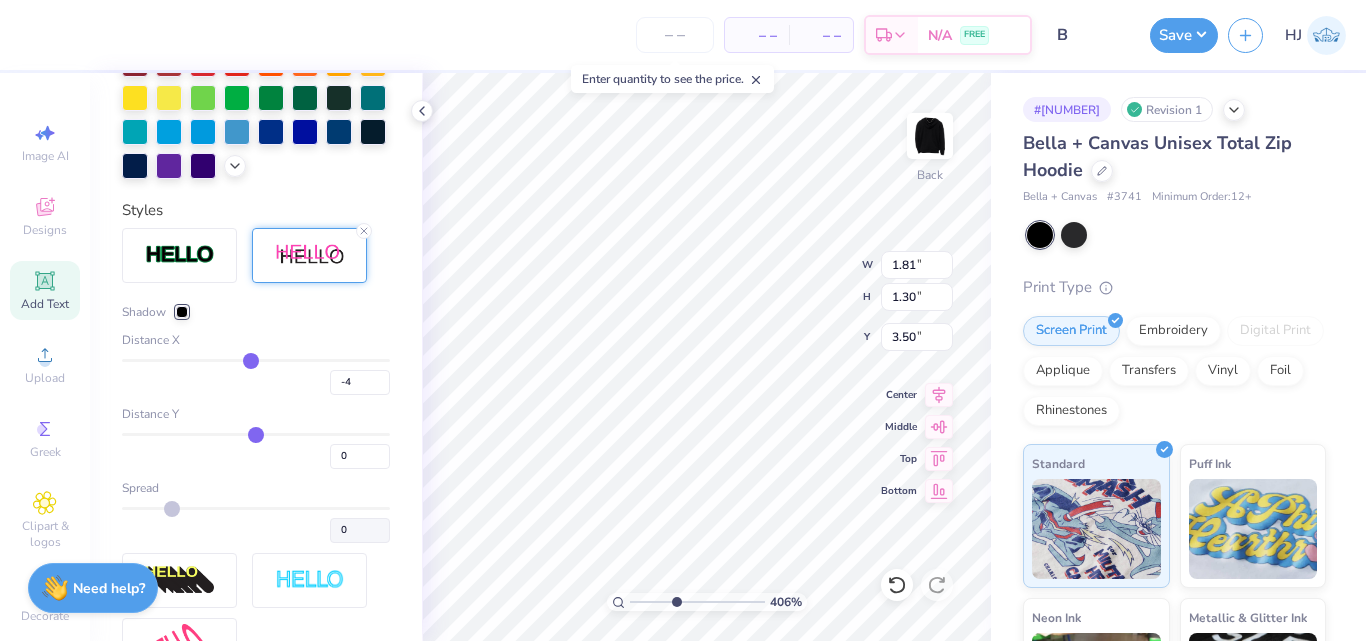 type on "-3" 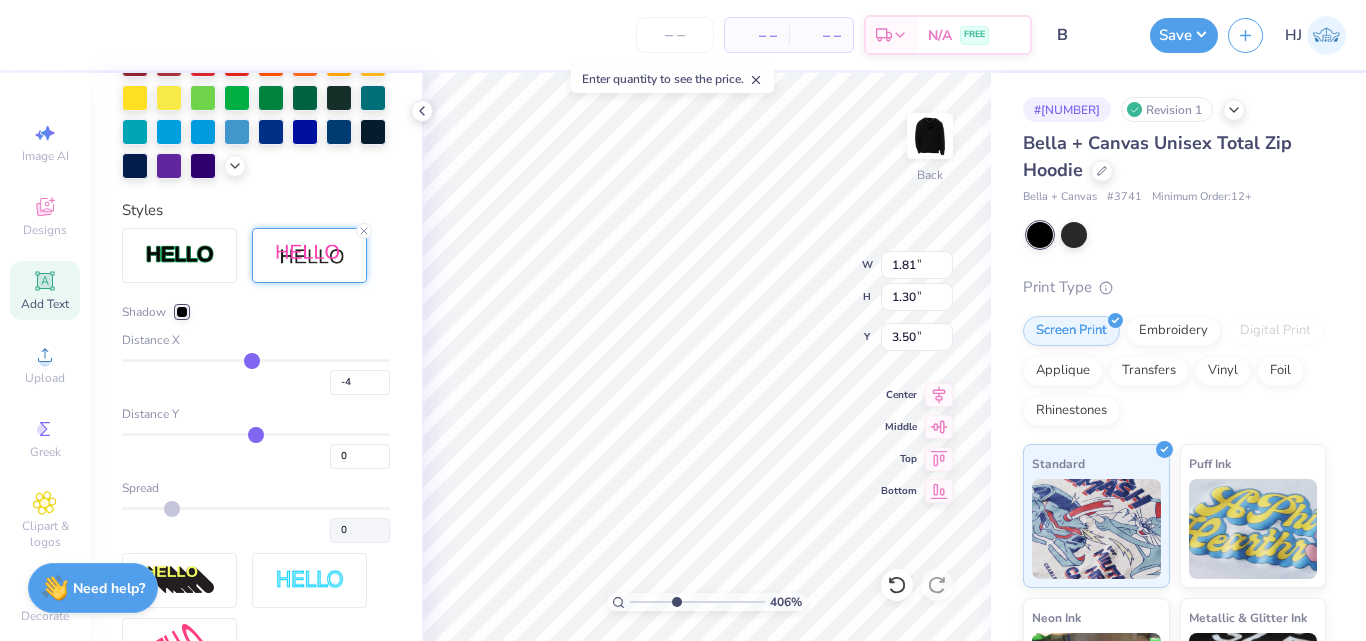 type on "-3" 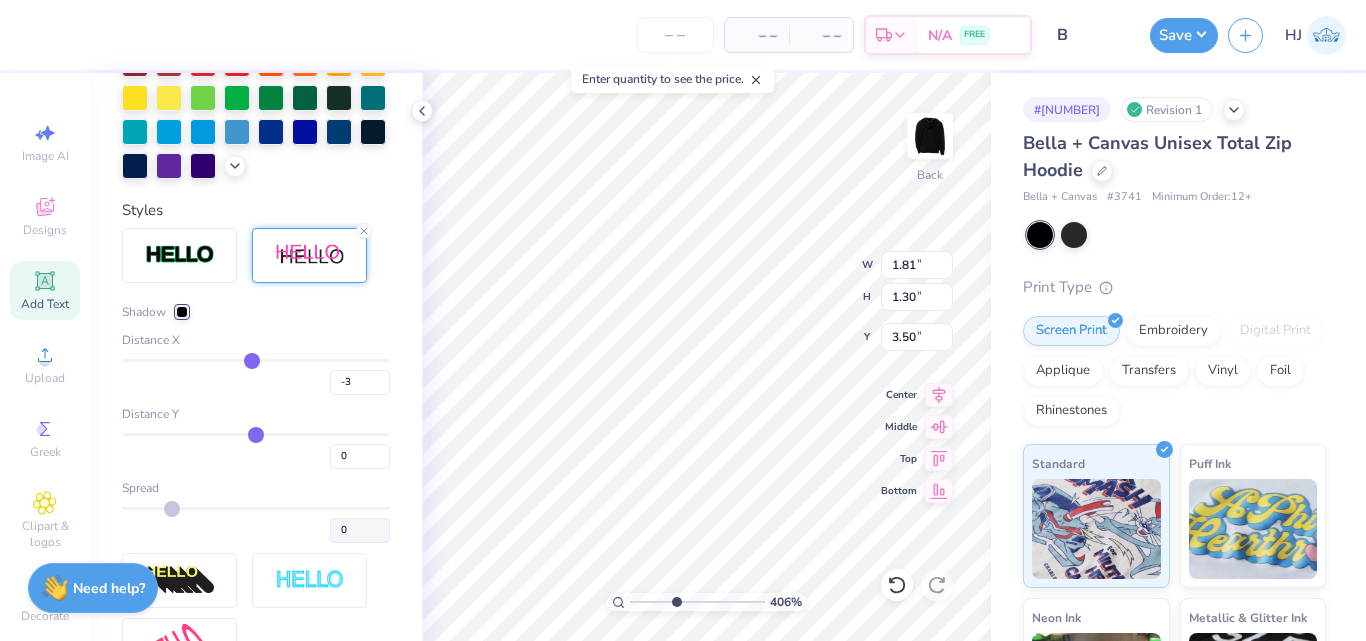 type on "-2" 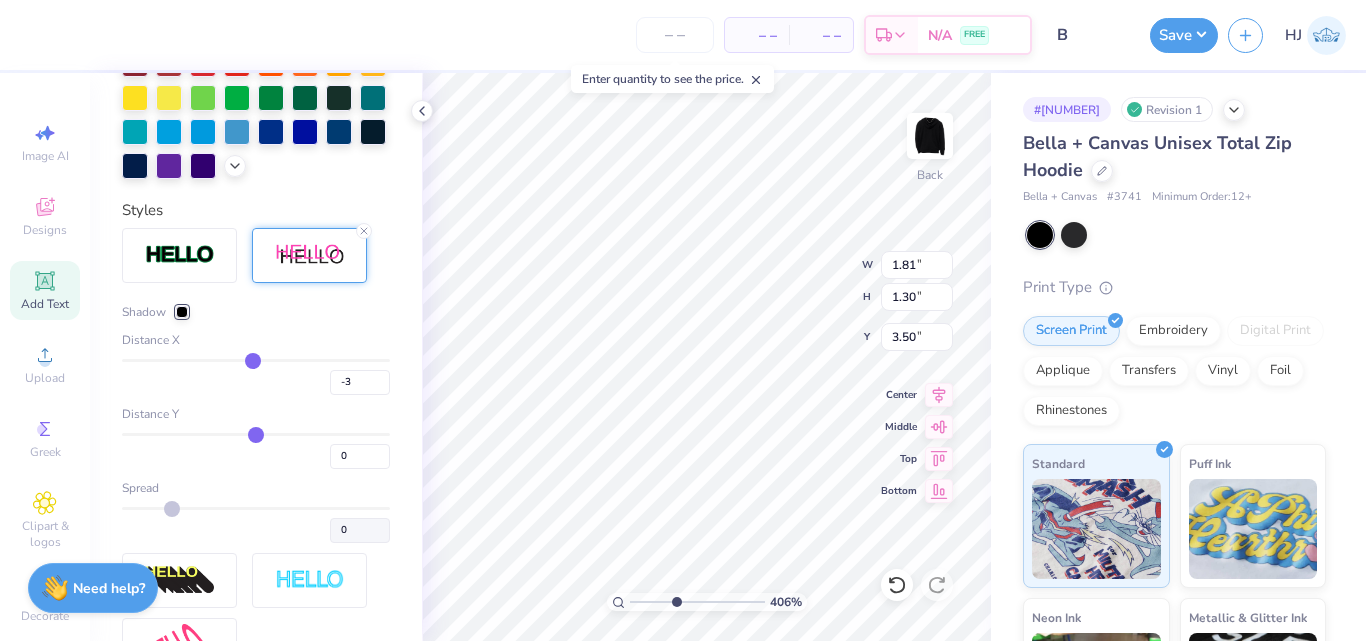 type on "-2" 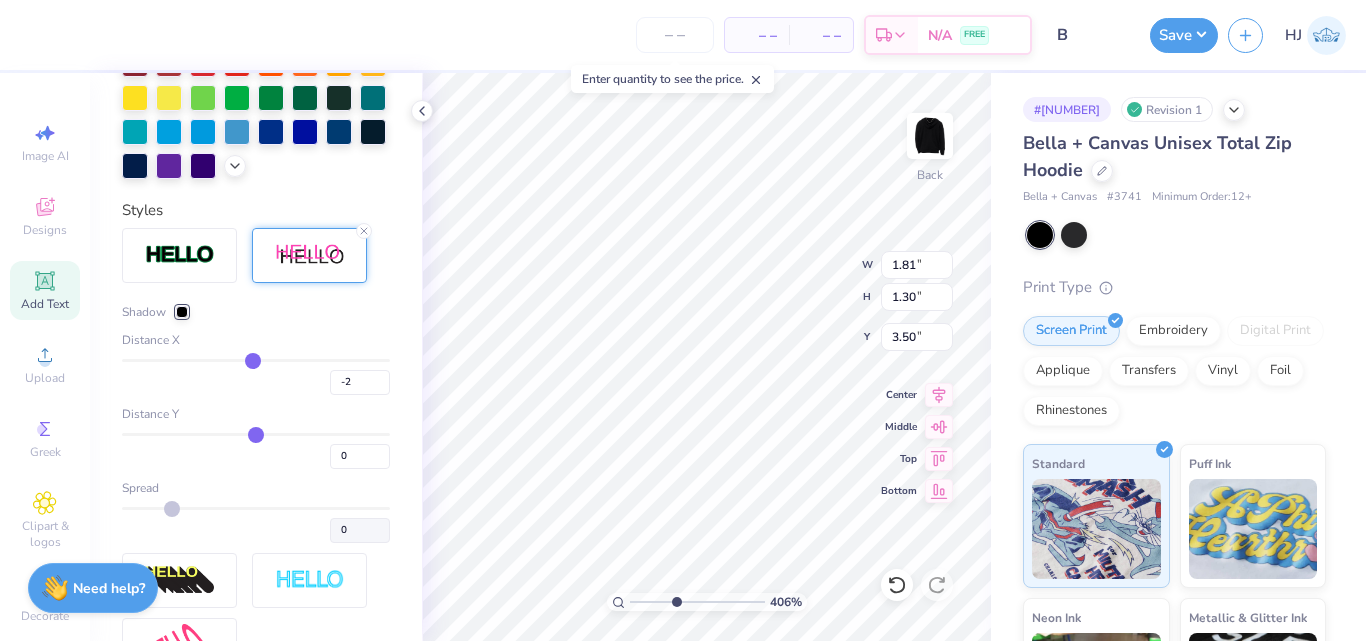 type on "-1" 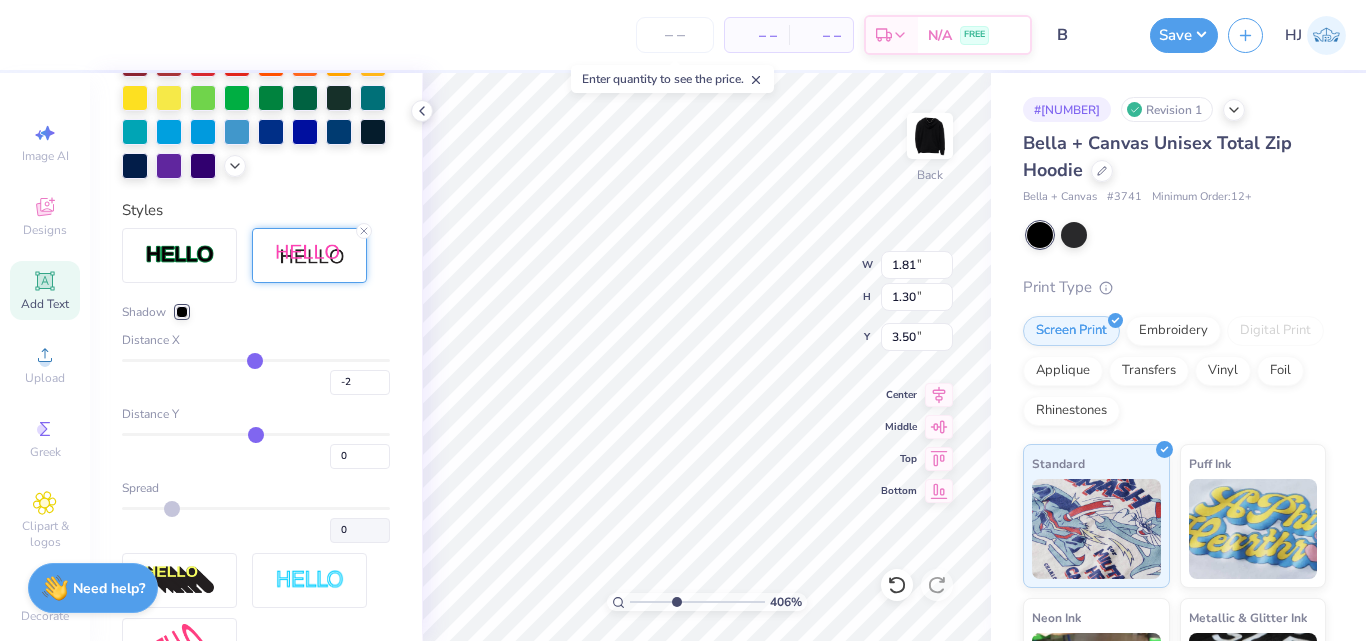 type on "-1" 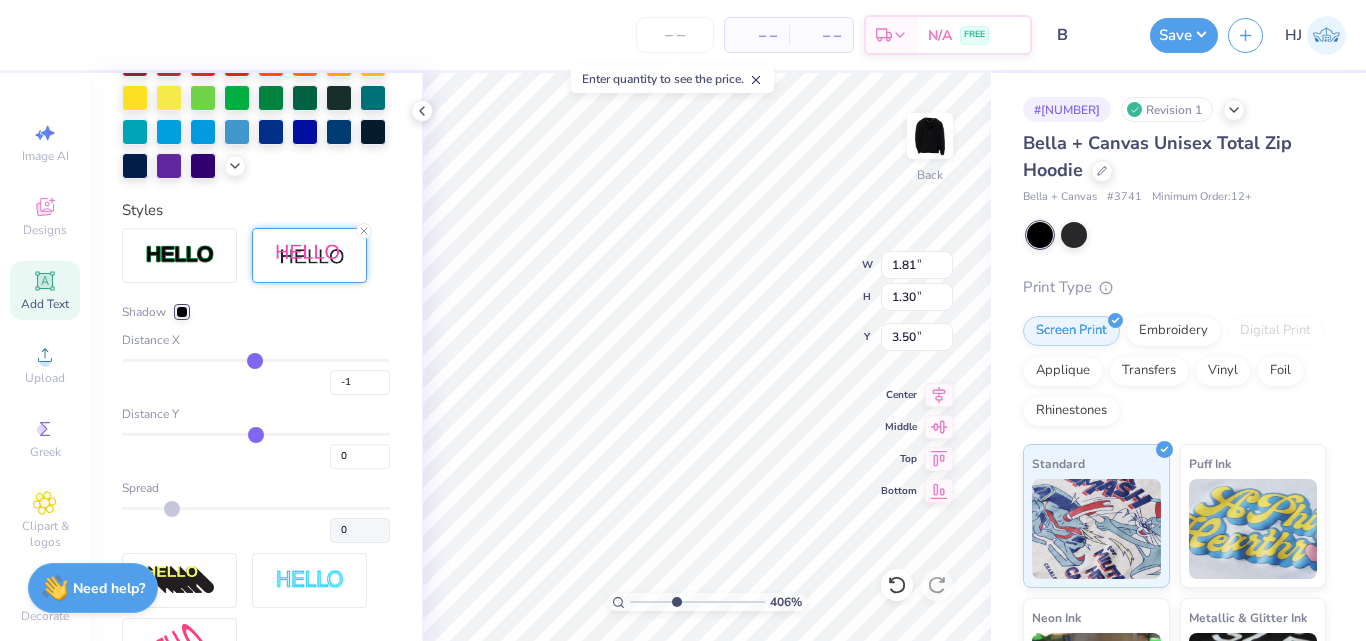 type on "0" 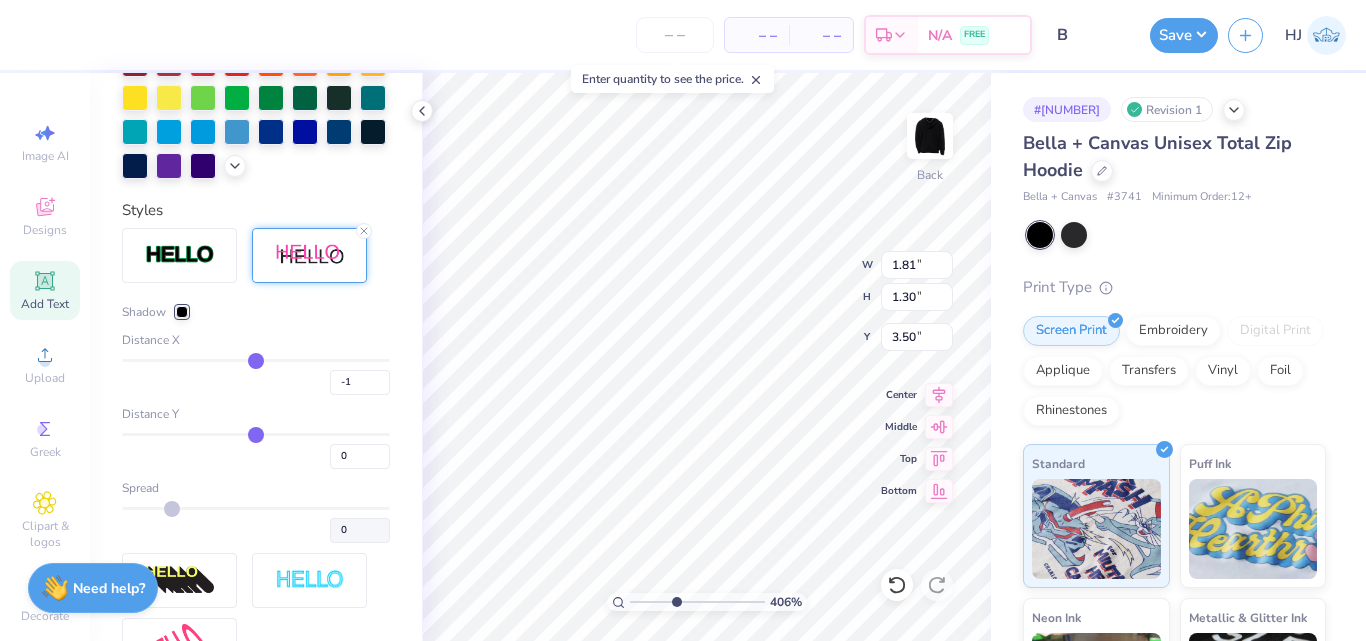 type on "0" 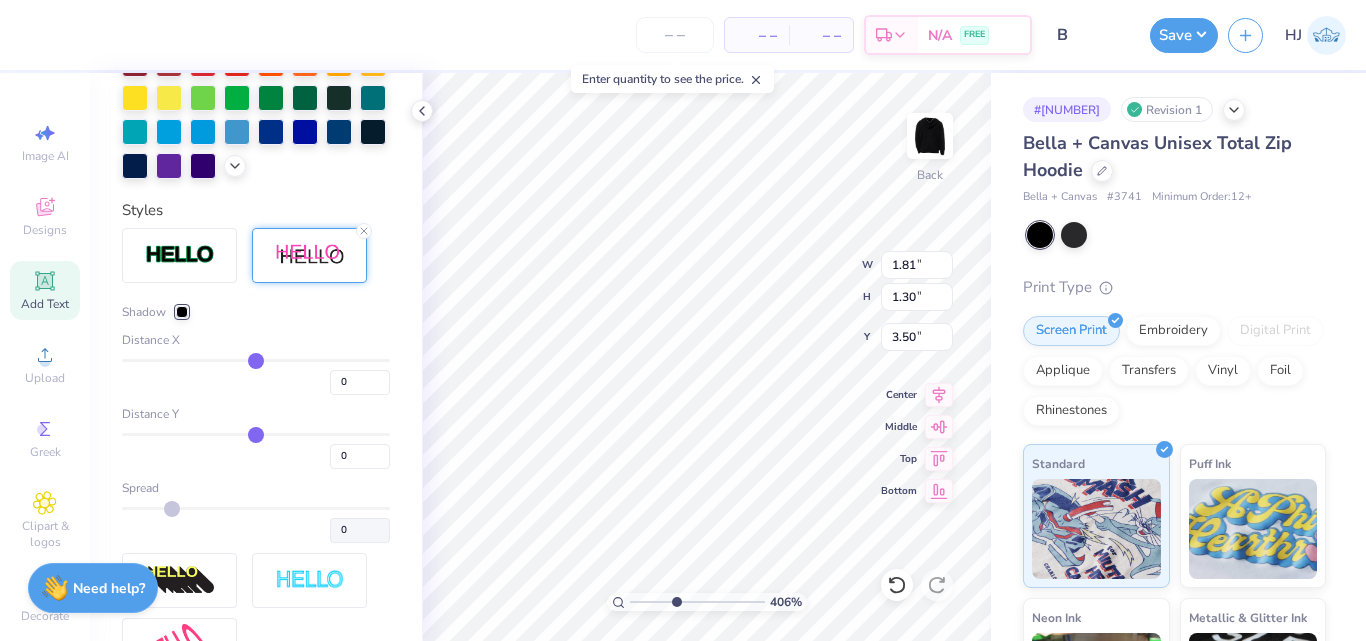 type on "4.05804149575103" 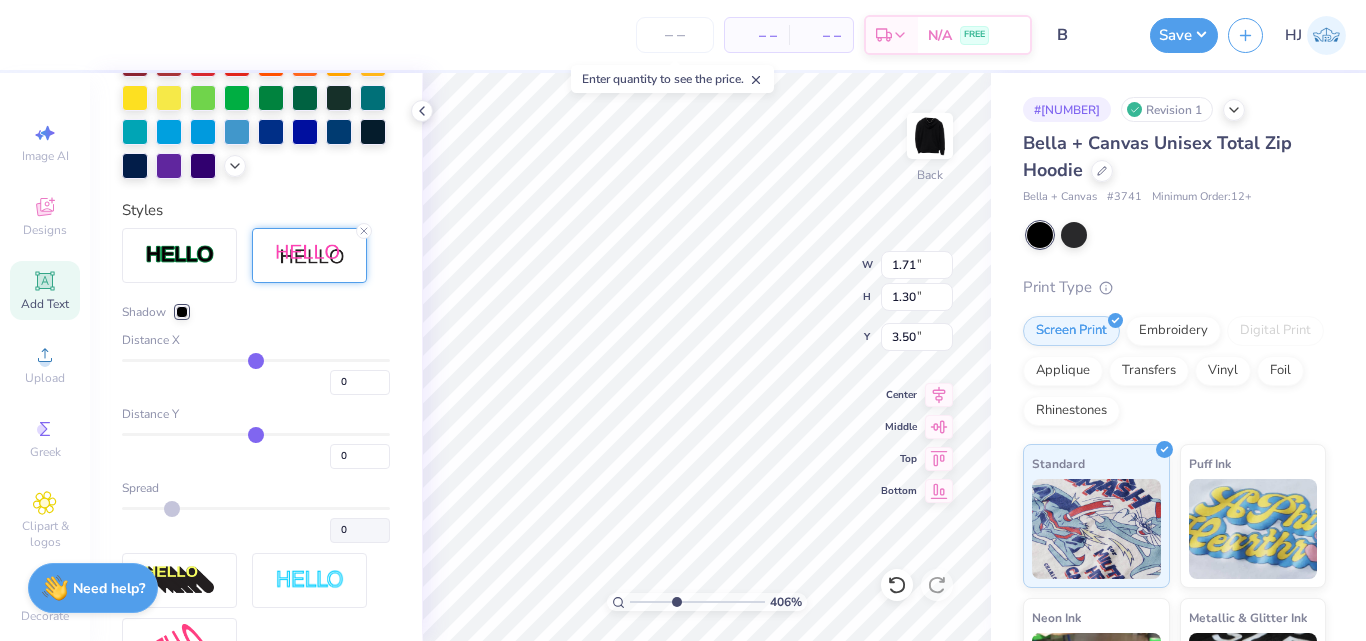 type on "1" 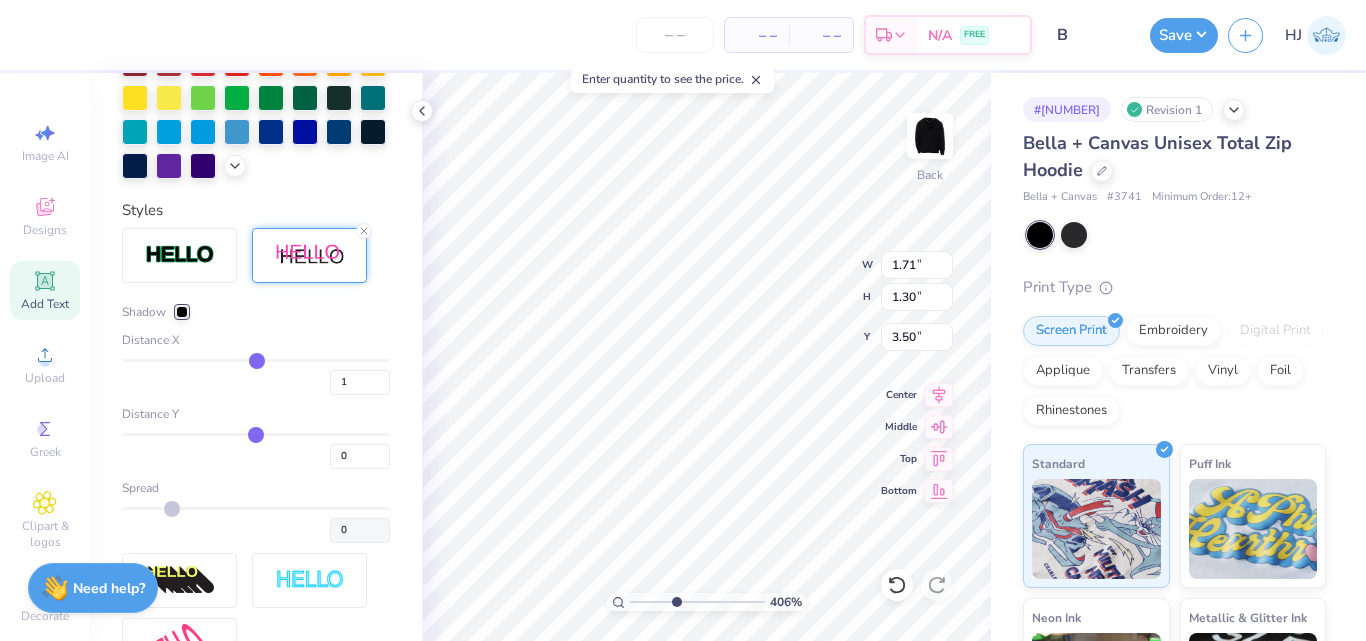 type on "1" 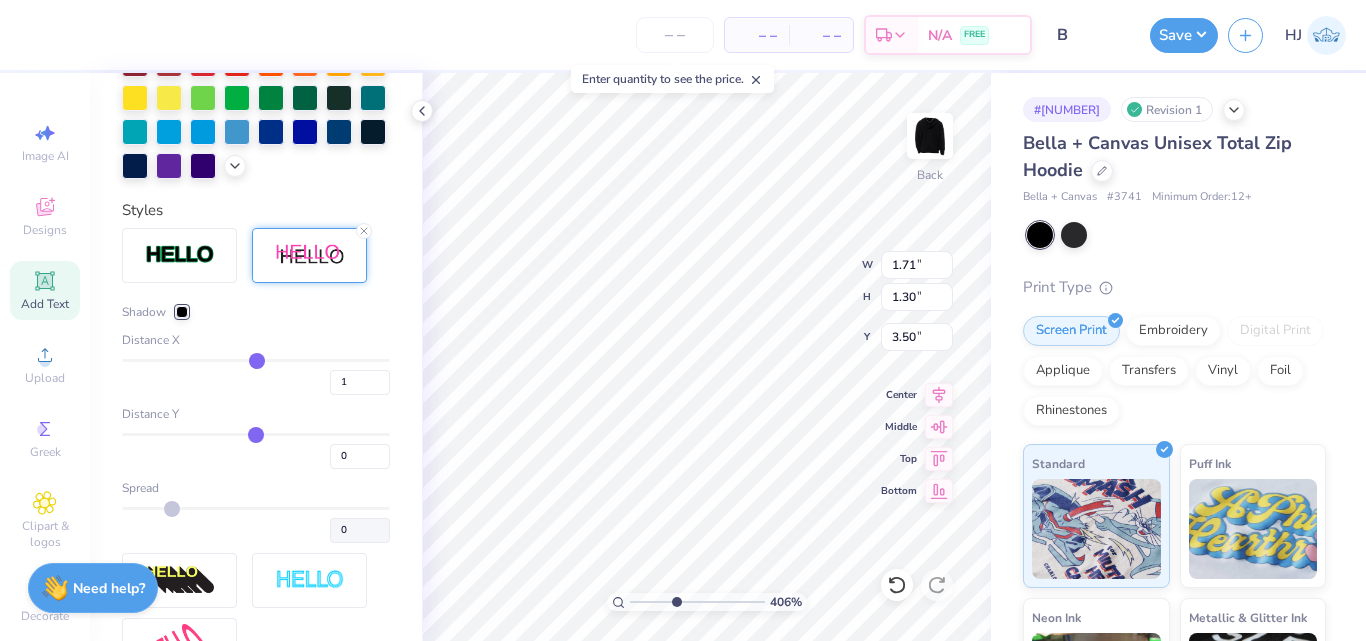 type on "4.05804149575103" 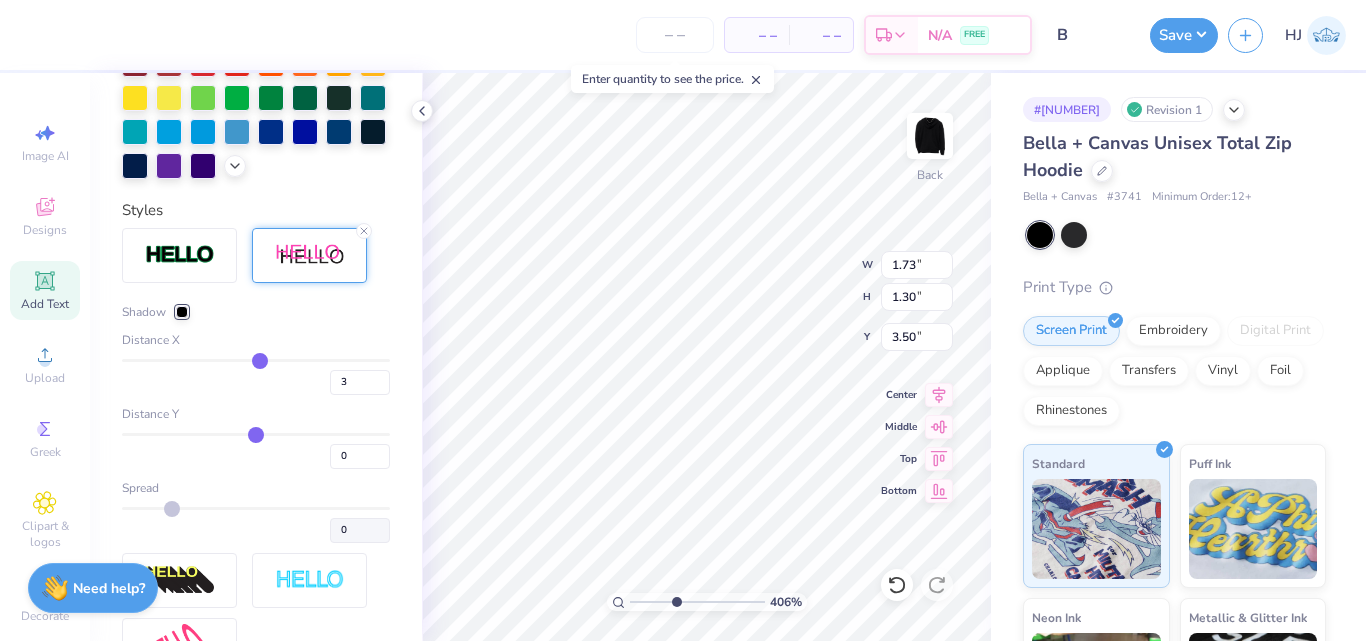 click at bounding box center (256, 360) 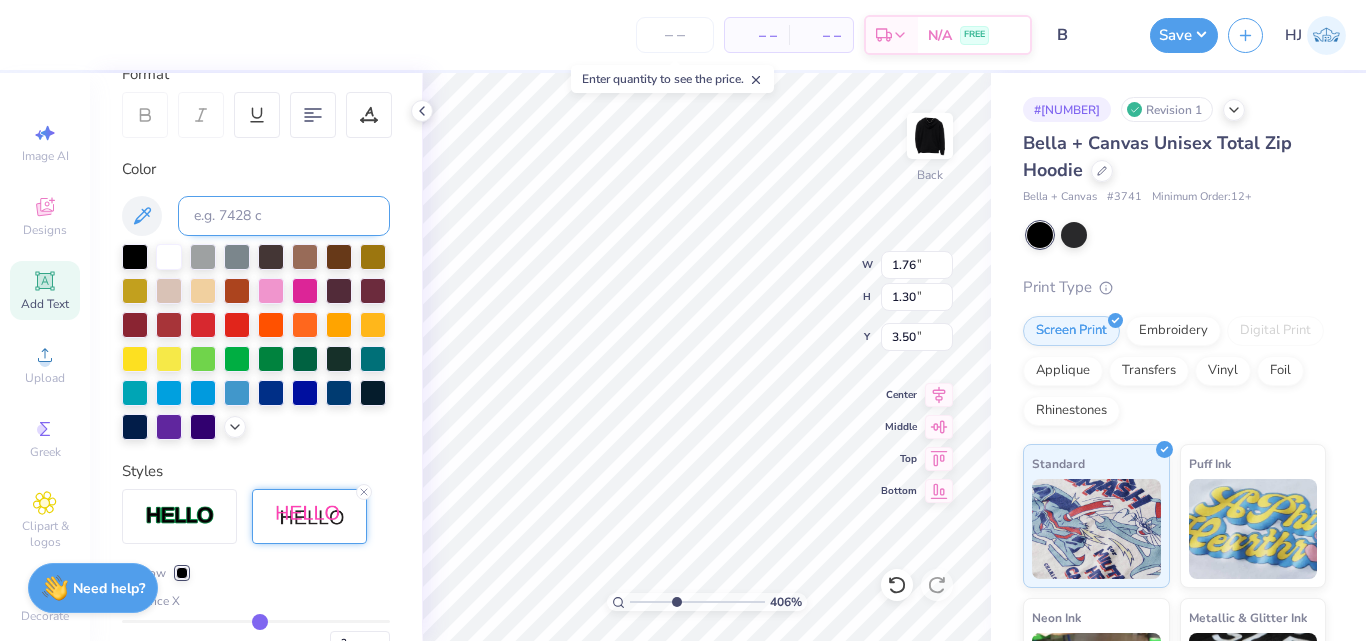 scroll, scrollTop: 256, scrollLeft: 0, axis: vertical 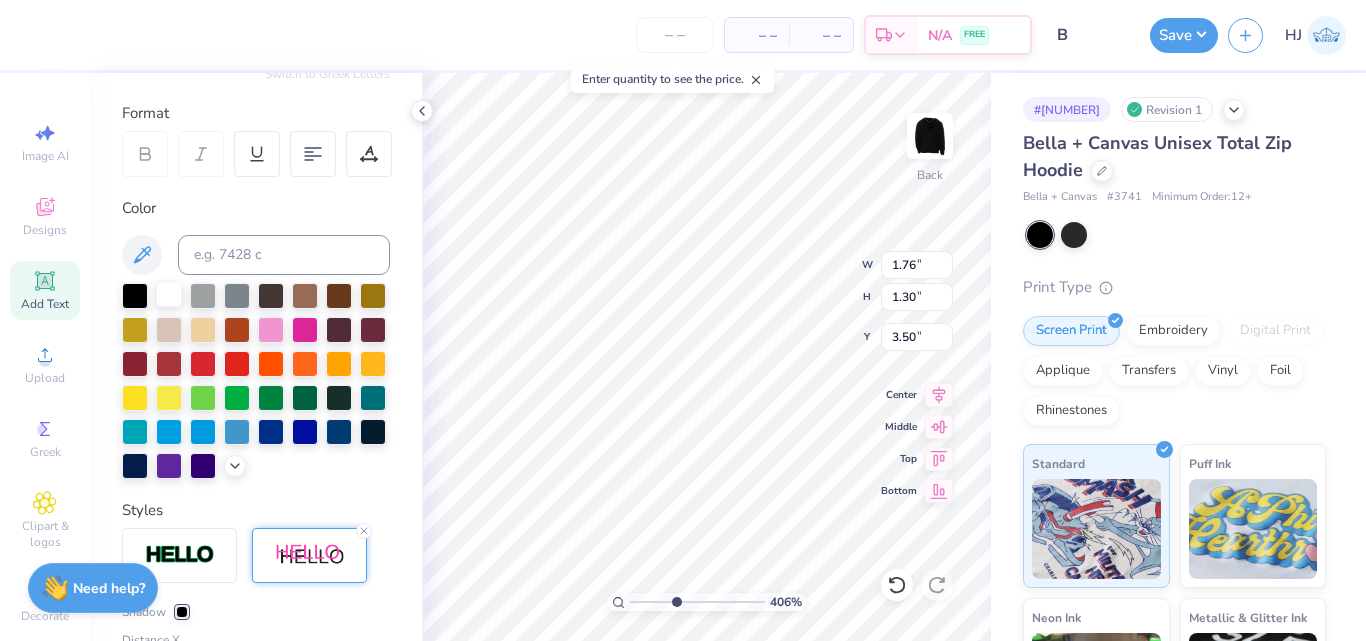 click at bounding box center [169, 294] 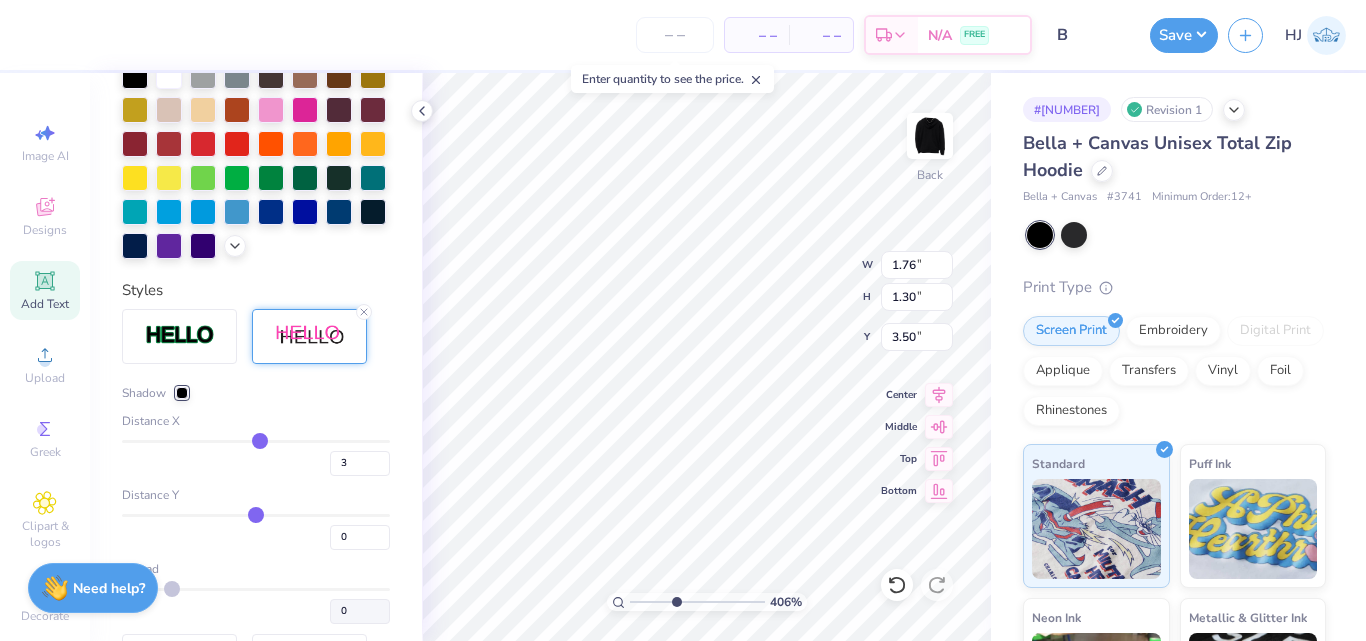 scroll, scrollTop: 656, scrollLeft: 0, axis: vertical 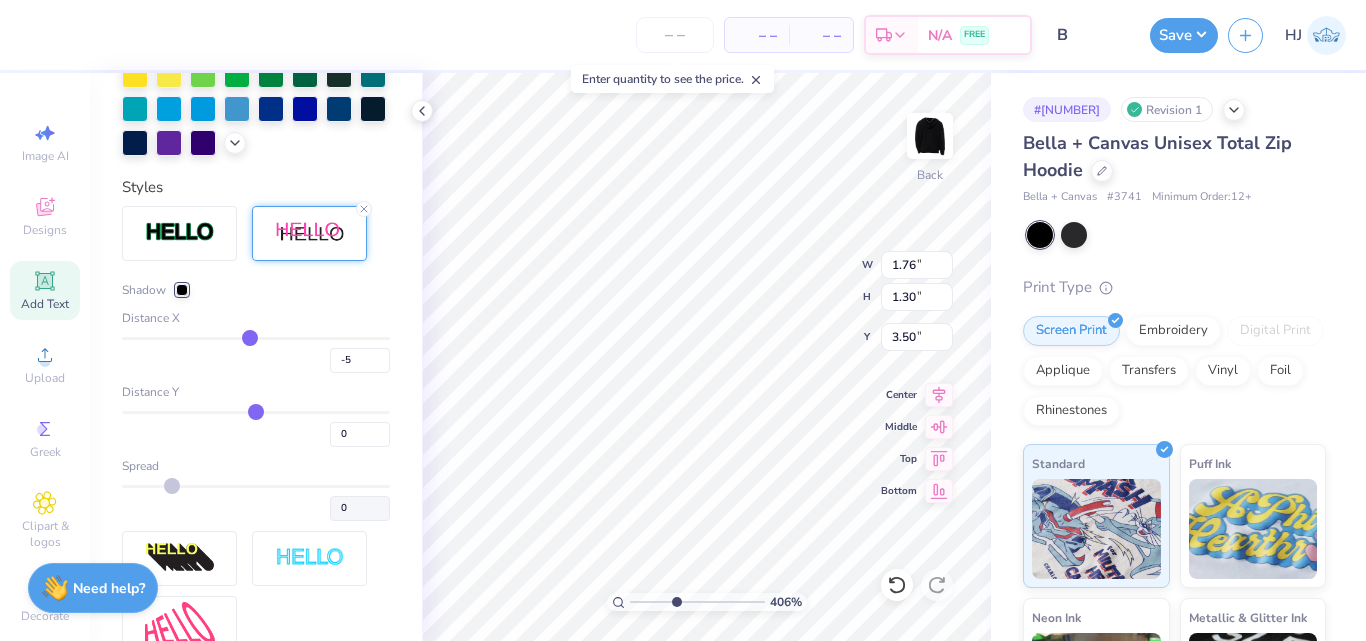 click at bounding box center [256, 338] 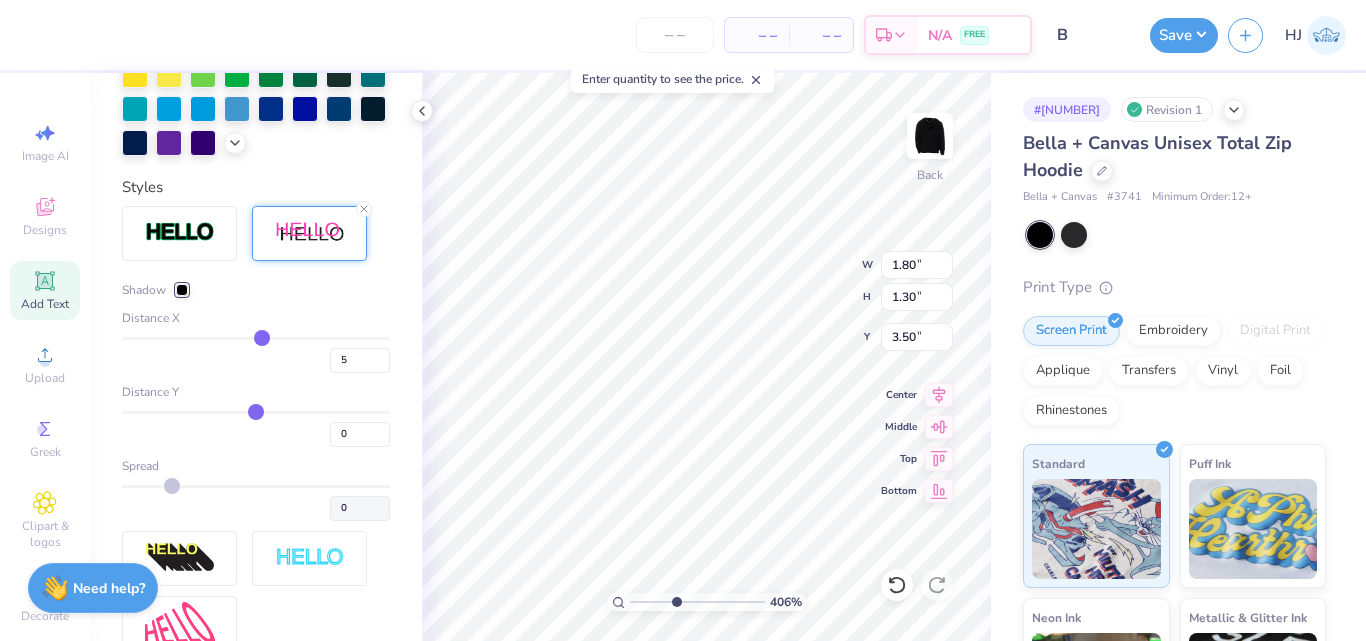 drag, startPoint x: 243, startPoint y: 367, endPoint x: 255, endPoint y: 369, distance: 12.165525 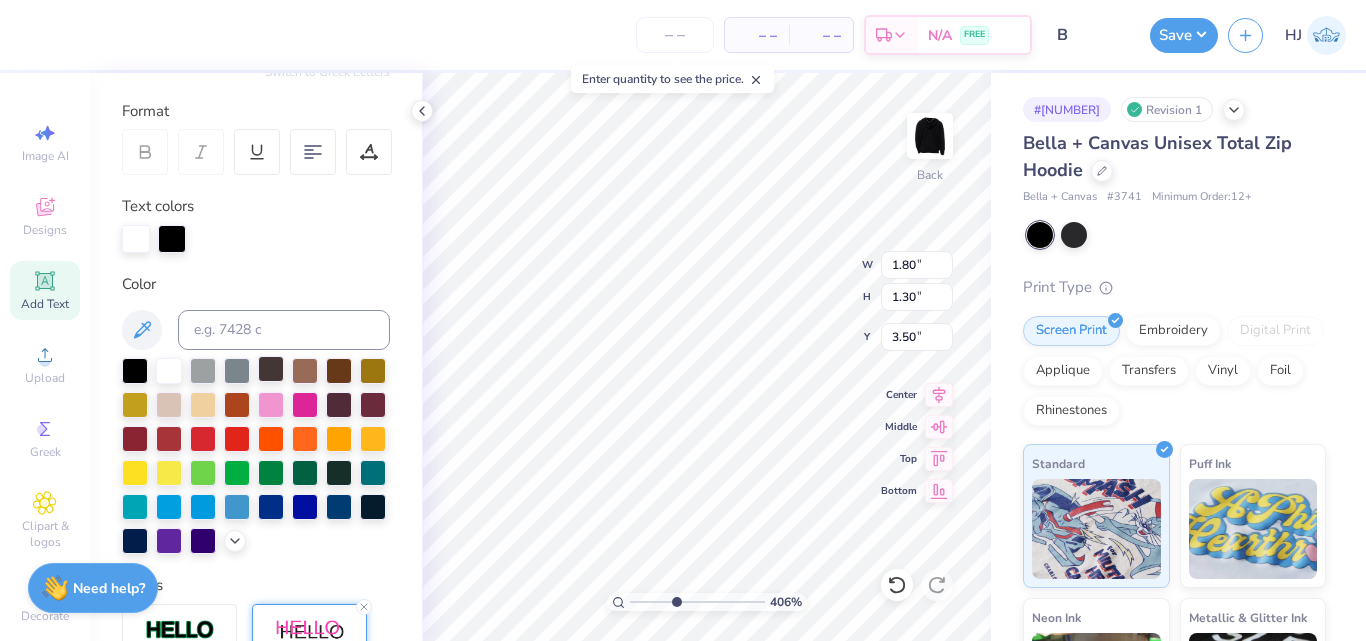 scroll, scrollTop: 256, scrollLeft: 0, axis: vertical 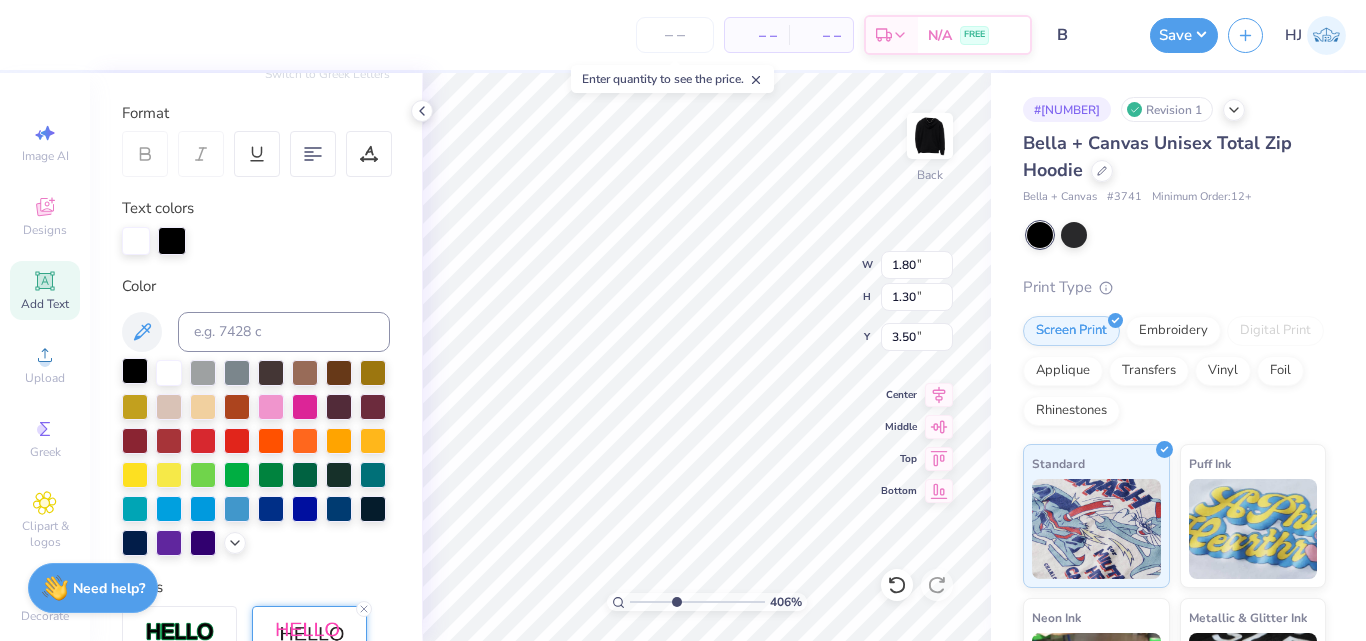 click at bounding box center (135, 371) 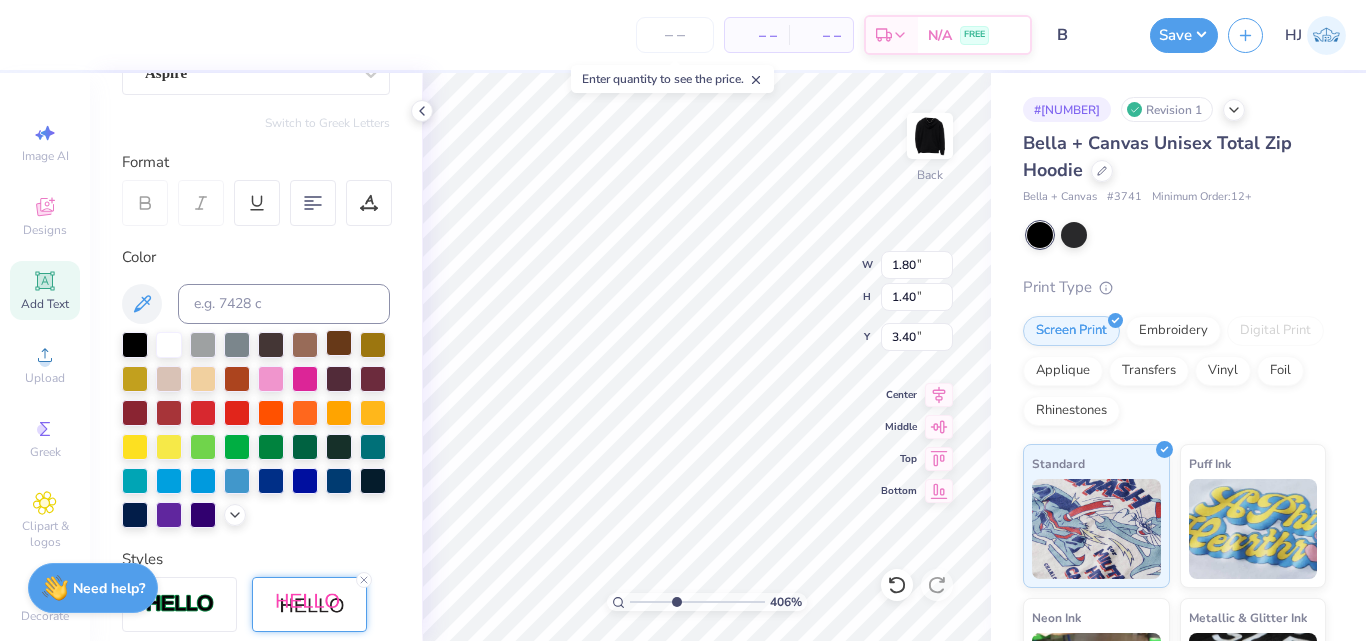 scroll, scrollTop: 256, scrollLeft: 0, axis: vertical 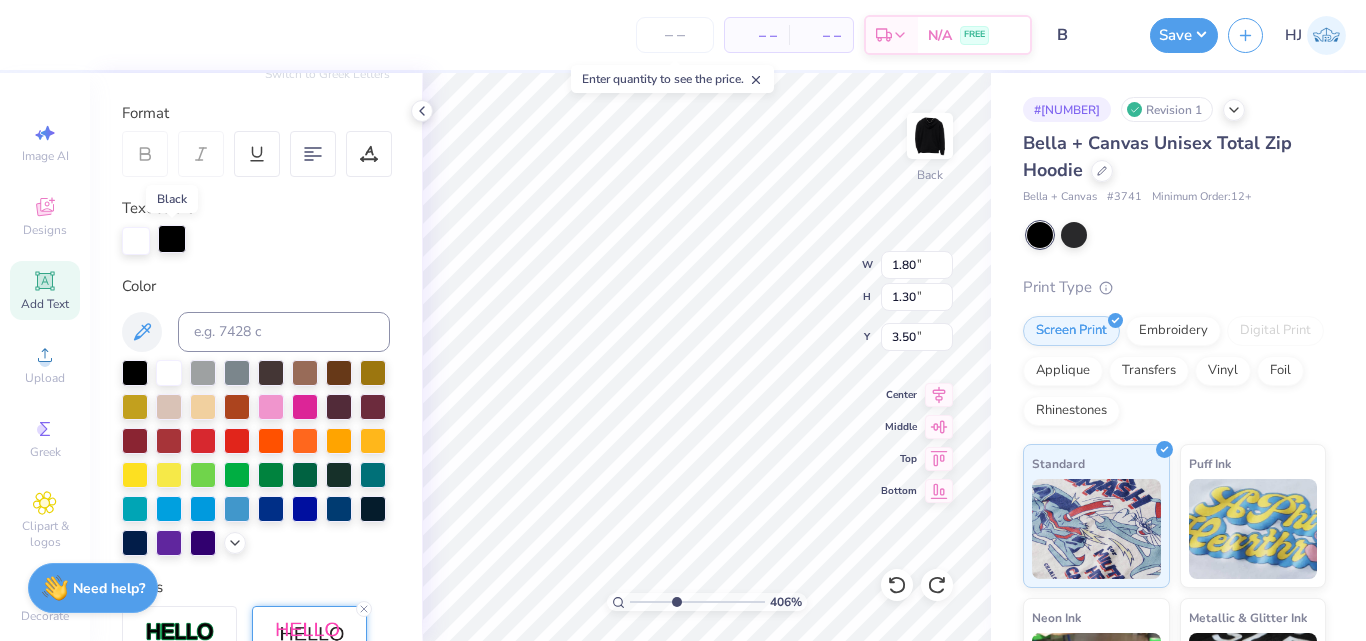 click at bounding box center (172, 239) 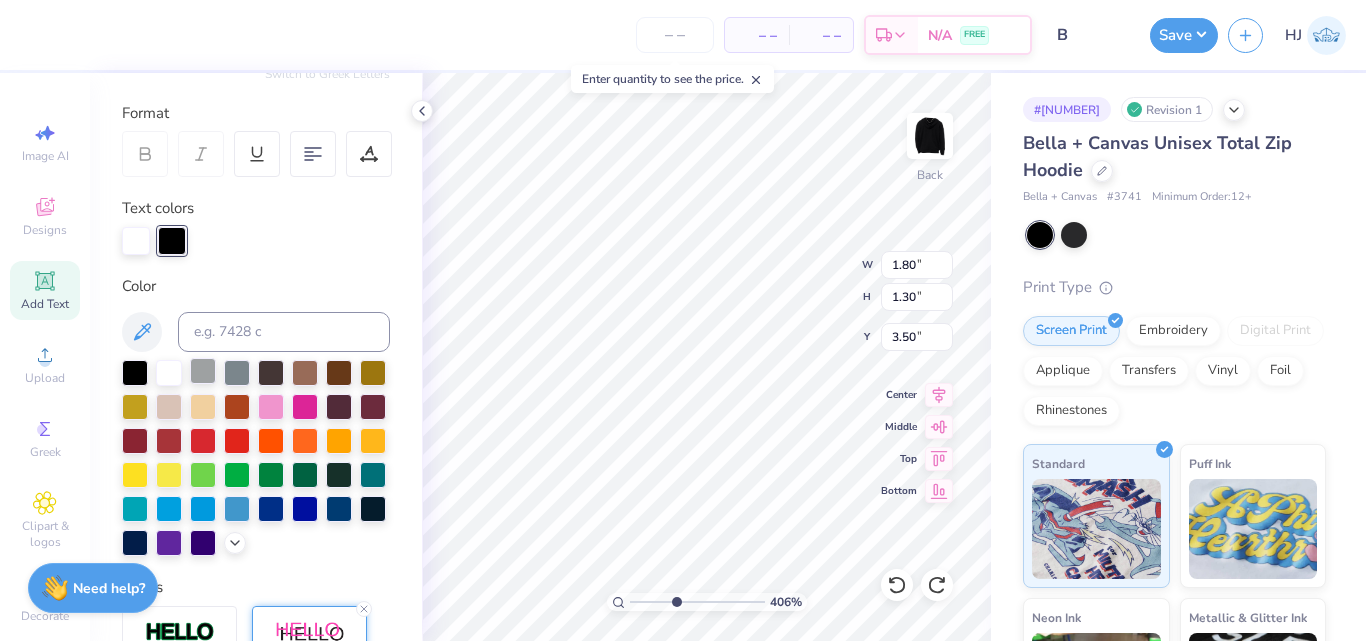 click at bounding box center [203, 371] 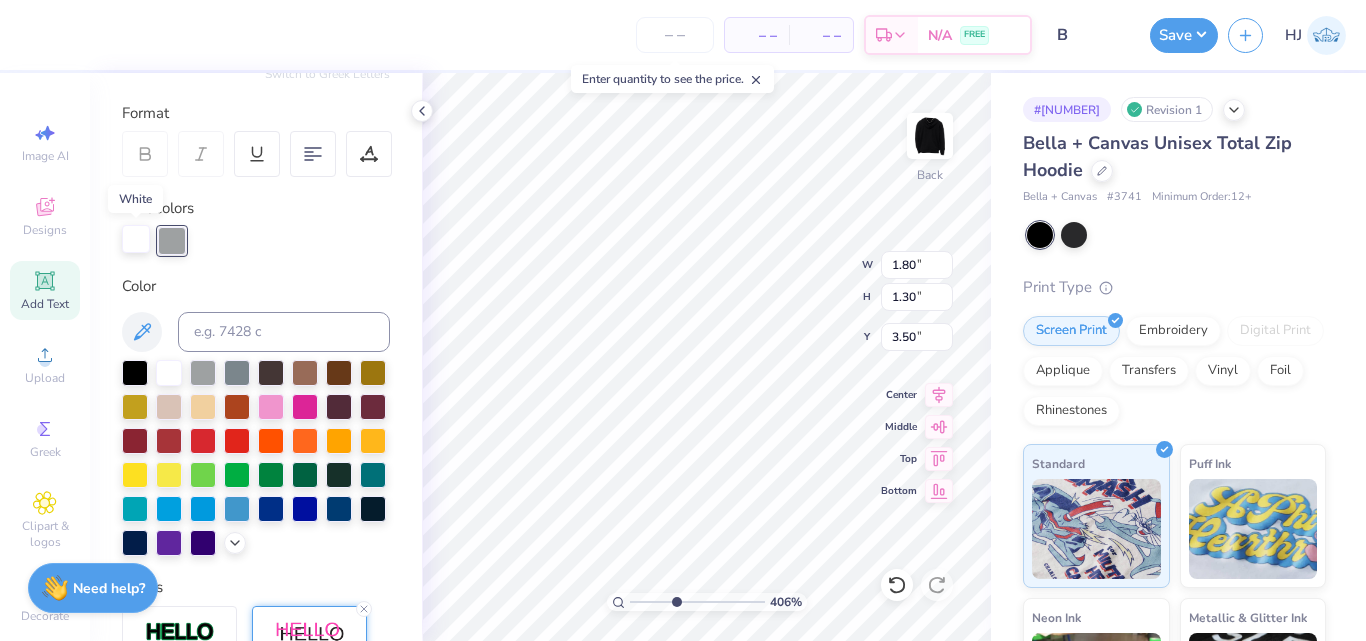 click at bounding box center (136, 239) 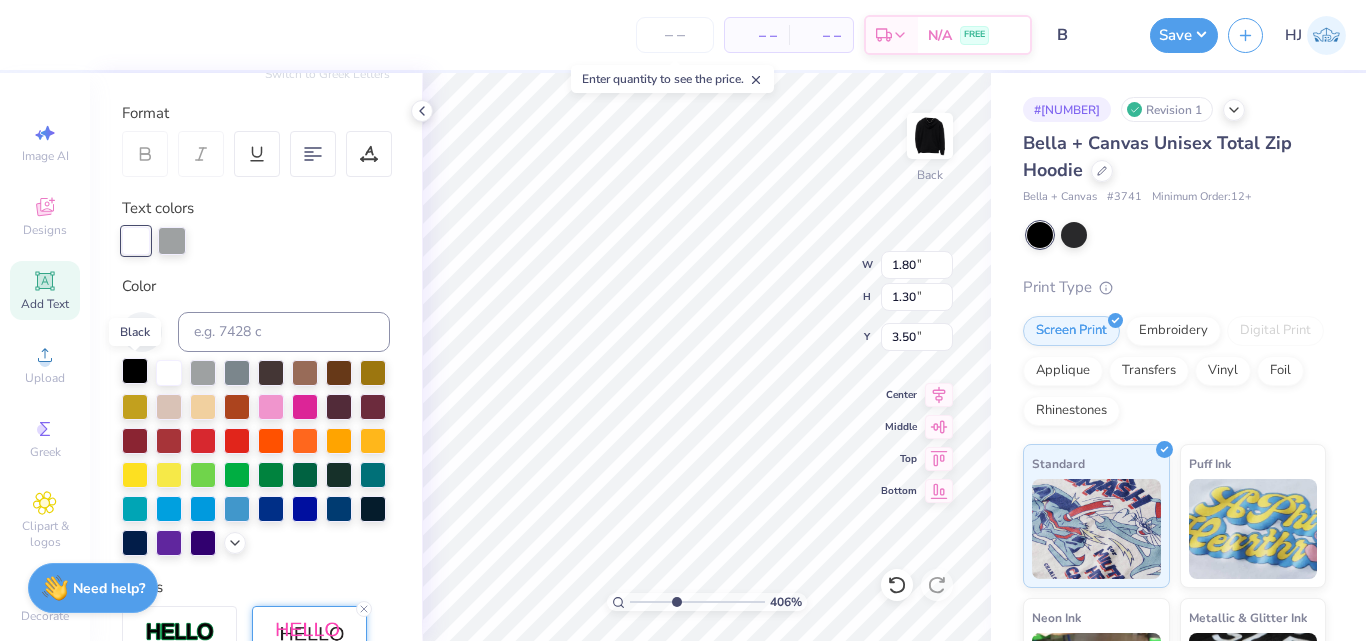 click at bounding box center [135, 371] 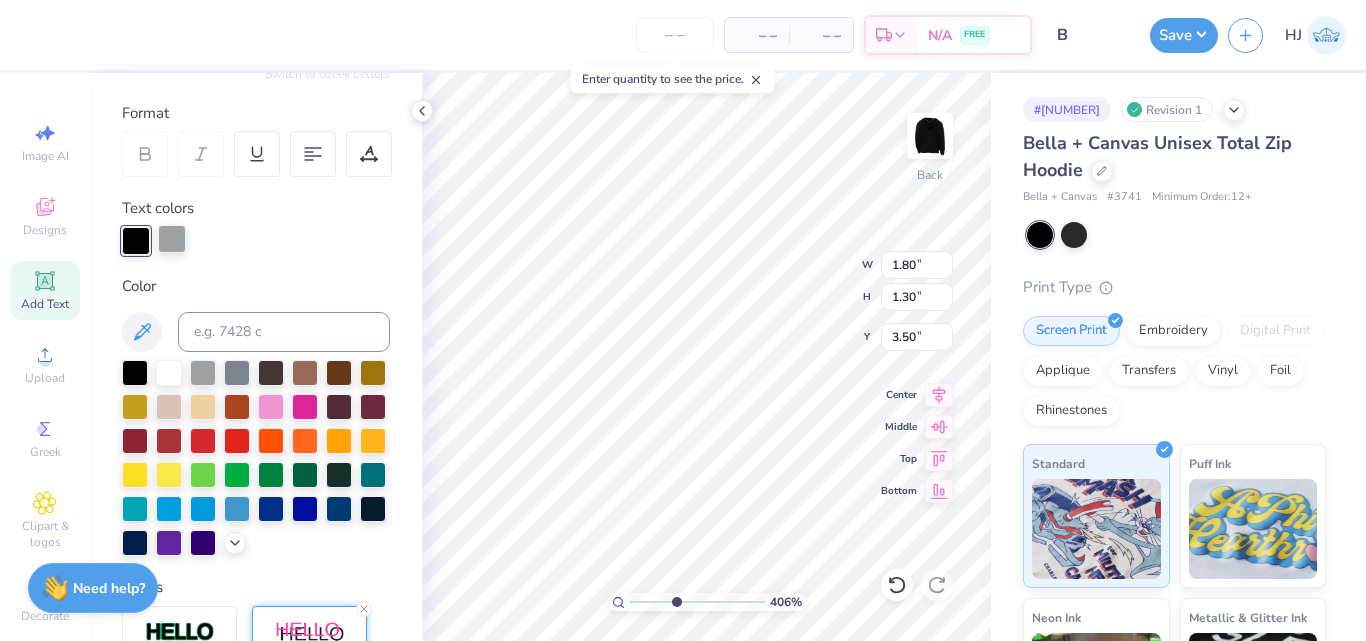 click at bounding box center [172, 239] 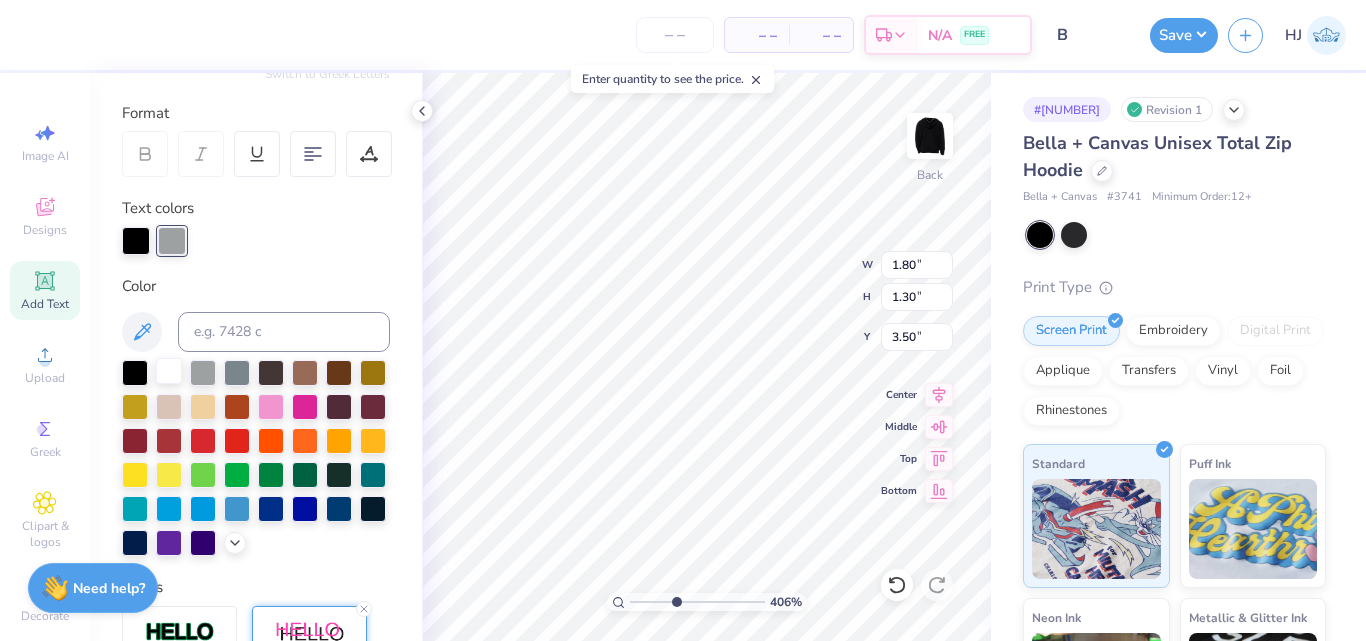 click at bounding box center (169, 371) 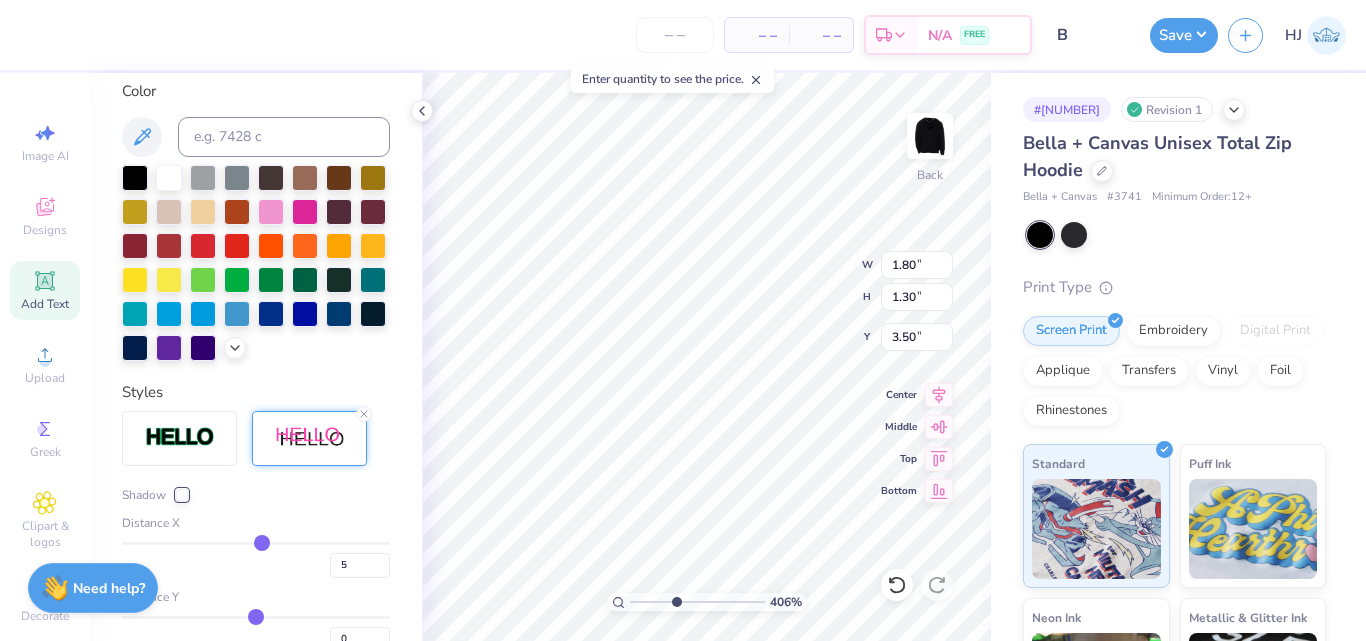 scroll, scrollTop: 556, scrollLeft: 0, axis: vertical 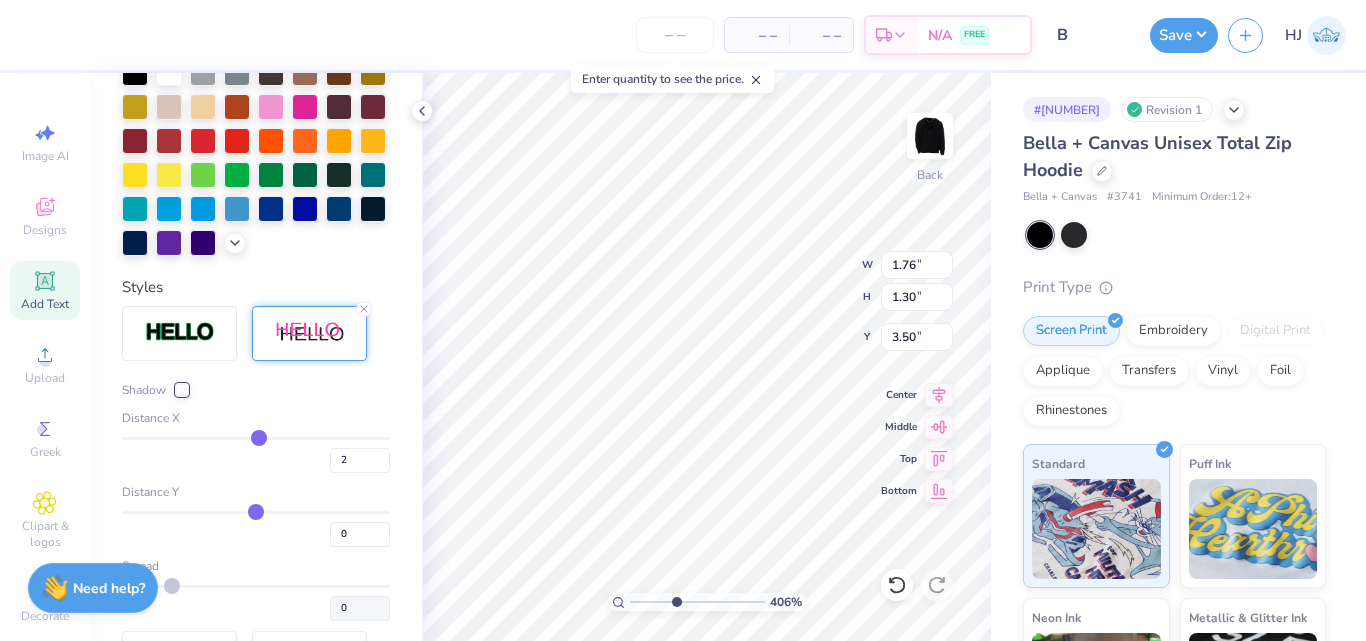 click at bounding box center (256, 438) 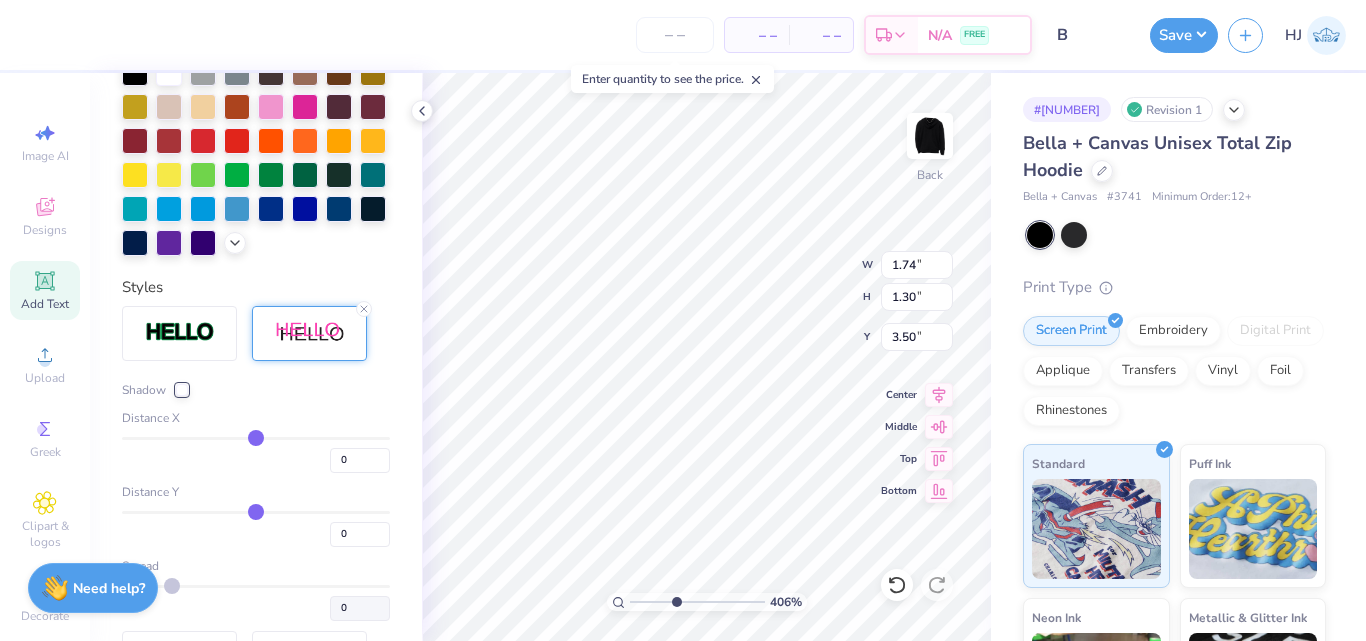 click at bounding box center [256, 438] 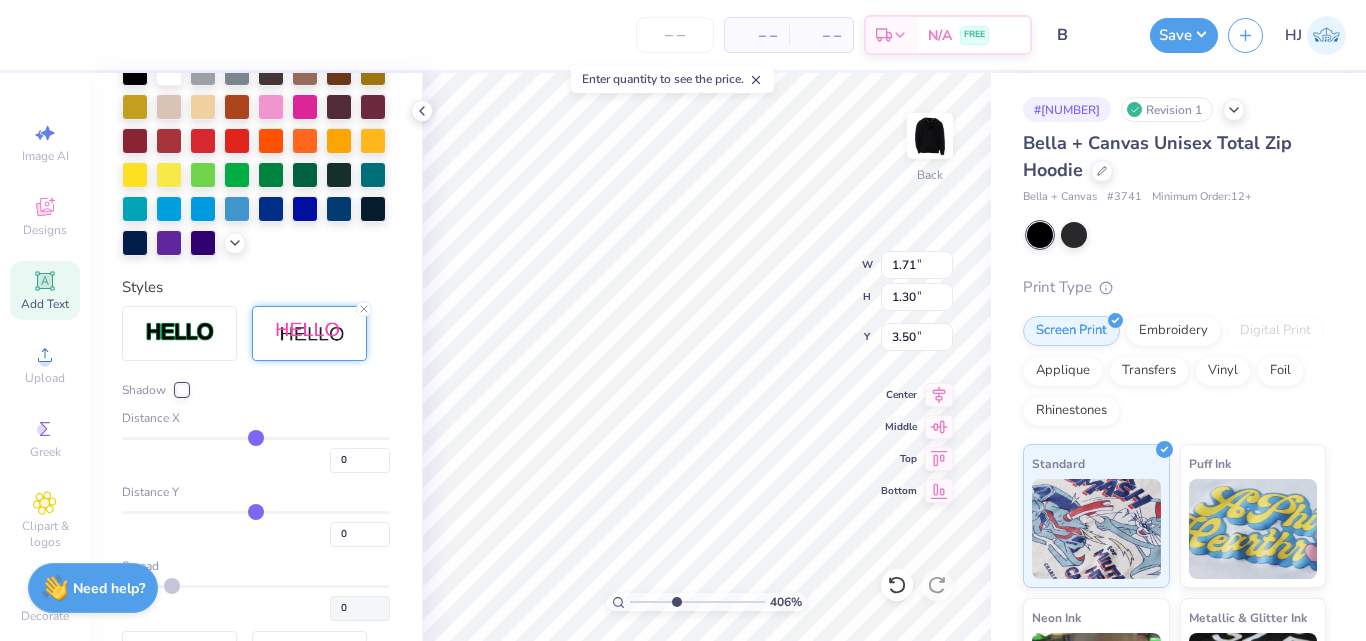click at bounding box center [182, 390] 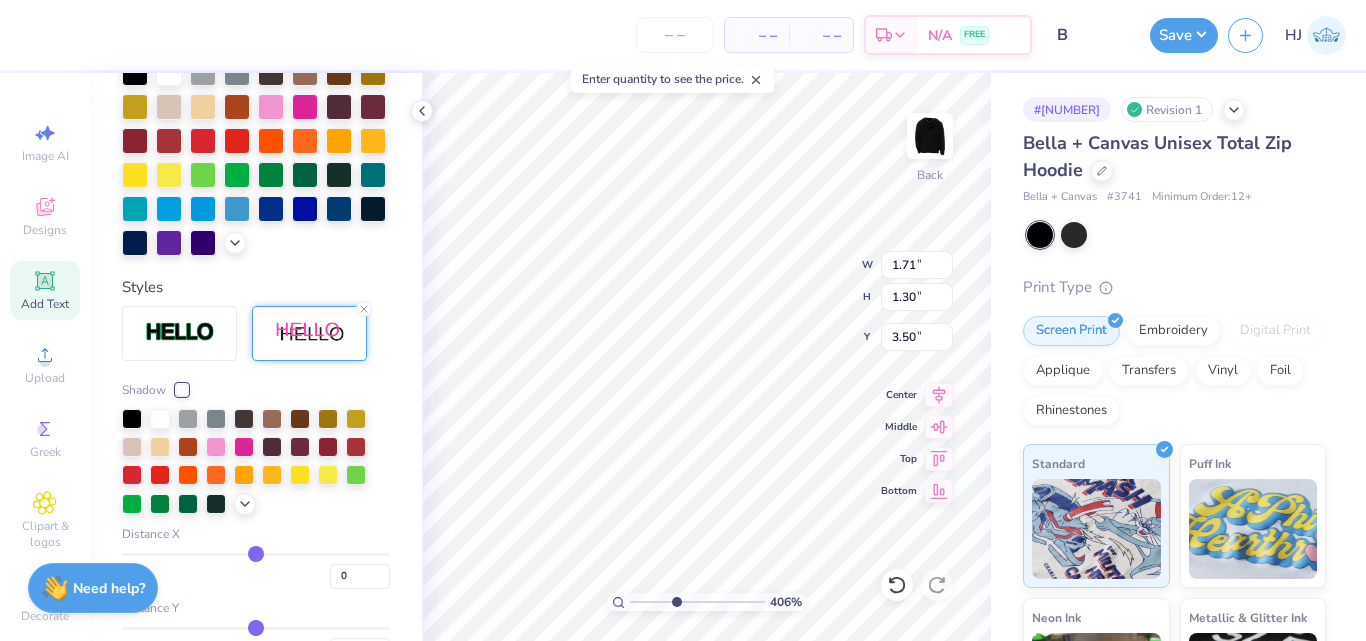 click at bounding box center (182, 390) 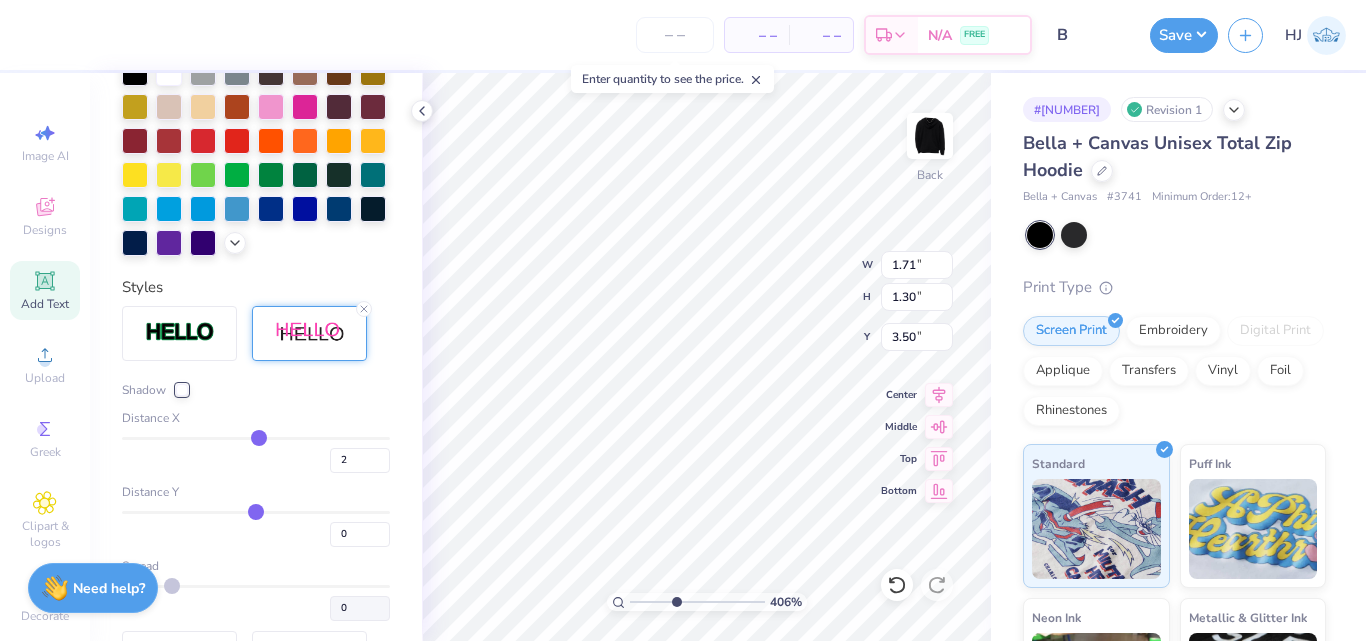 click at bounding box center (256, 438) 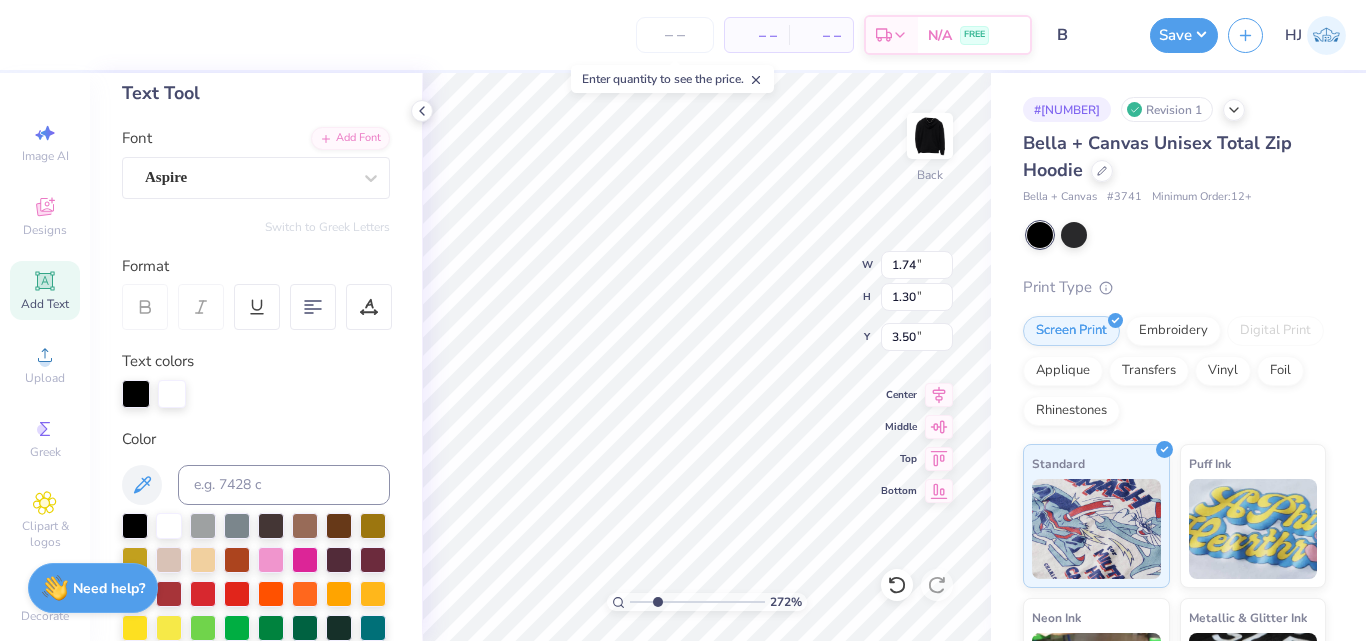 scroll, scrollTop: 0, scrollLeft: 0, axis: both 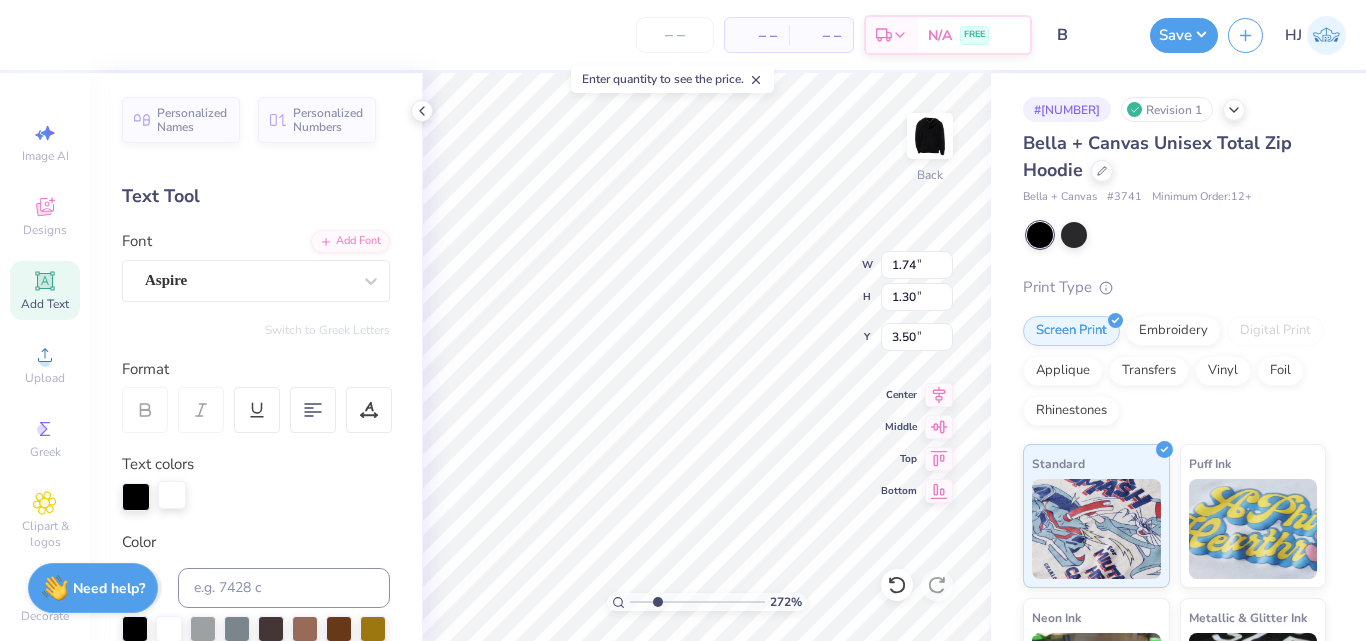 click at bounding box center (172, 495) 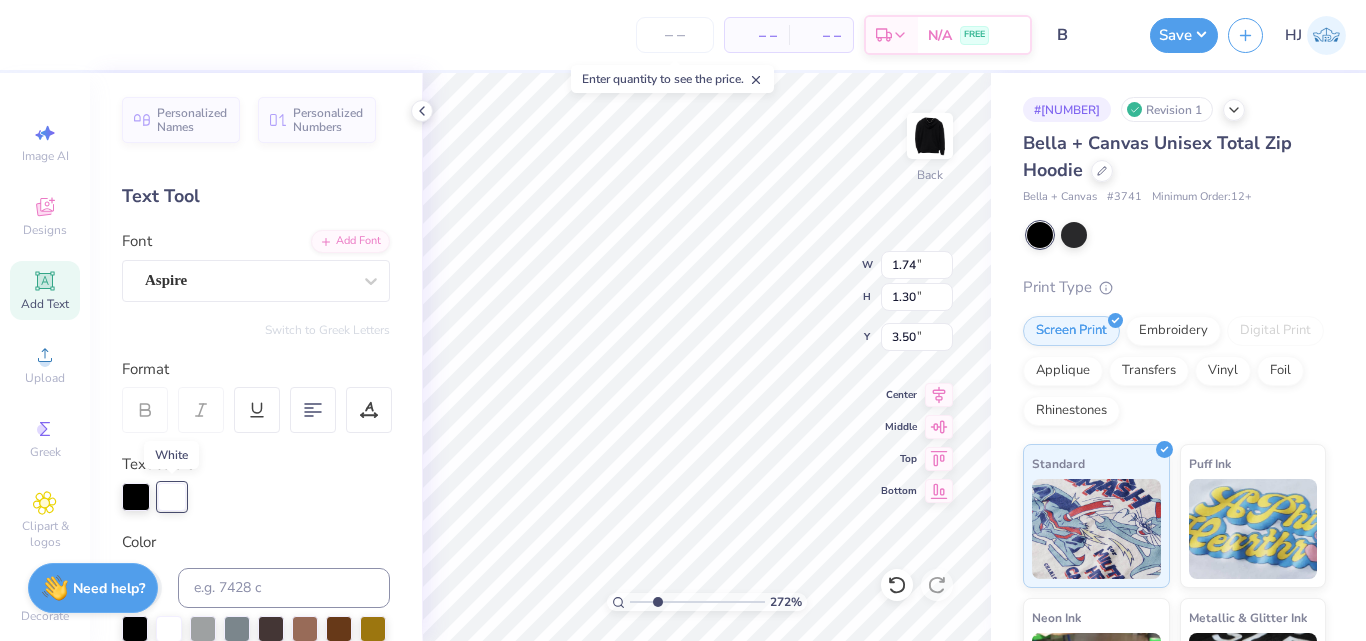 click at bounding box center (172, 497) 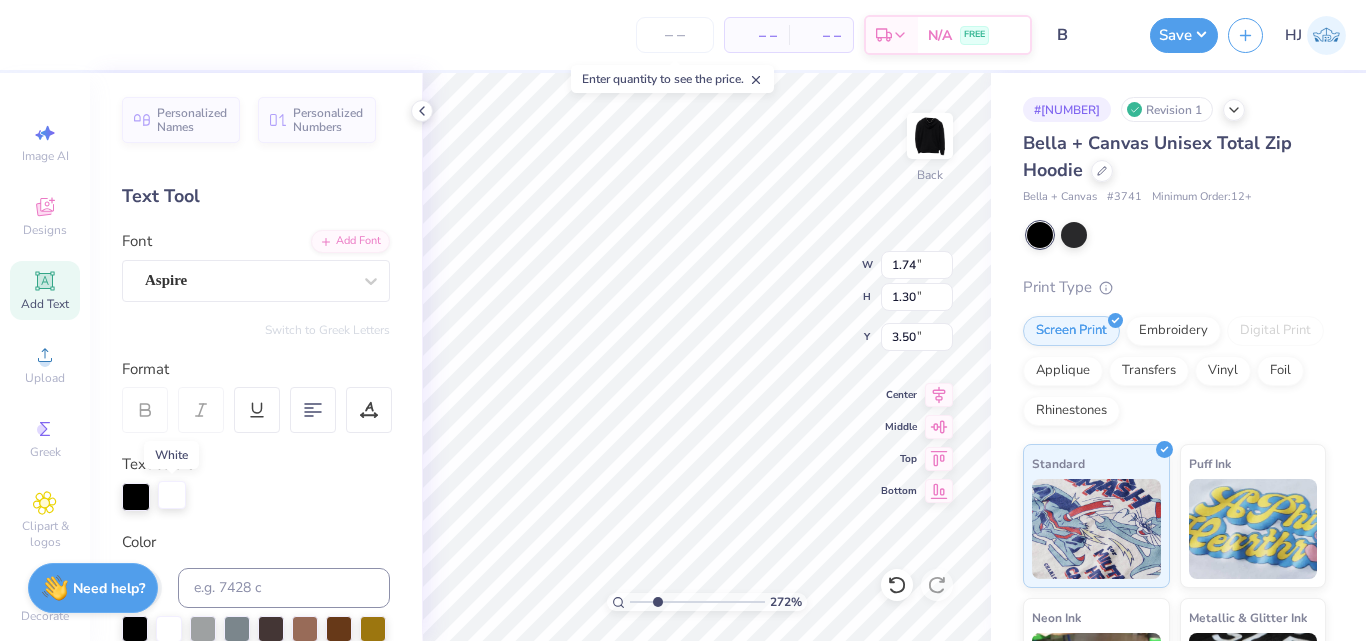 click at bounding box center [172, 495] 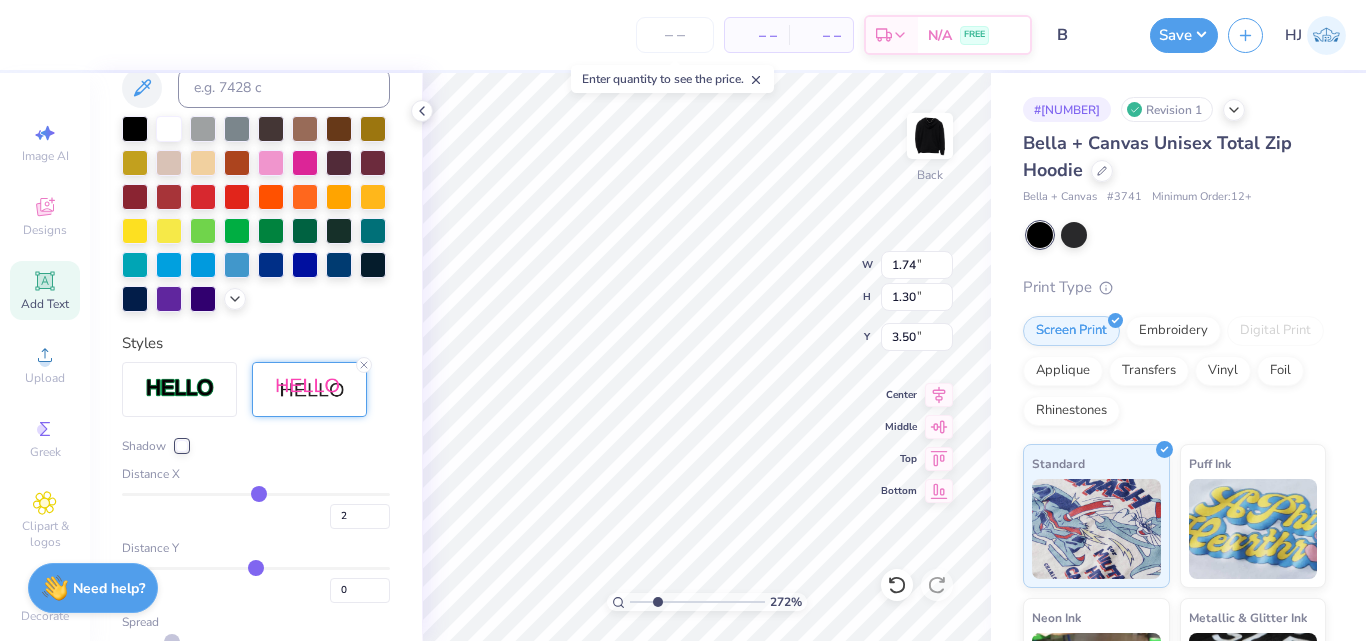 scroll, scrollTop: 400, scrollLeft: 0, axis: vertical 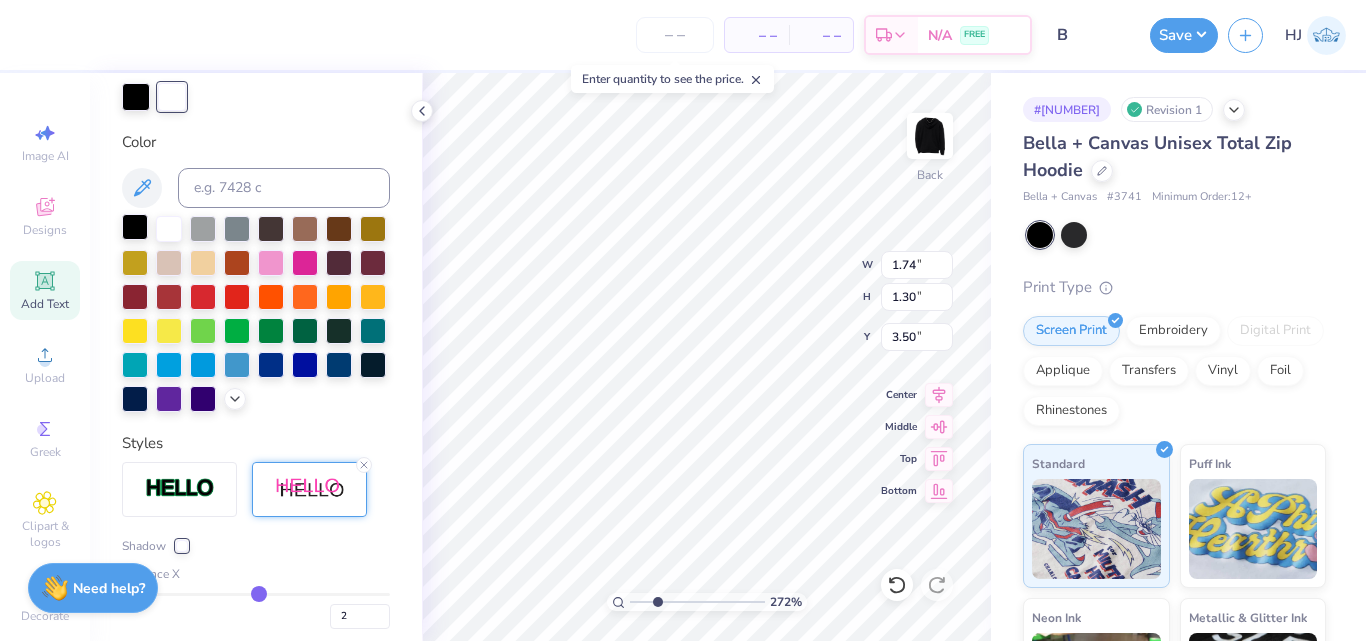 click at bounding box center [135, 227] 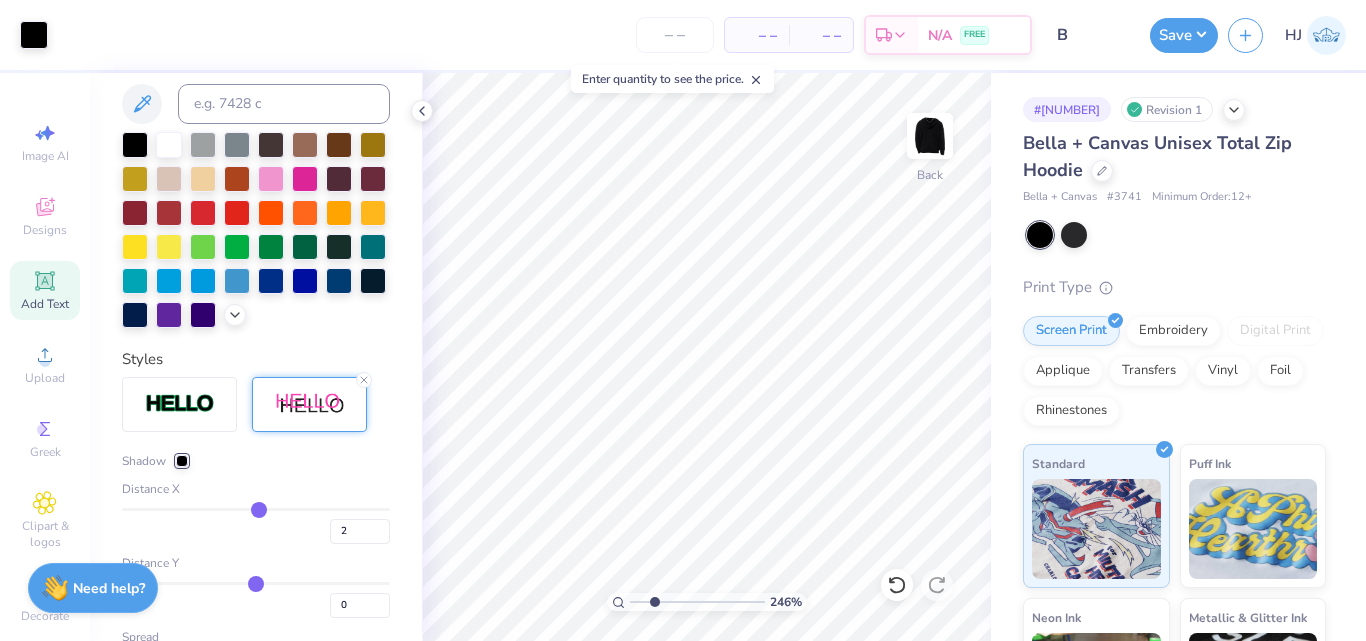 scroll, scrollTop: 522, scrollLeft: 0, axis: vertical 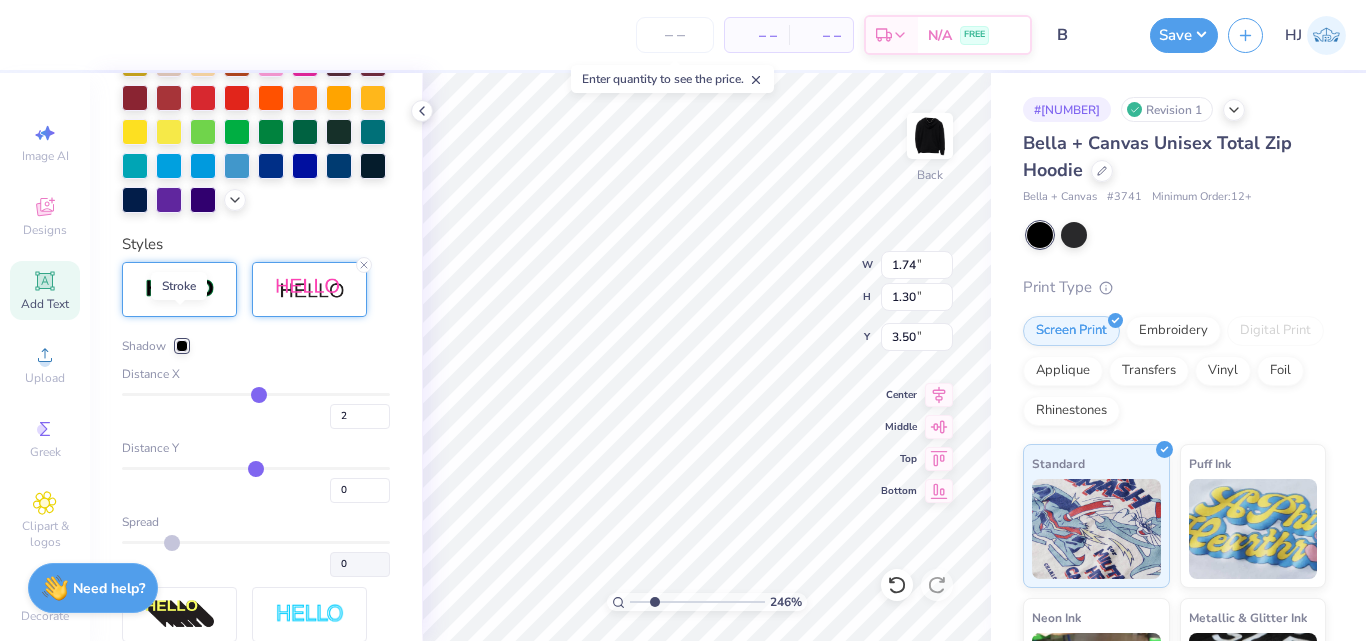 click at bounding box center [180, 289] 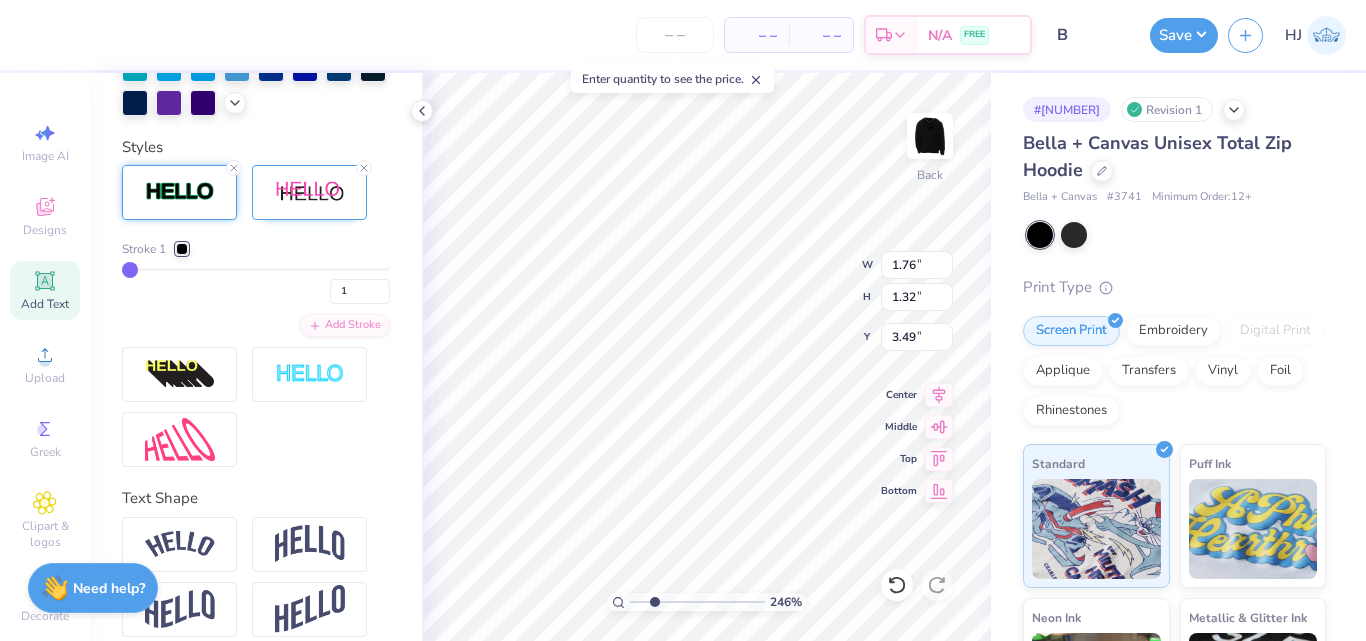 scroll, scrollTop: 573, scrollLeft: 0, axis: vertical 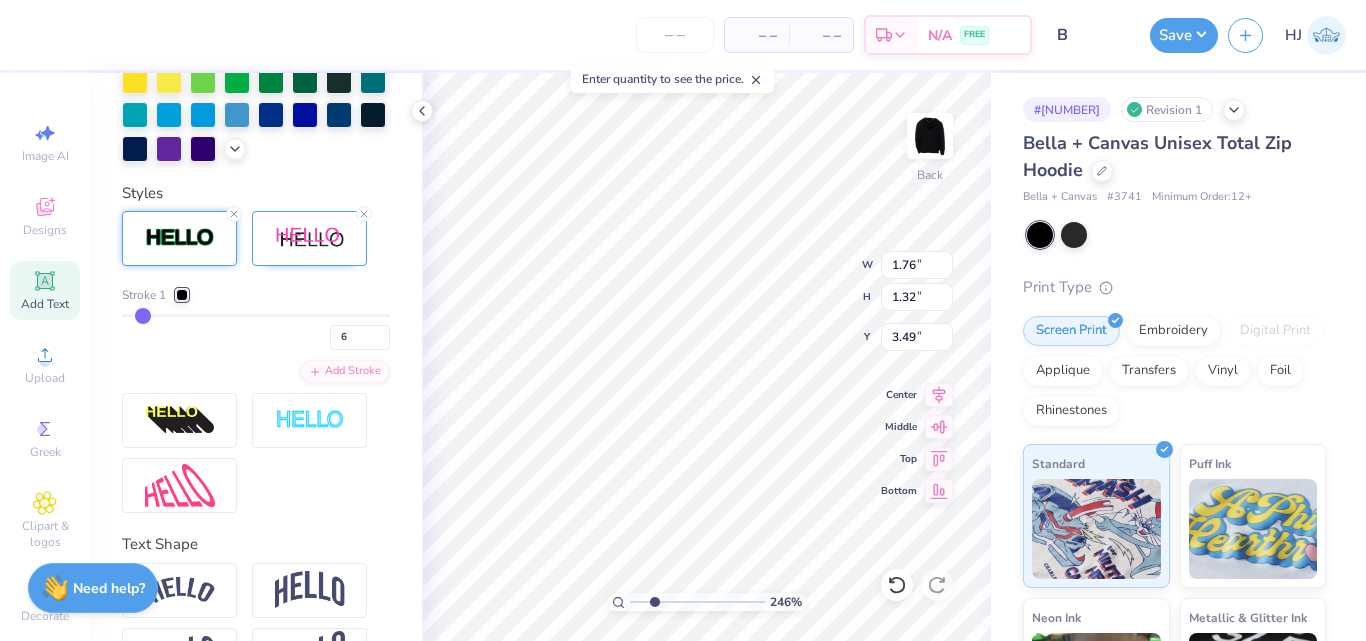 drag, startPoint x: 128, startPoint y: 348, endPoint x: 143, endPoint y: 350, distance: 15.132746 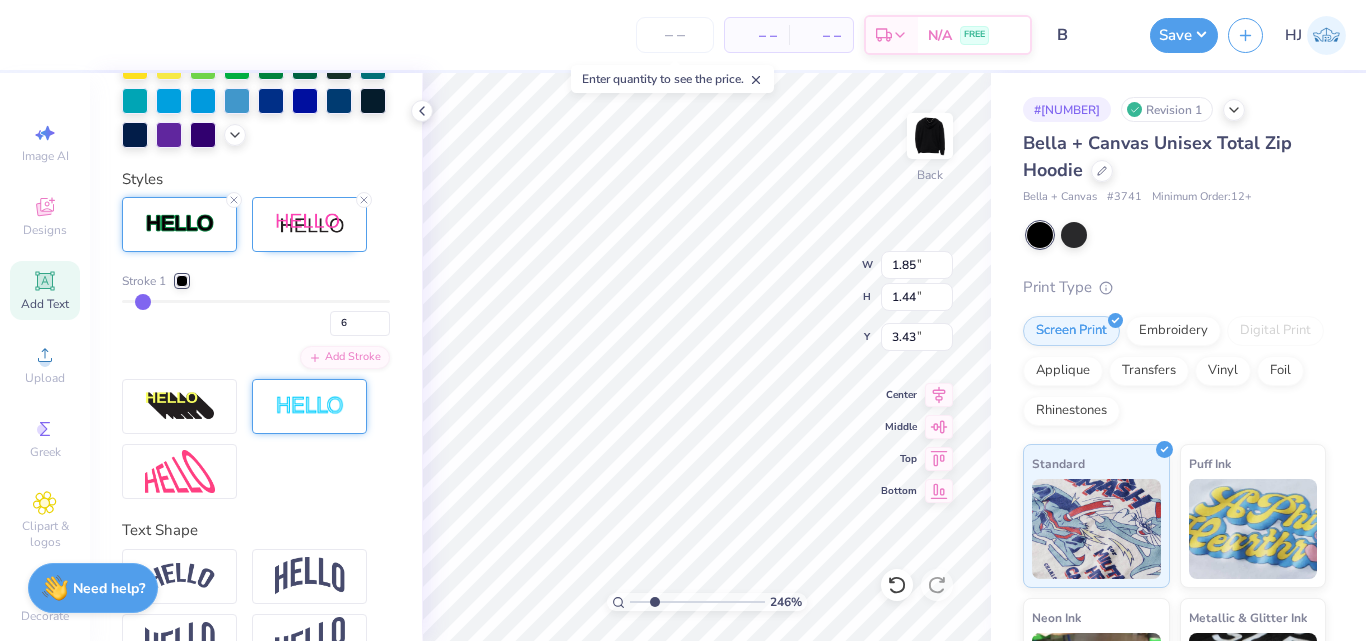 scroll, scrollTop: 373, scrollLeft: 0, axis: vertical 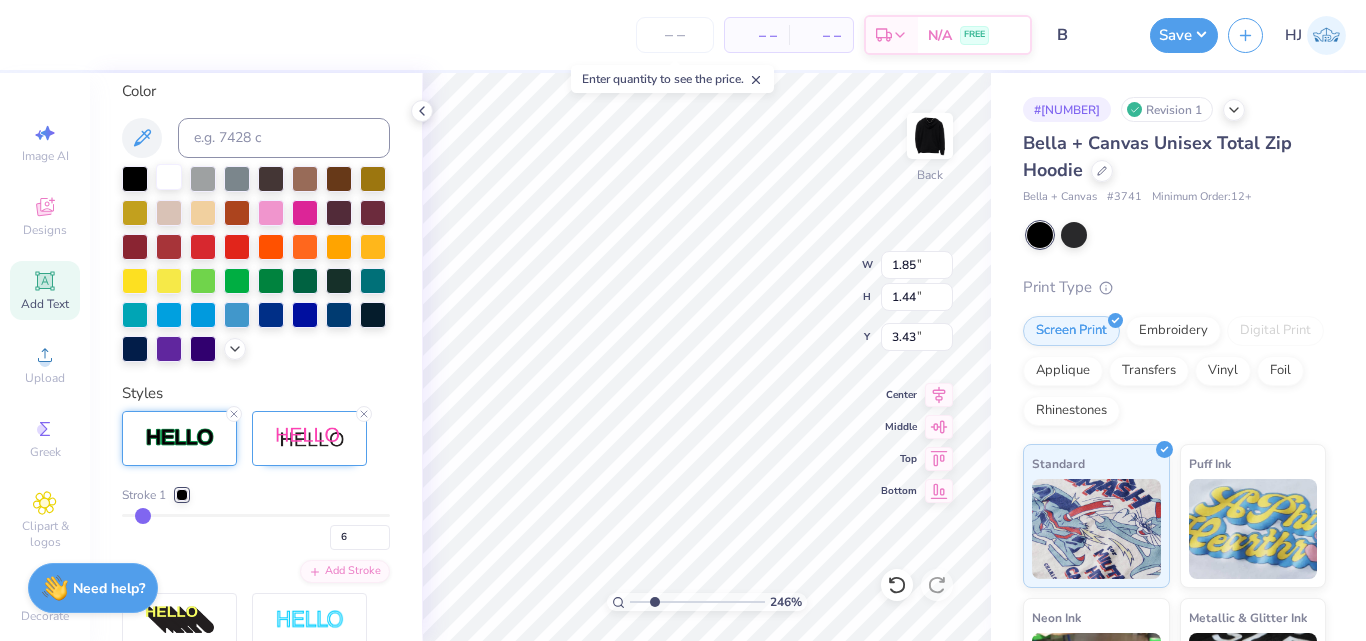 click at bounding box center (169, 177) 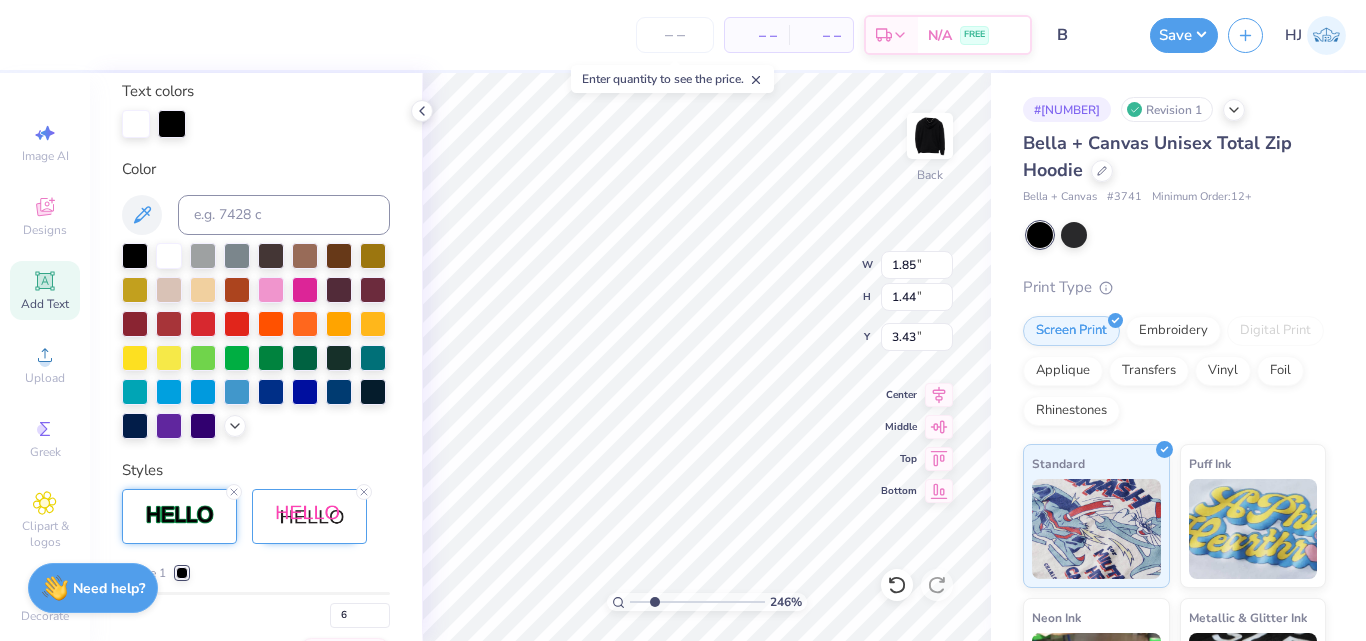 scroll, scrollTop: 451, scrollLeft: 0, axis: vertical 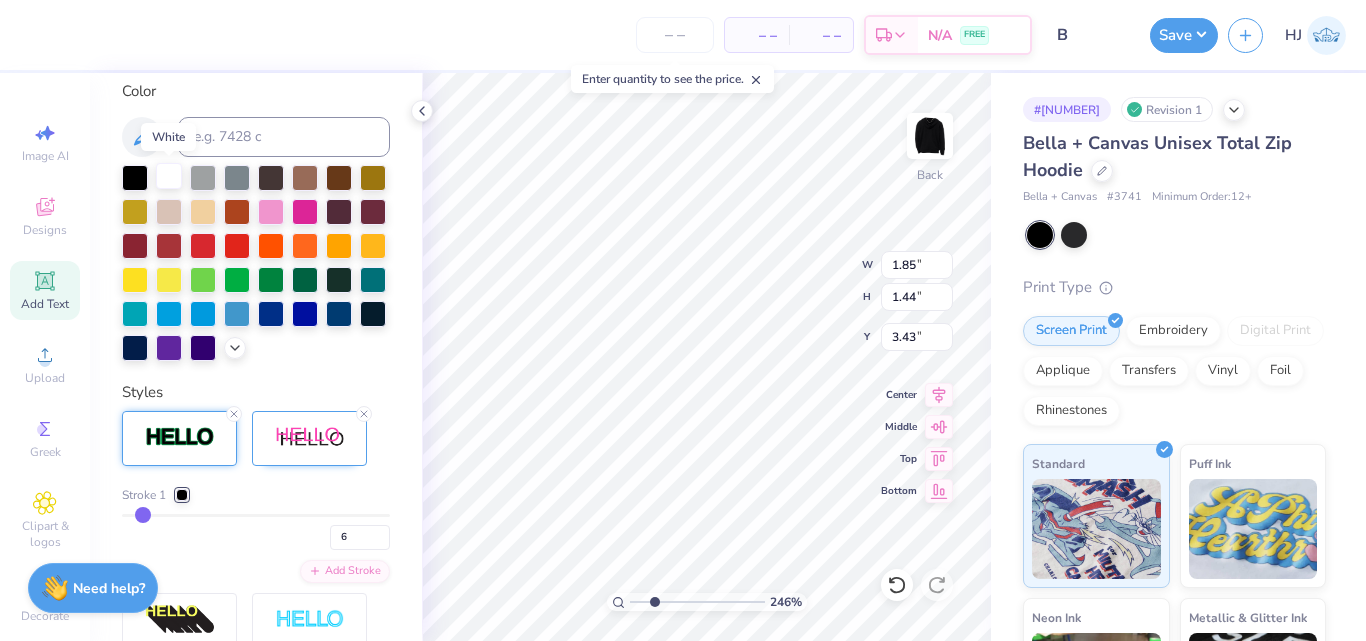 click at bounding box center (169, 176) 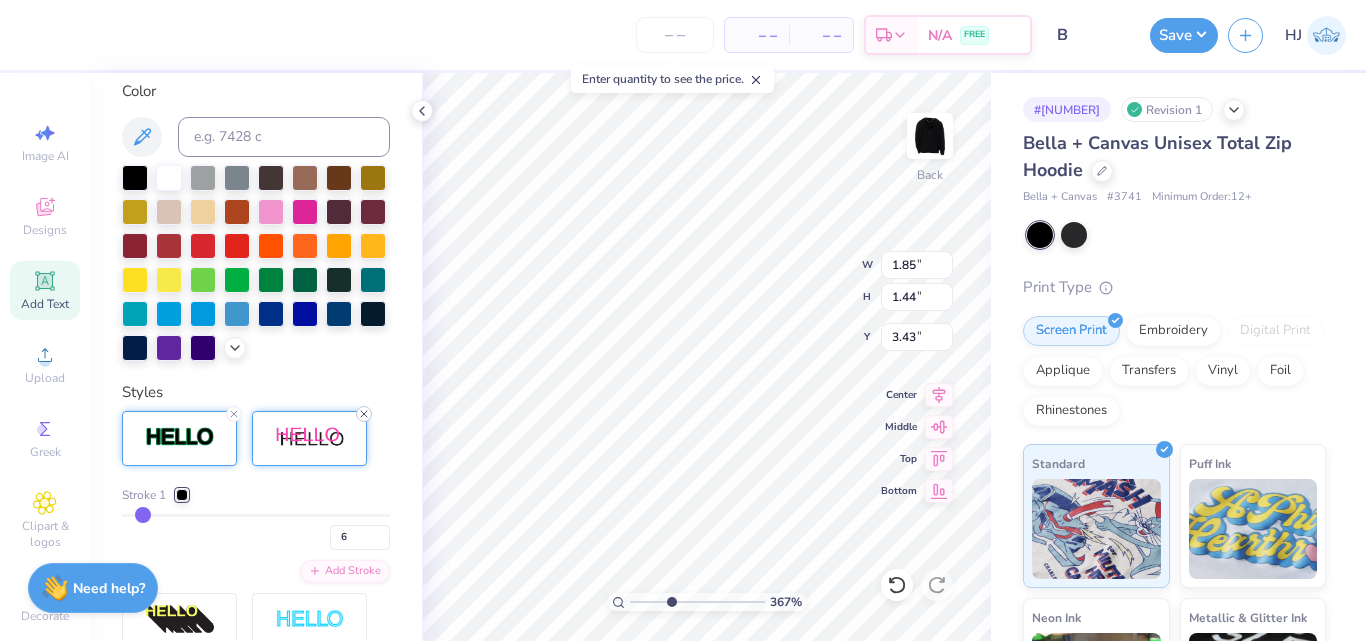 click 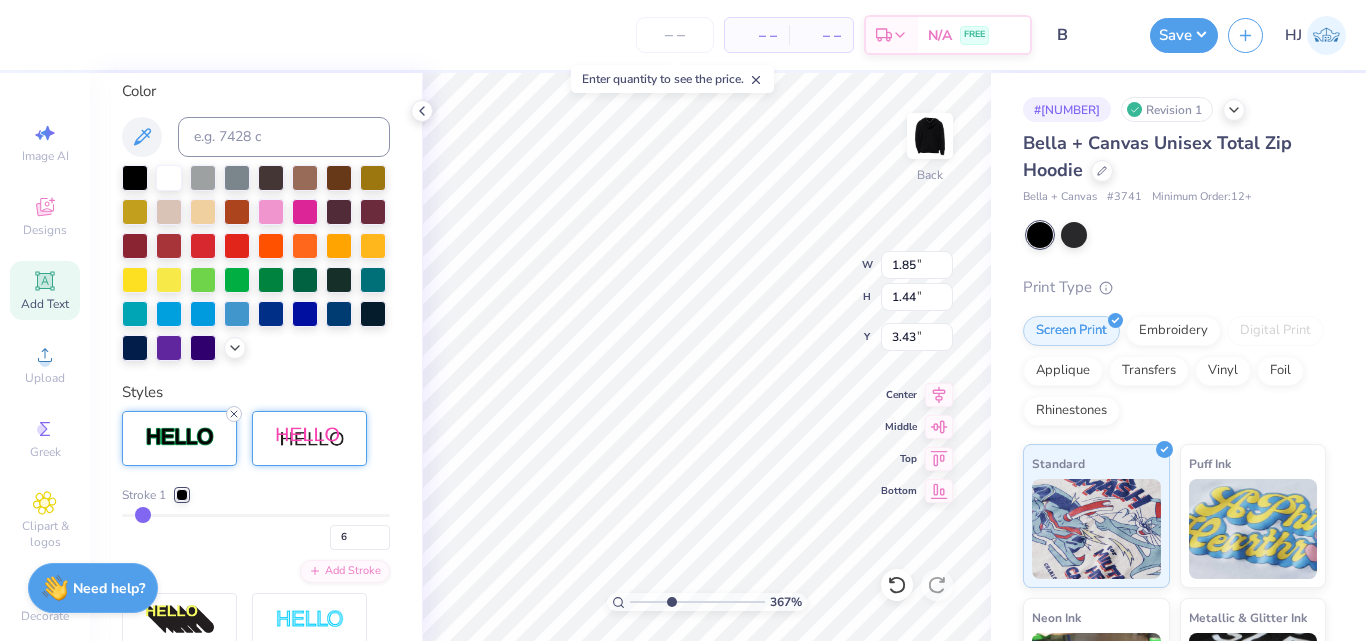 click 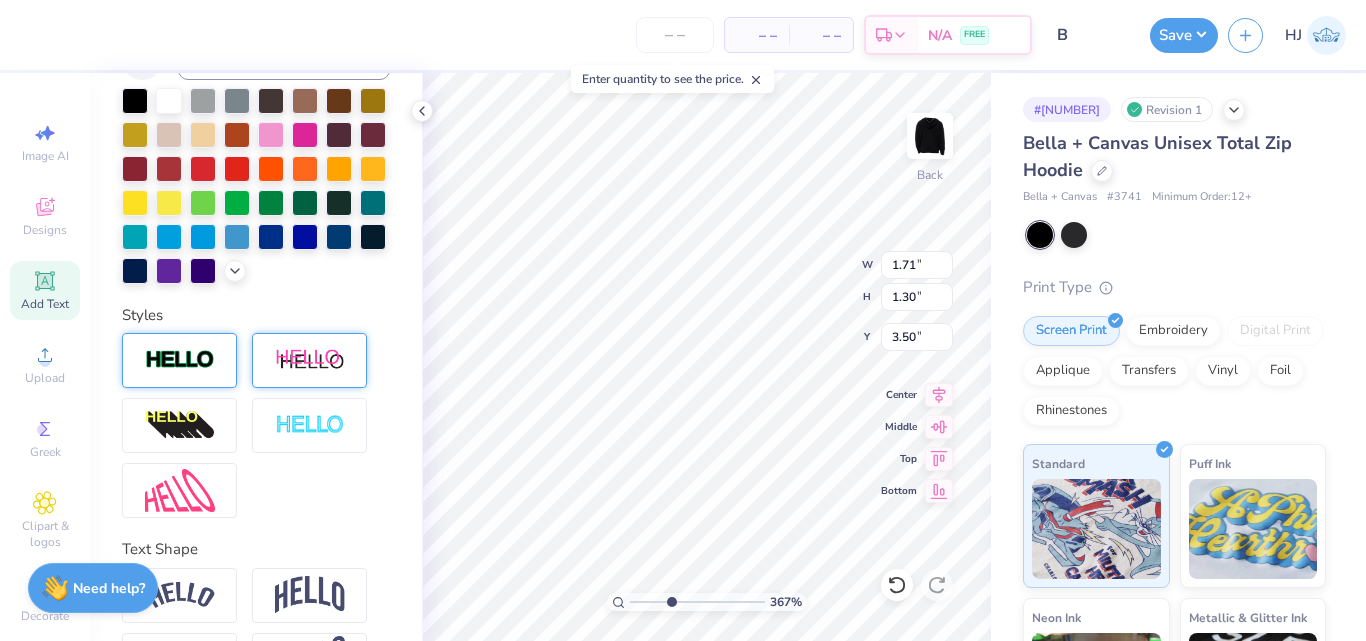 scroll, scrollTop: 373, scrollLeft: 0, axis: vertical 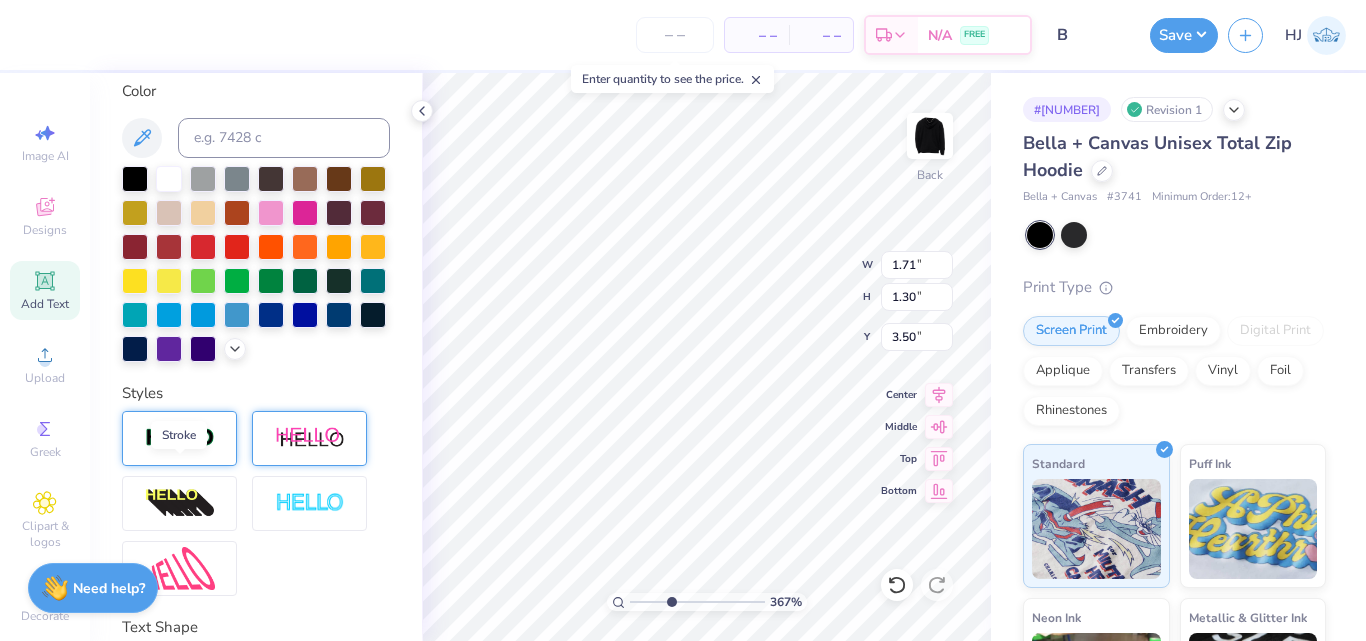 click at bounding box center [180, 438] 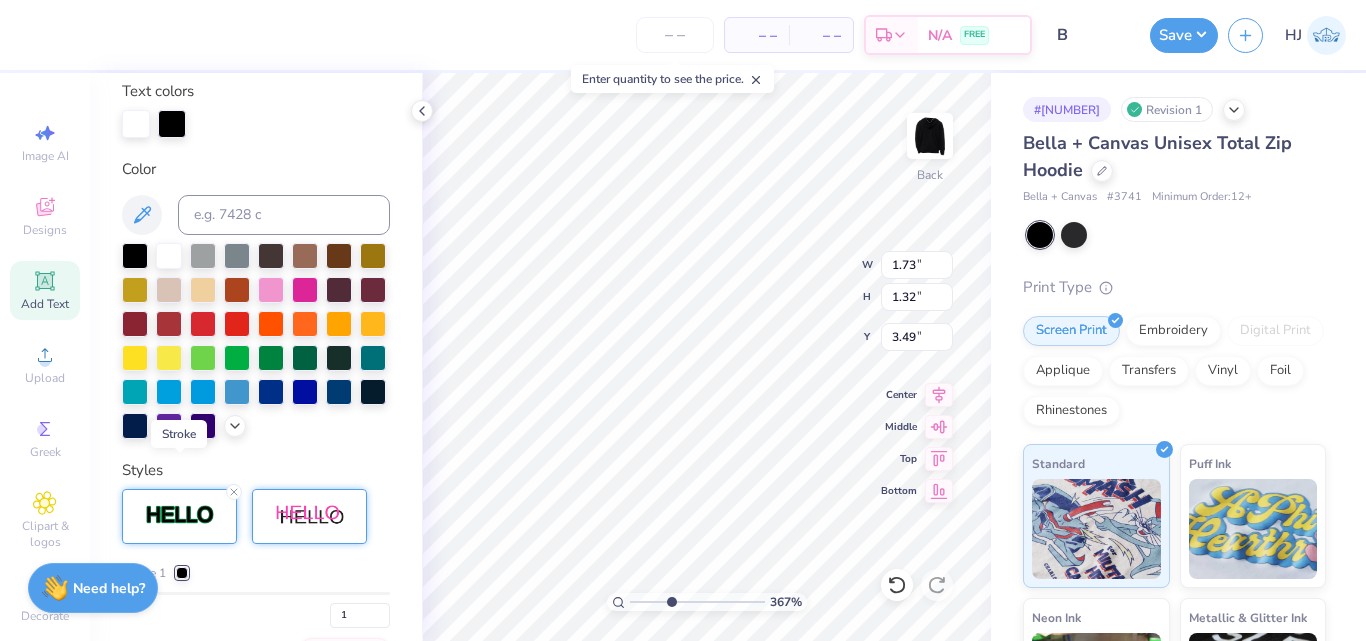 scroll, scrollTop: 451, scrollLeft: 0, axis: vertical 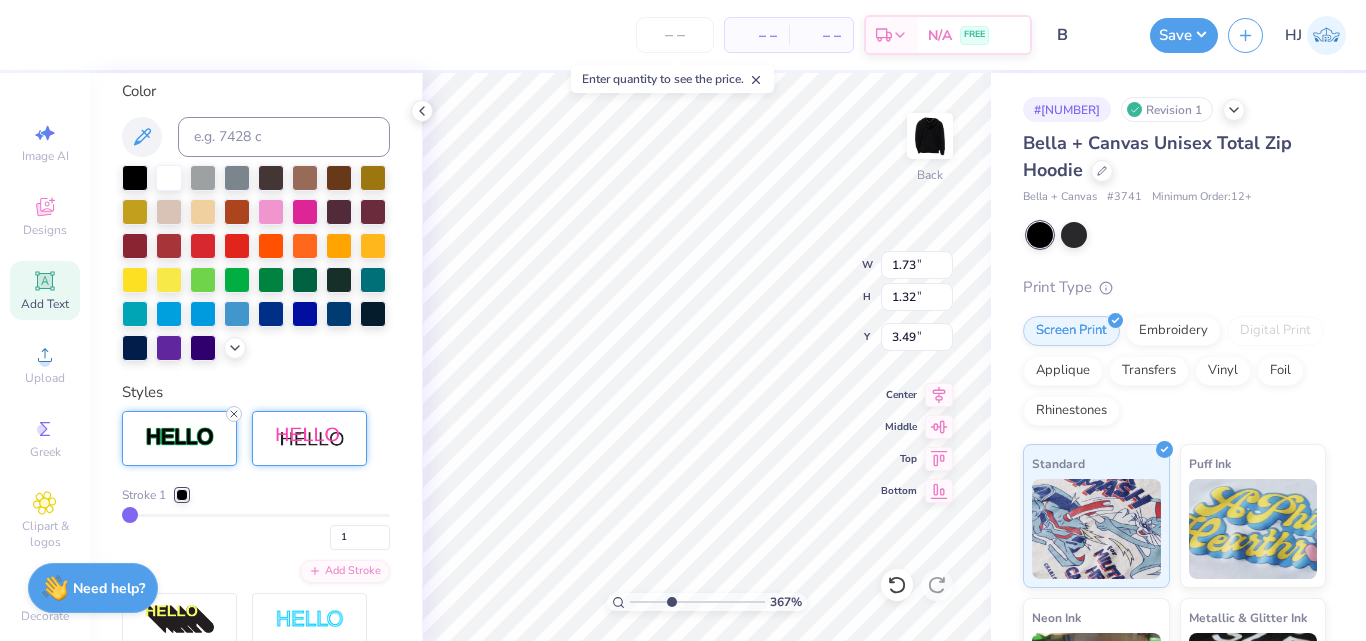 click 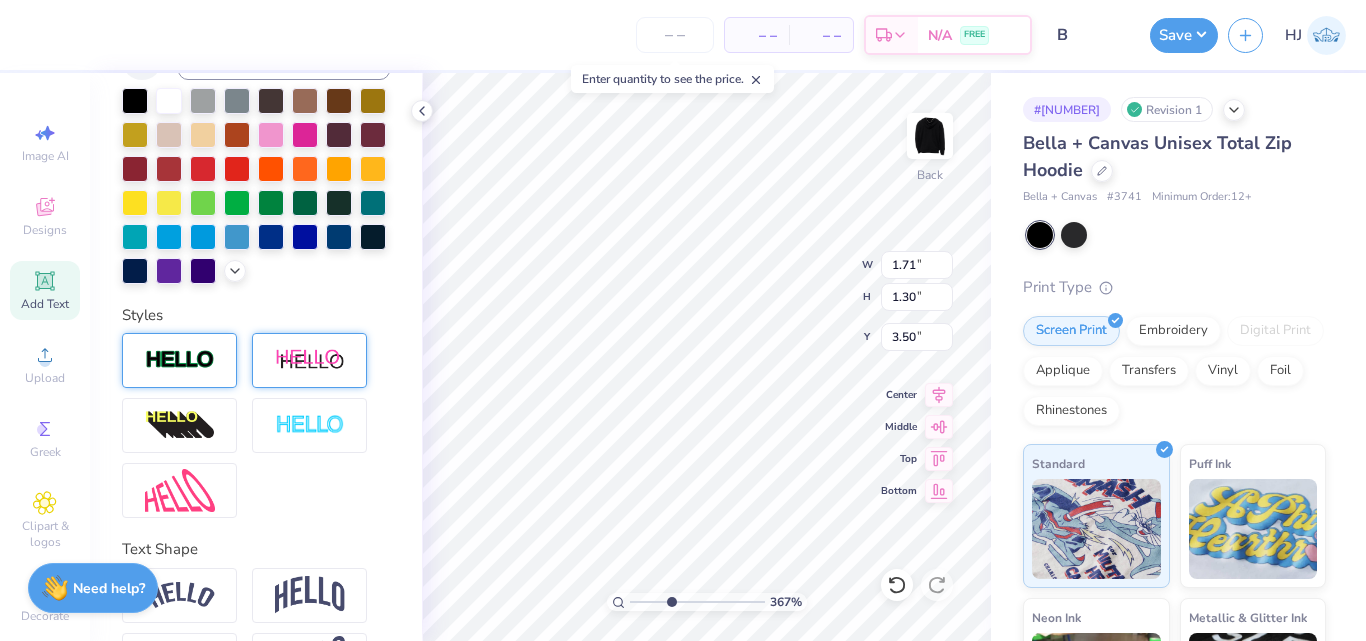 scroll, scrollTop: 373, scrollLeft: 0, axis: vertical 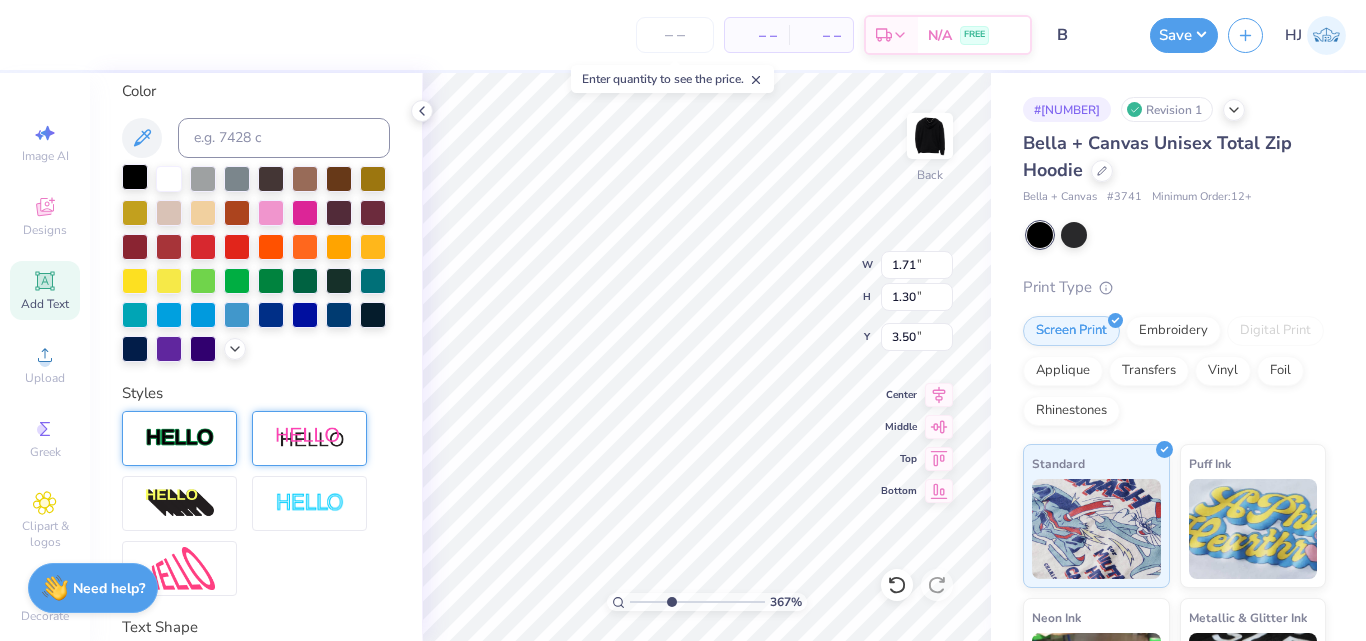 click at bounding box center (135, 177) 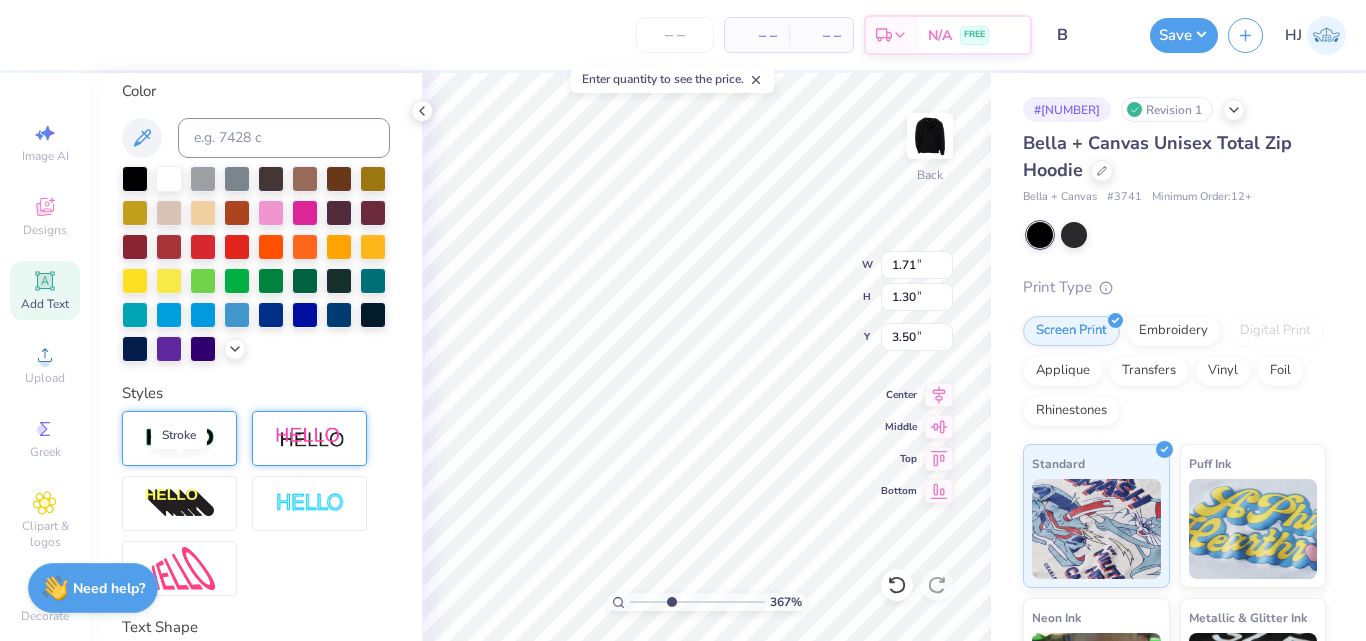 click at bounding box center [180, 438] 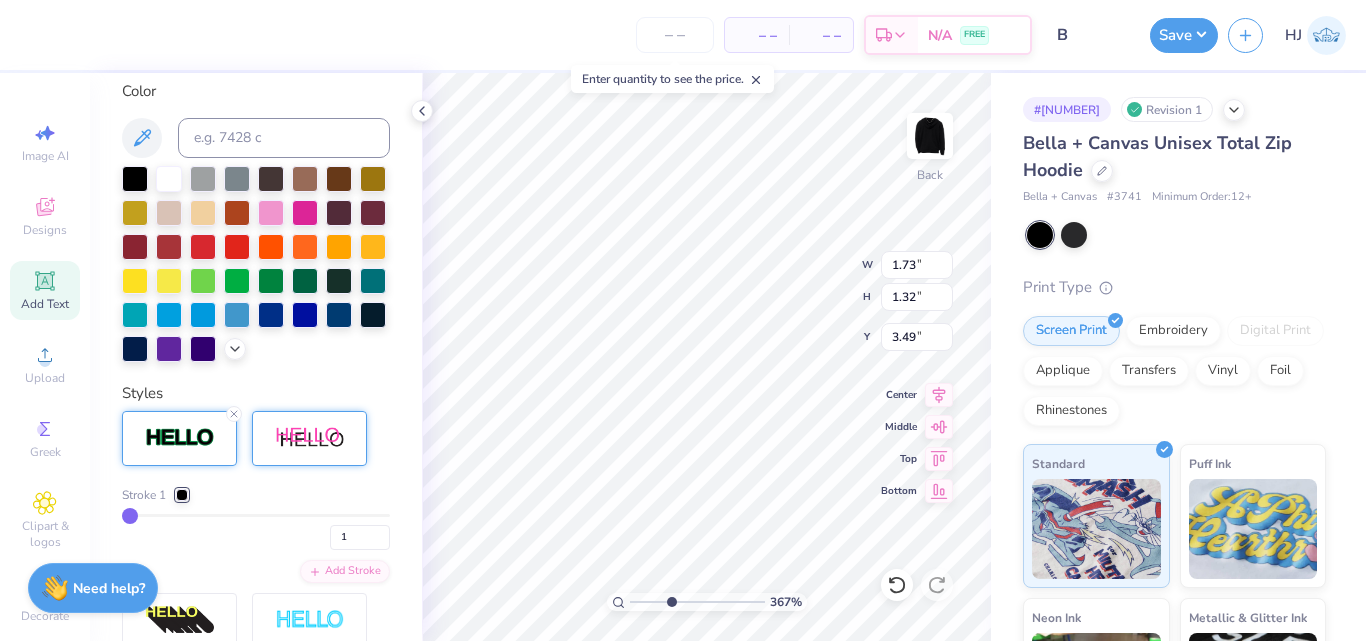 click at bounding box center (182, 495) 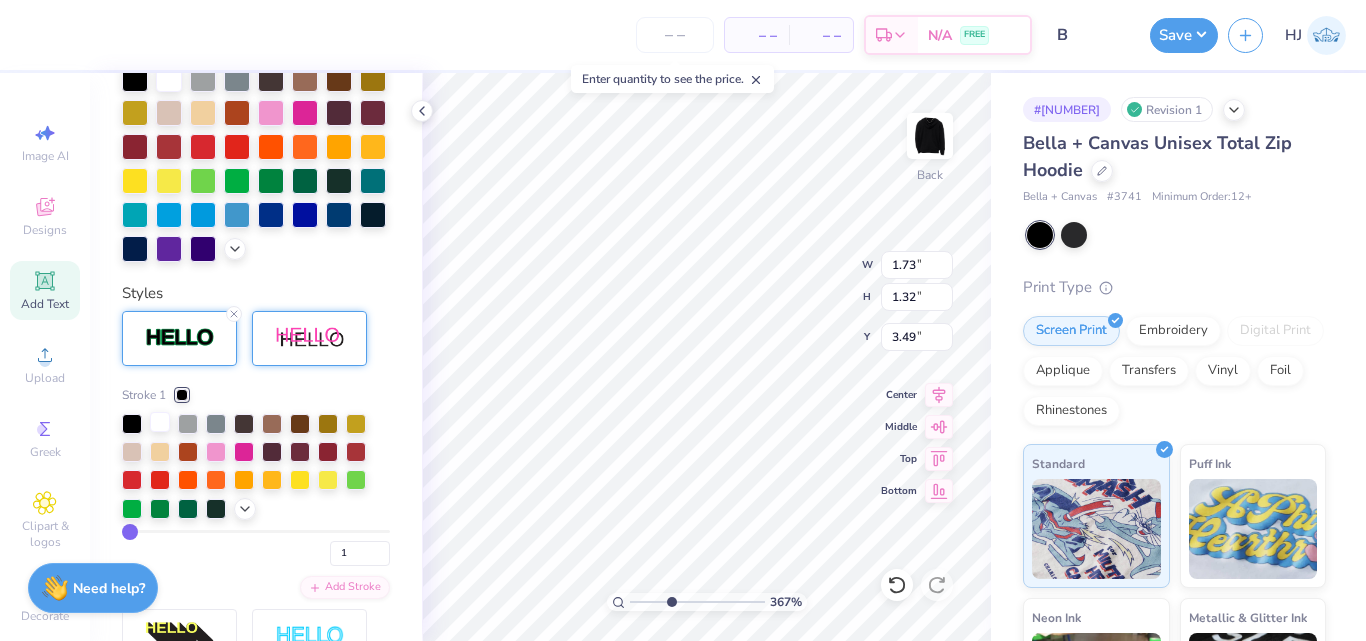 click at bounding box center [160, 422] 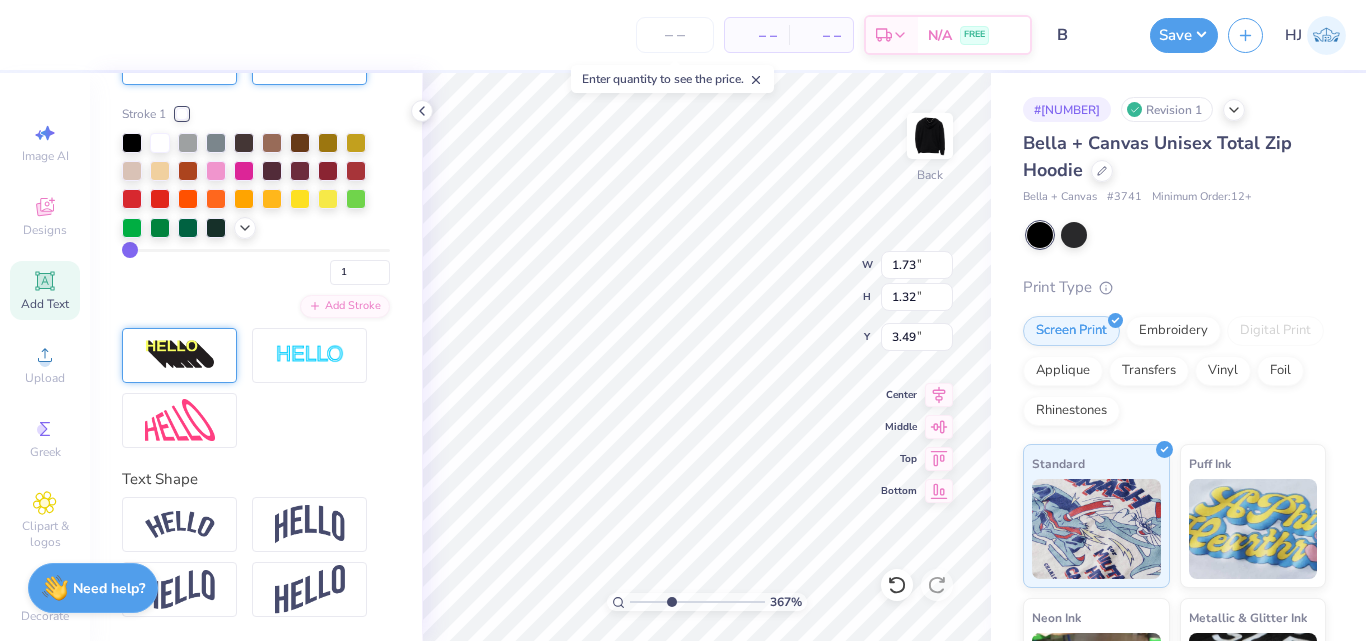 scroll, scrollTop: 850, scrollLeft: 0, axis: vertical 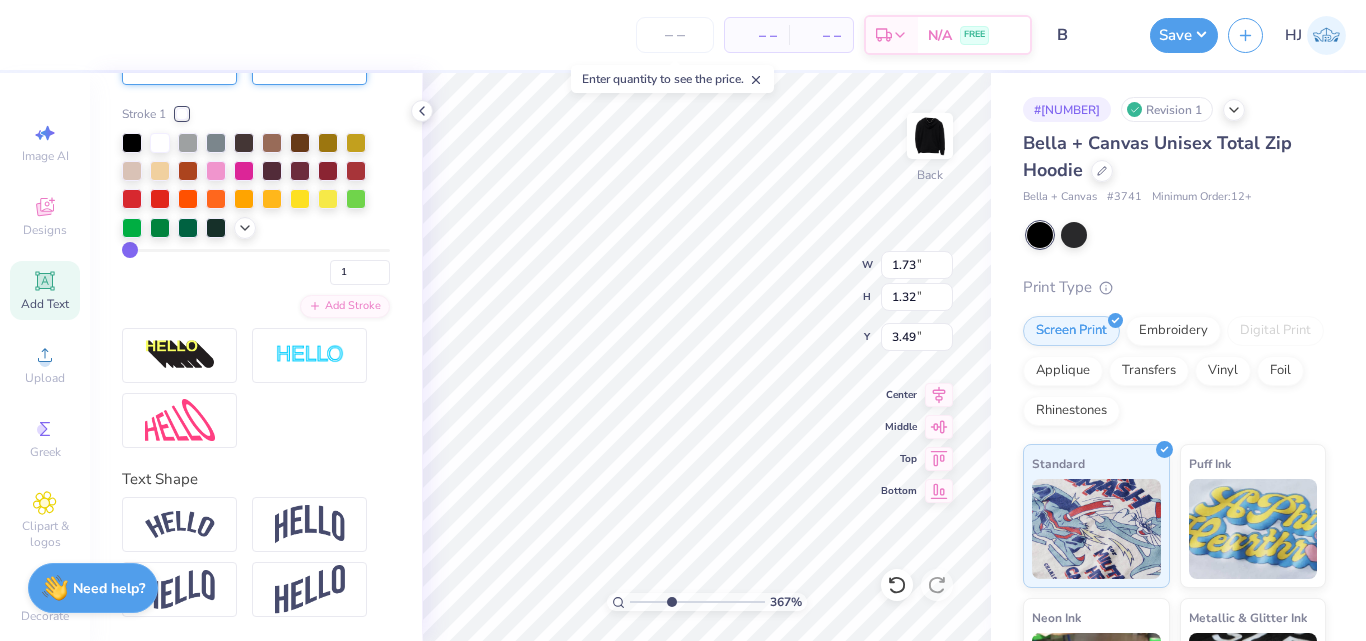 drag, startPoint x: 132, startPoint y: 264, endPoint x: 114, endPoint y: 267, distance: 18.248287 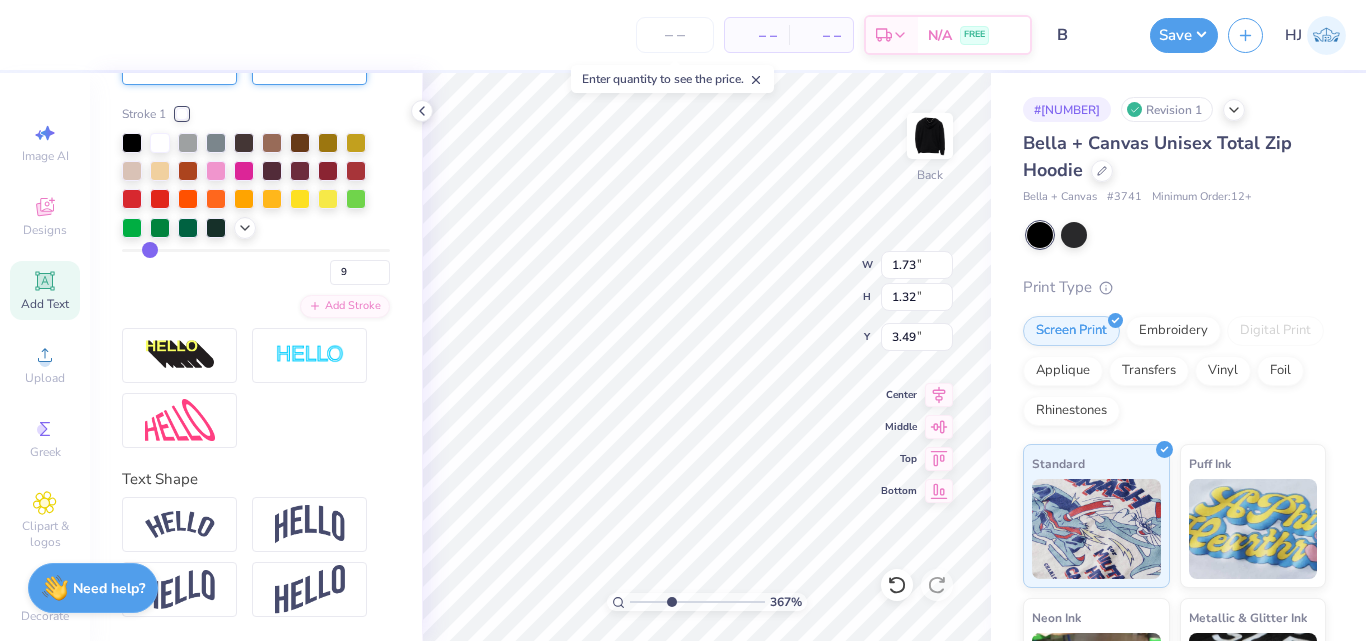 drag, startPoint x: 137, startPoint y: 269, endPoint x: 150, endPoint y: 269, distance: 13 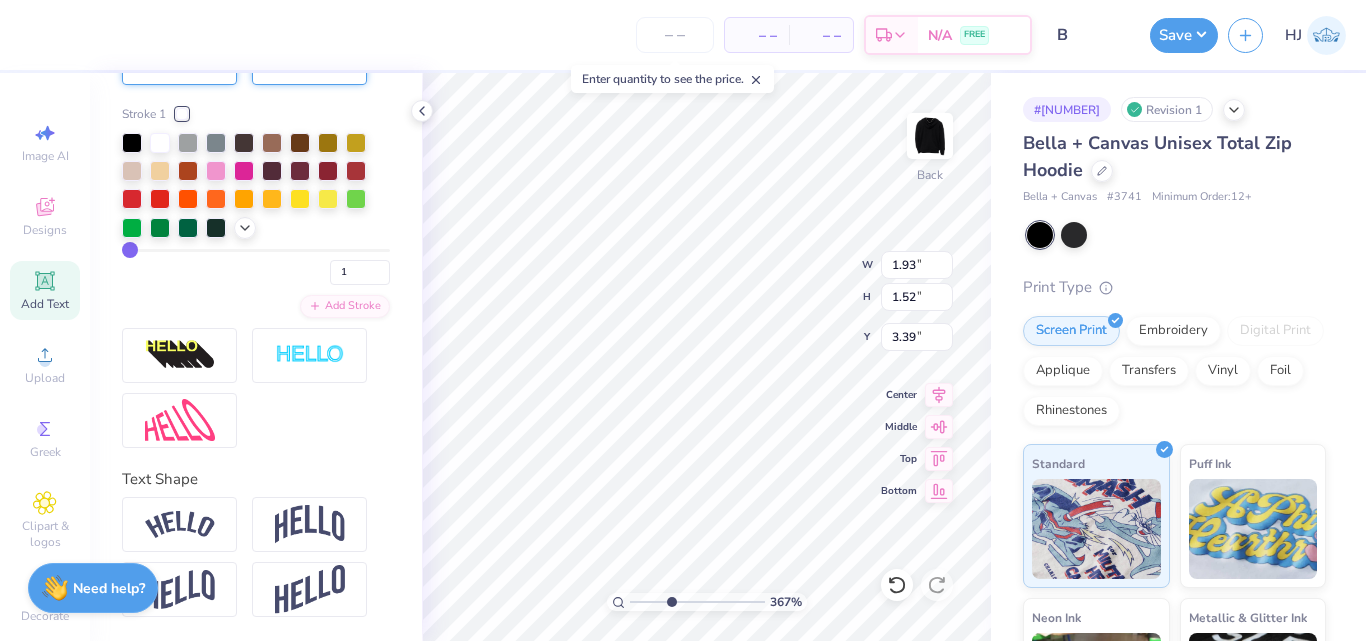 drag, startPoint x: 150, startPoint y: 269, endPoint x: 67, endPoint y: 268, distance: 83.00603 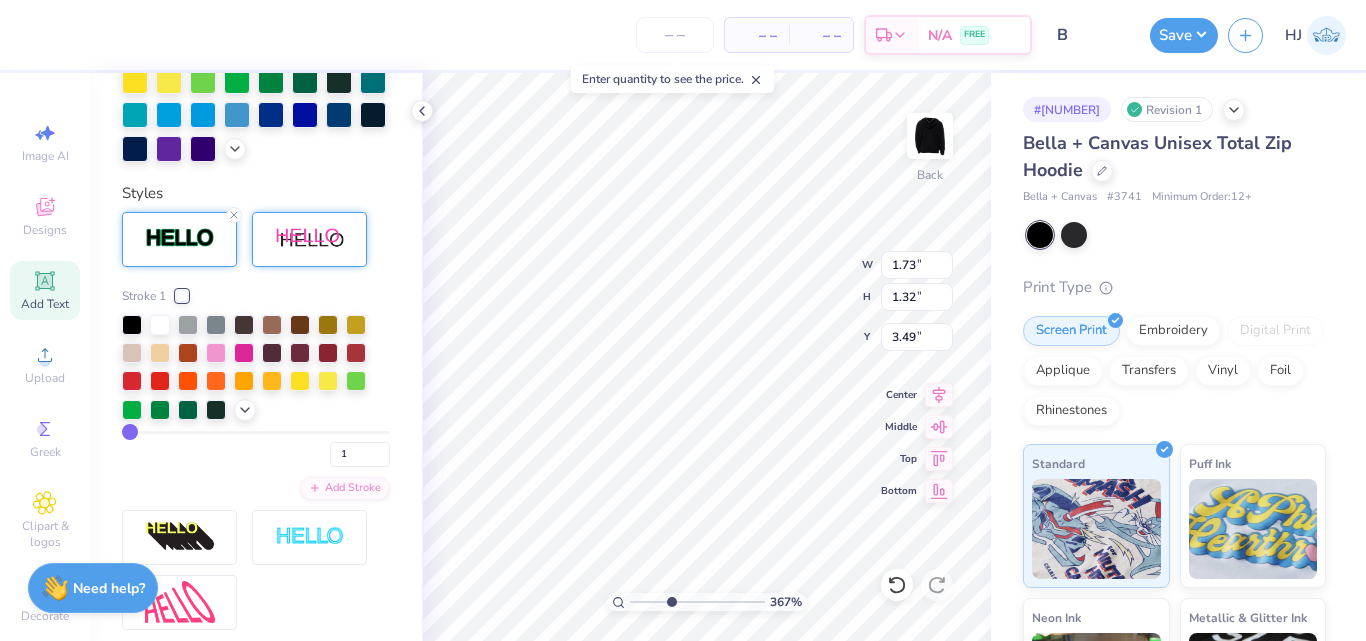 scroll, scrollTop: 550, scrollLeft: 0, axis: vertical 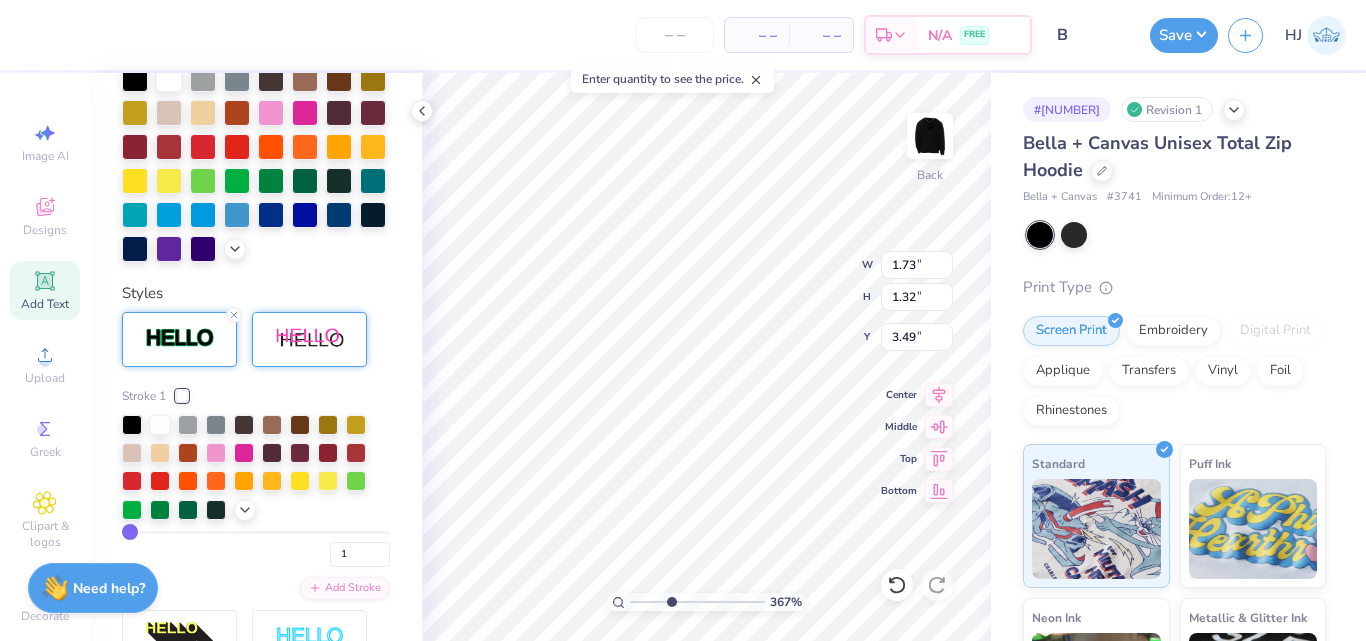 click 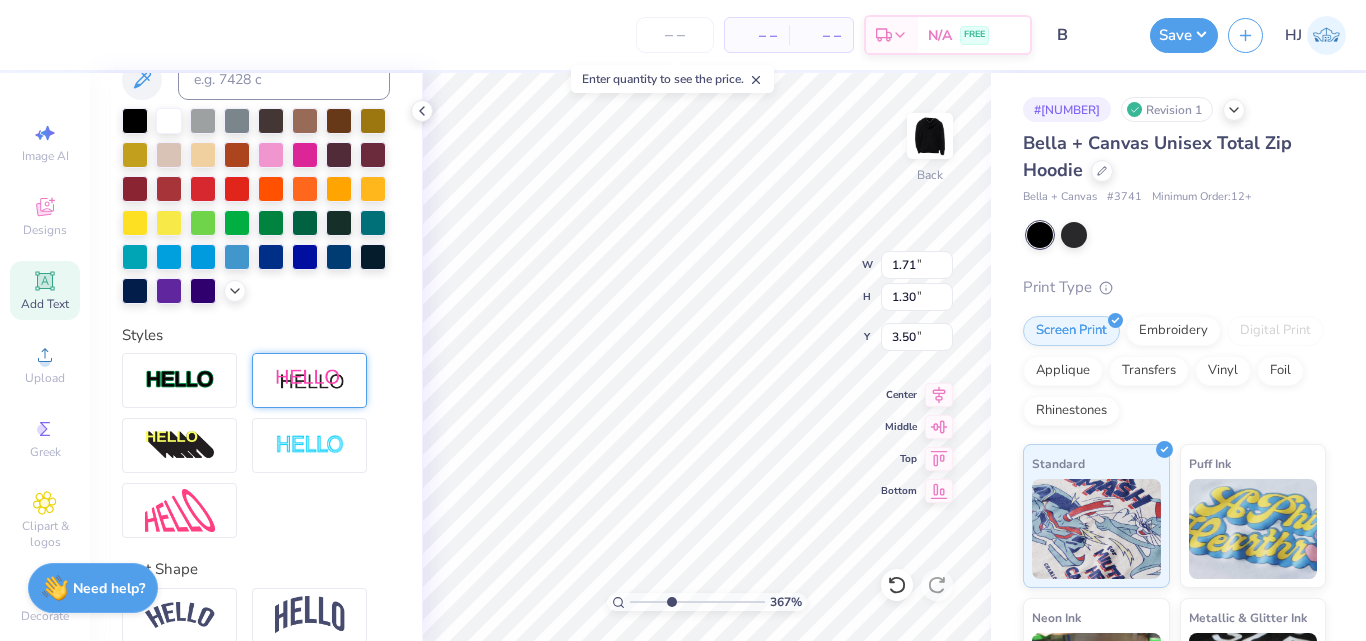 scroll, scrollTop: 356, scrollLeft: 0, axis: vertical 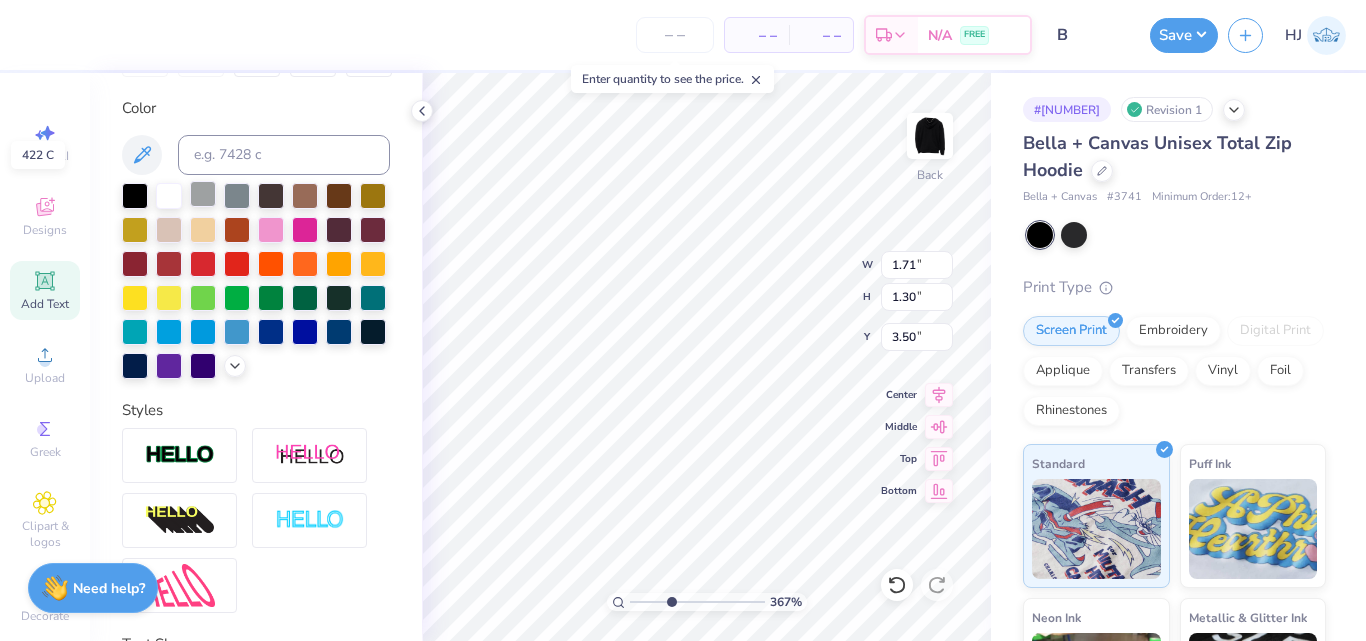 click at bounding box center [203, 194] 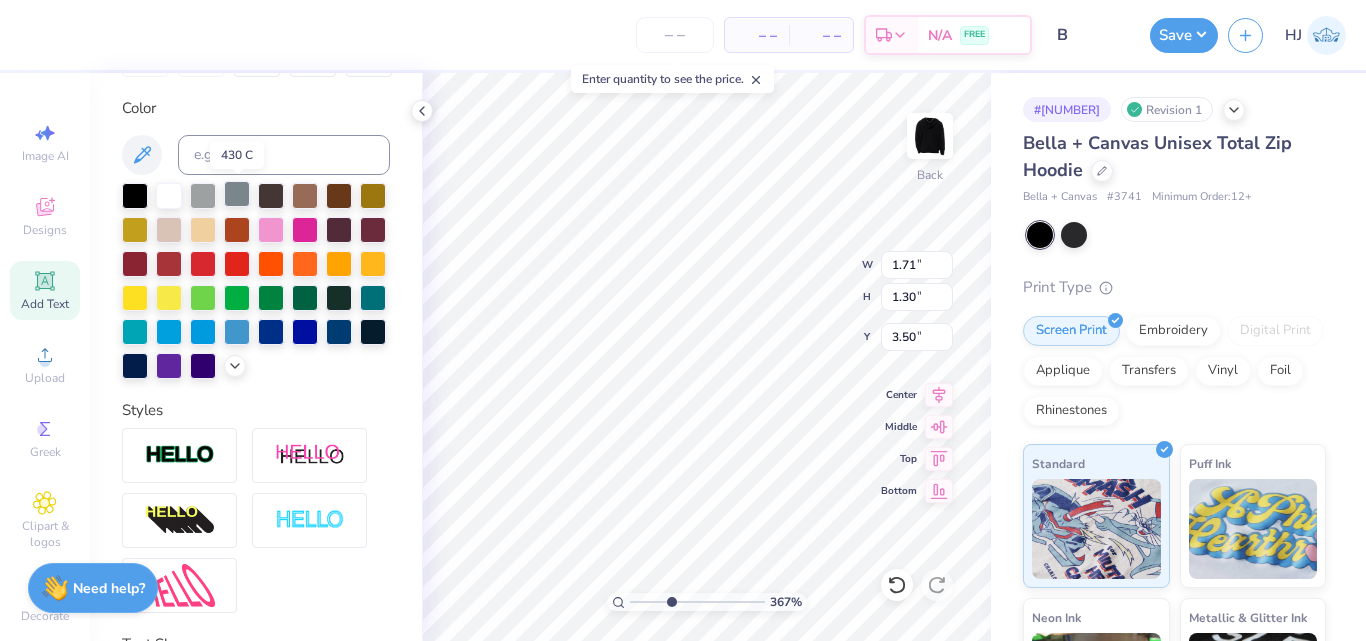 click at bounding box center (237, 194) 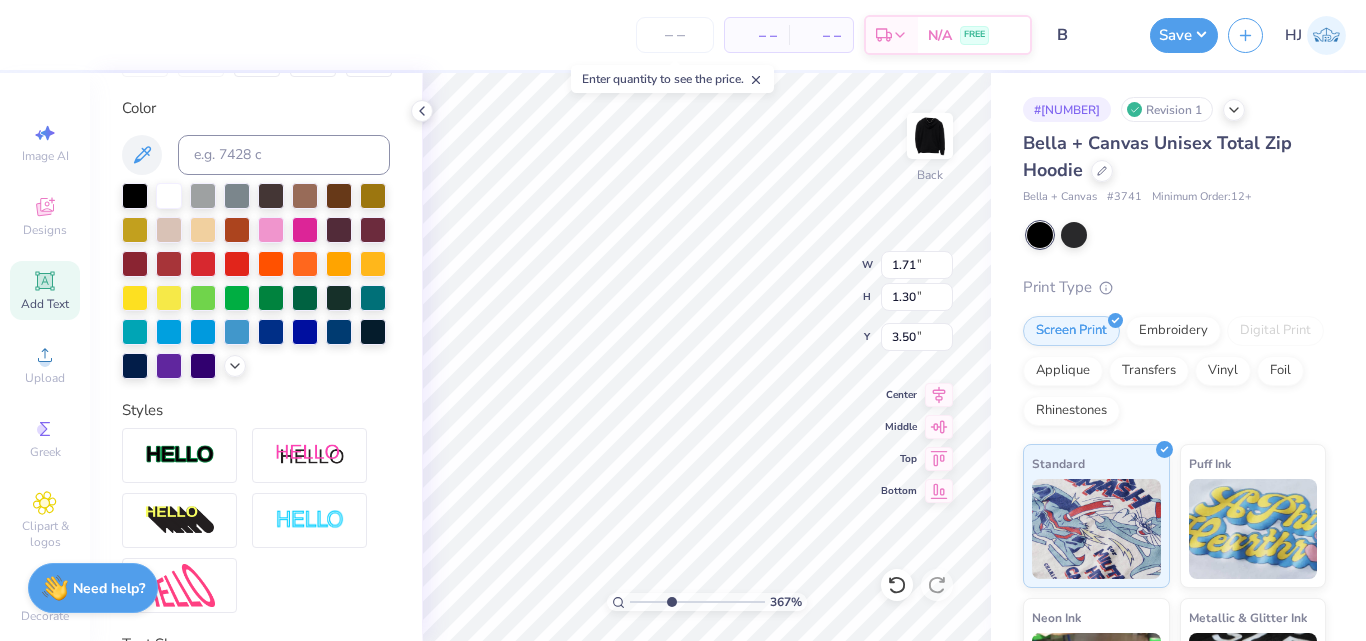 click on "367  % Back W 1.71 1.71 " H 1.30 1.30 " Y 3.50 3.50 " Center Middle Top Bottom" at bounding box center [706, 357] 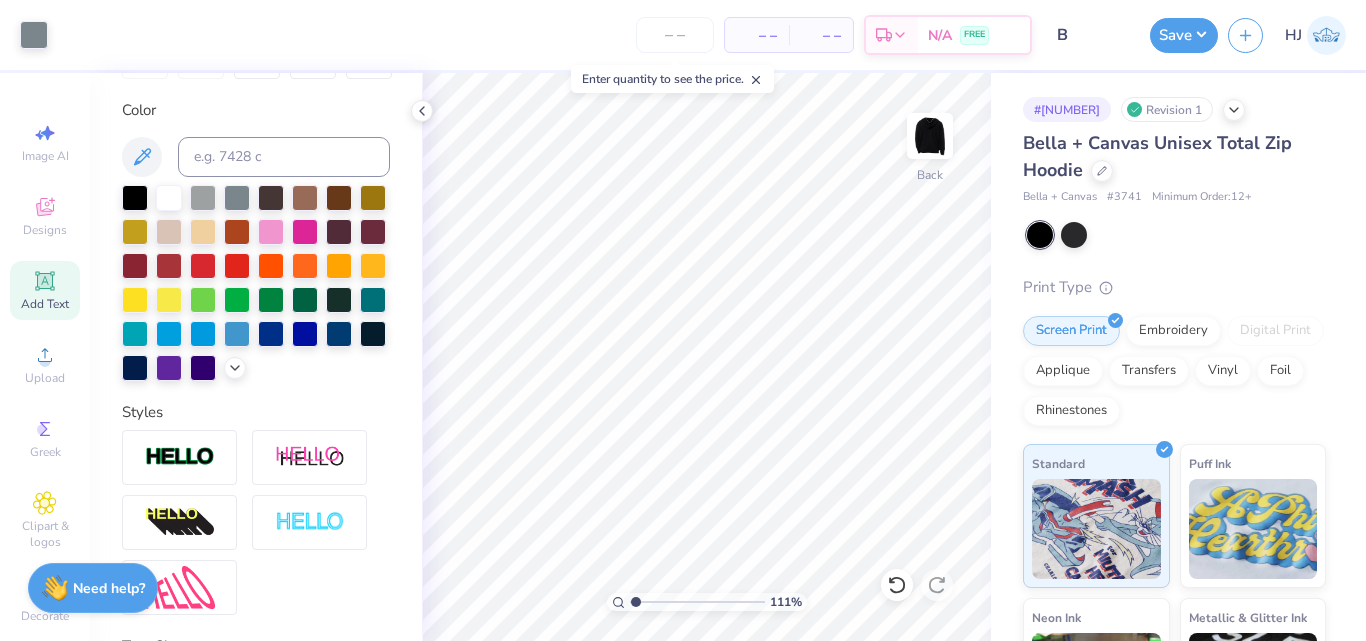 scroll, scrollTop: 356, scrollLeft: 0, axis: vertical 